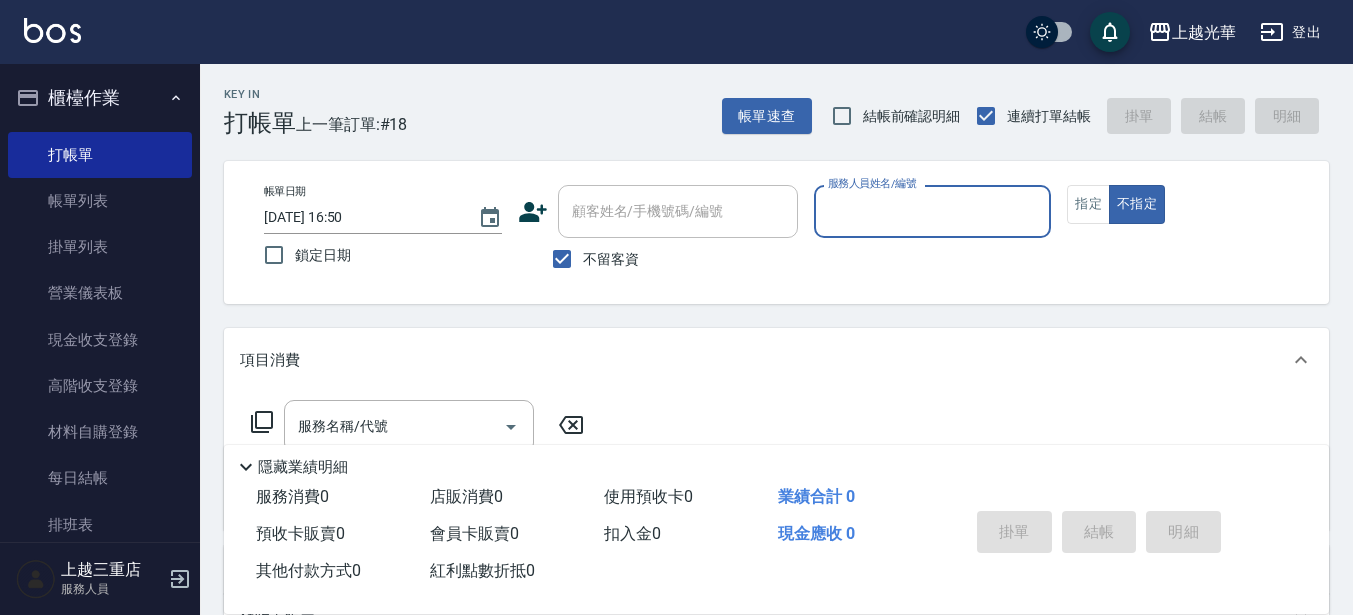 scroll, scrollTop: 0, scrollLeft: 0, axis: both 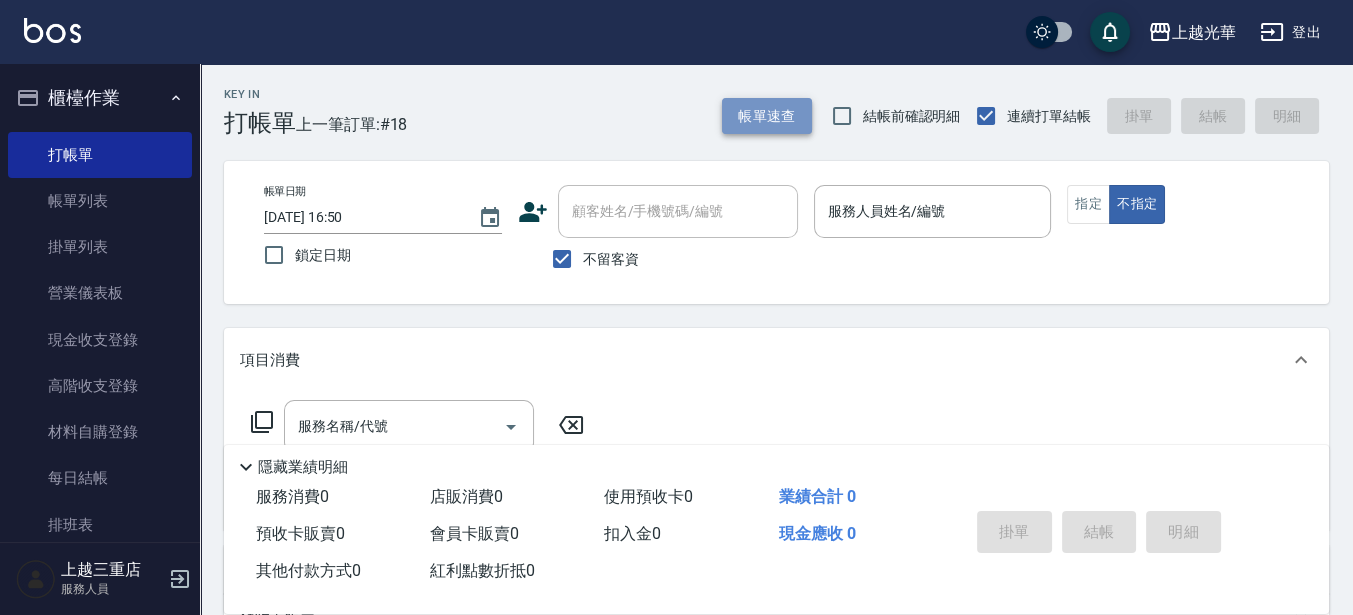 click on "帳單速查" at bounding box center [767, 116] 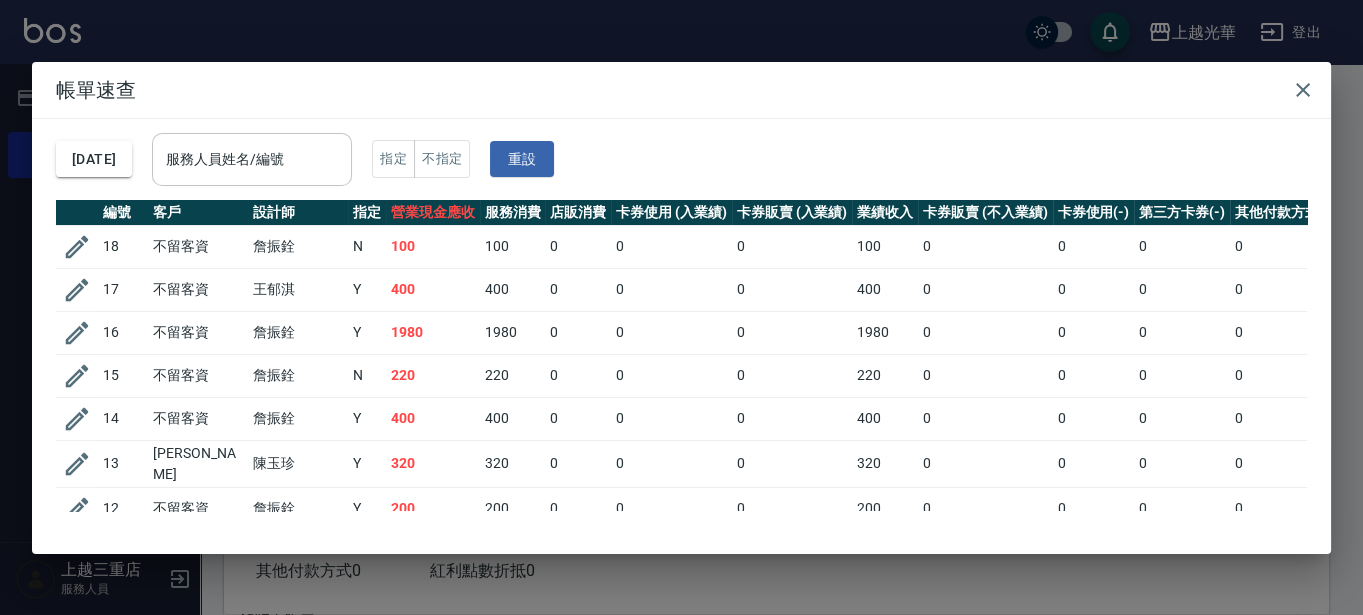 click on "服務人員姓名/編號" at bounding box center [252, 159] 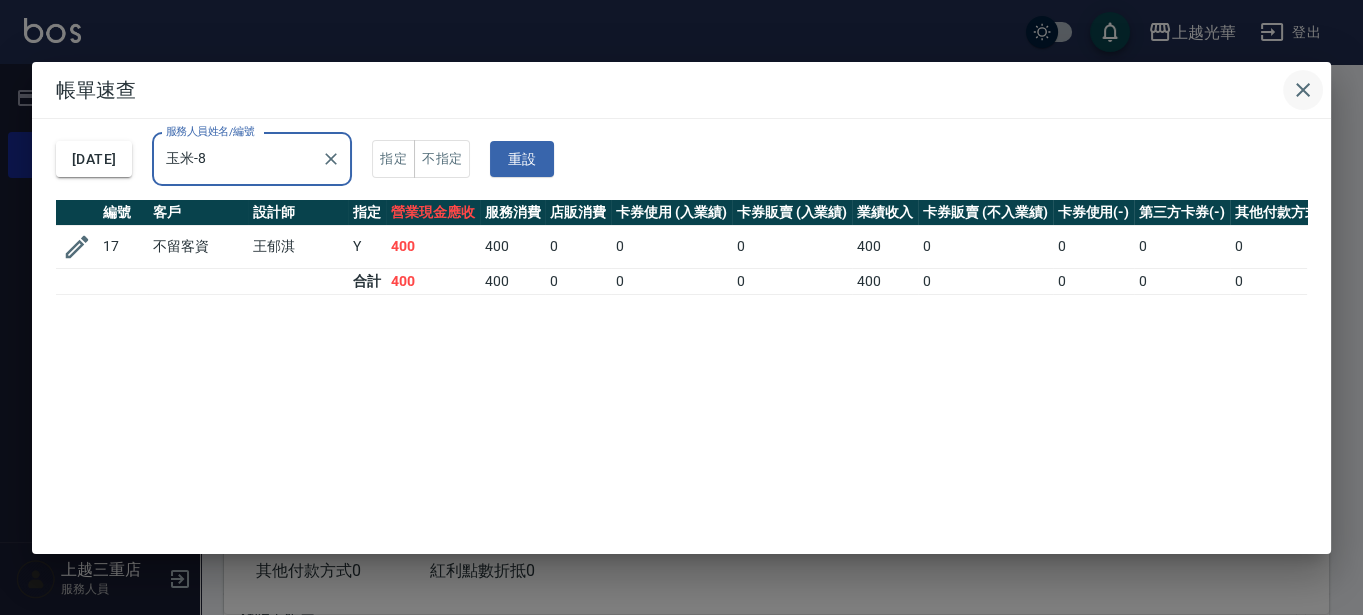 type on "玉米-8" 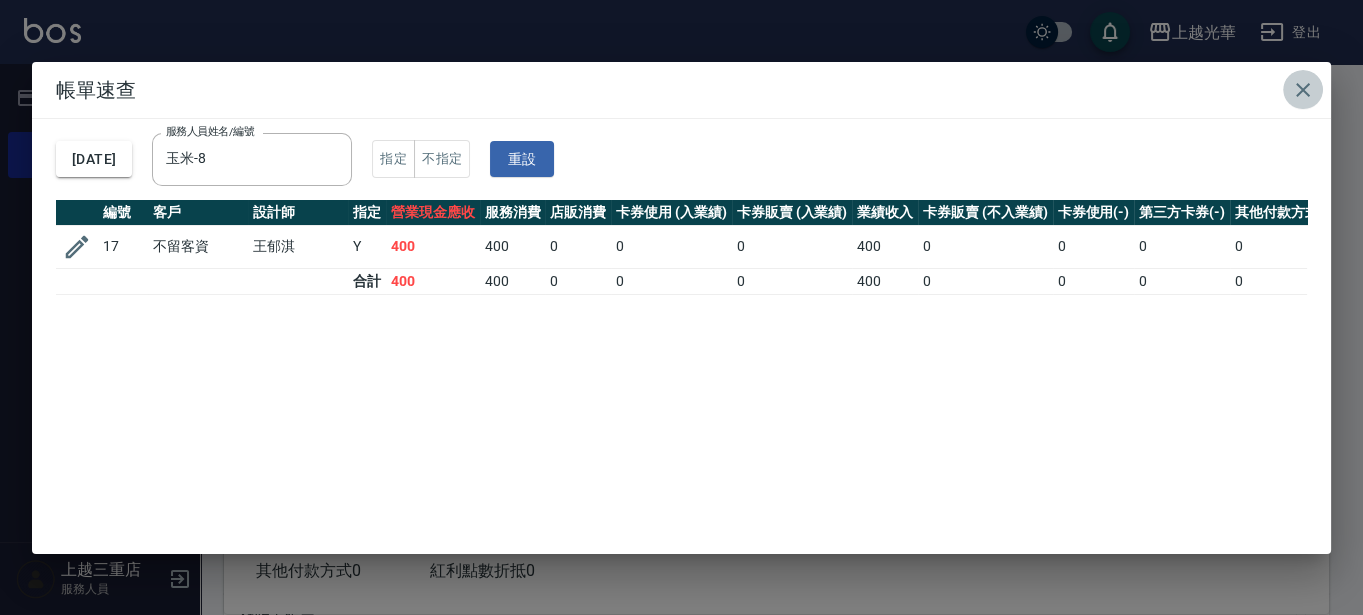 click 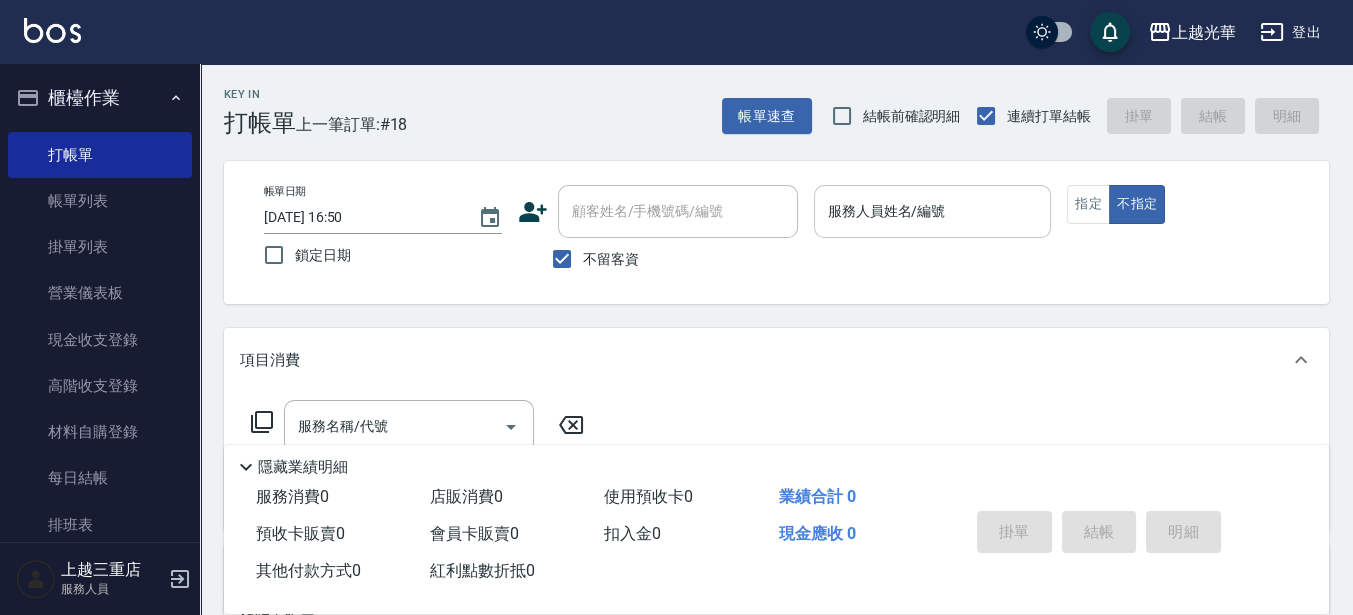 click on "服務人員姓名/編號" at bounding box center [933, 211] 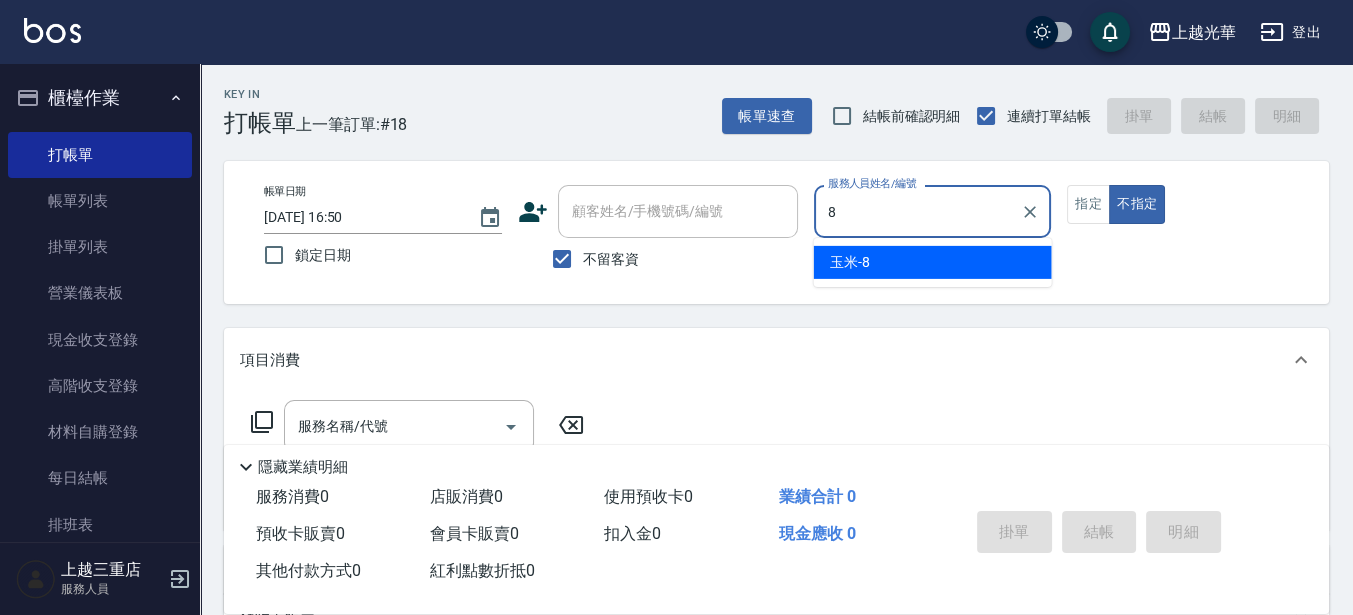 type on "玉米-8" 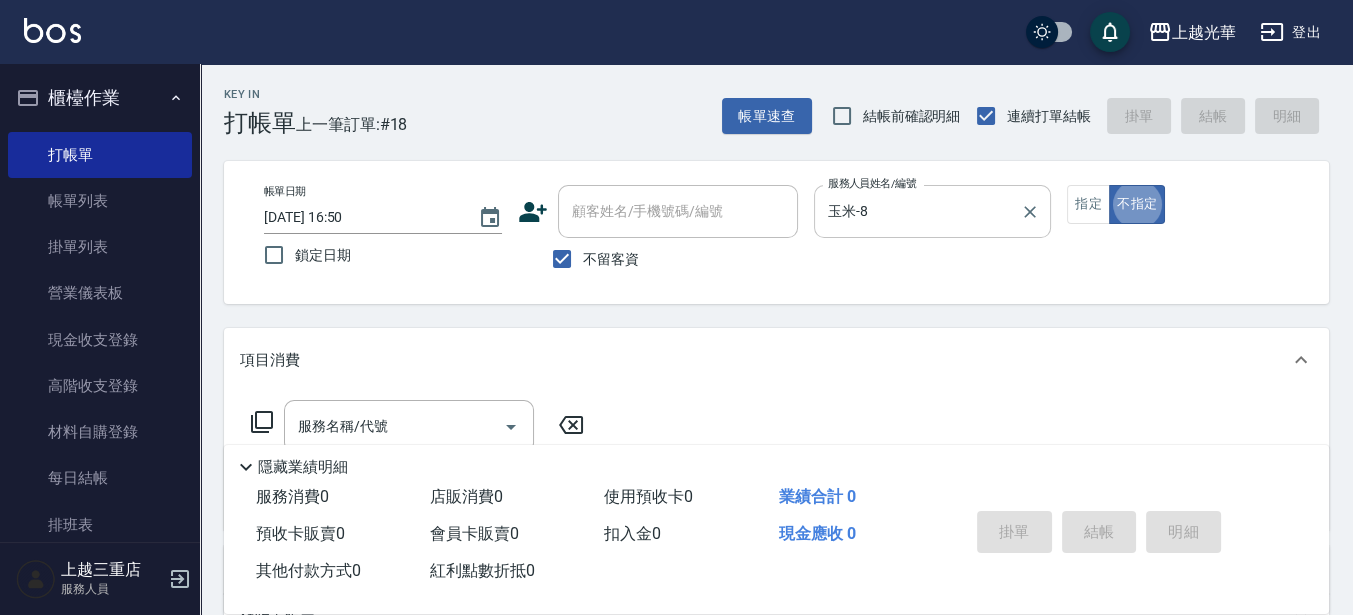 type on "false" 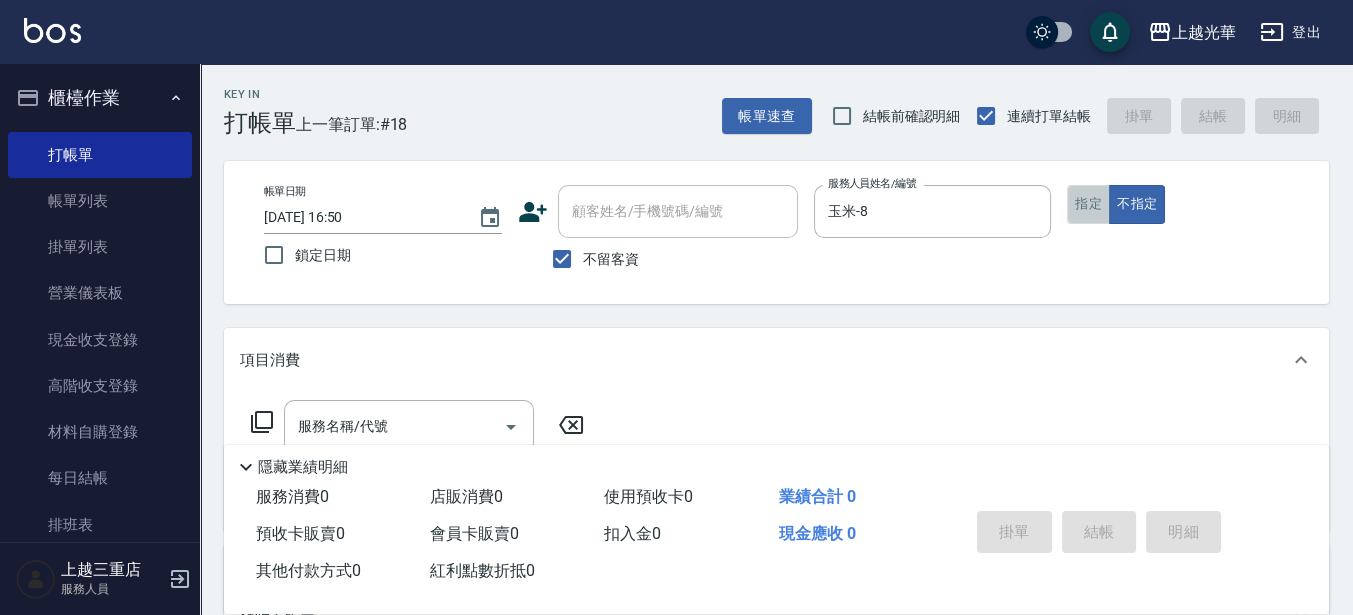 drag, startPoint x: 1097, startPoint y: 191, endPoint x: 1071, endPoint y: 202, distance: 28.231188 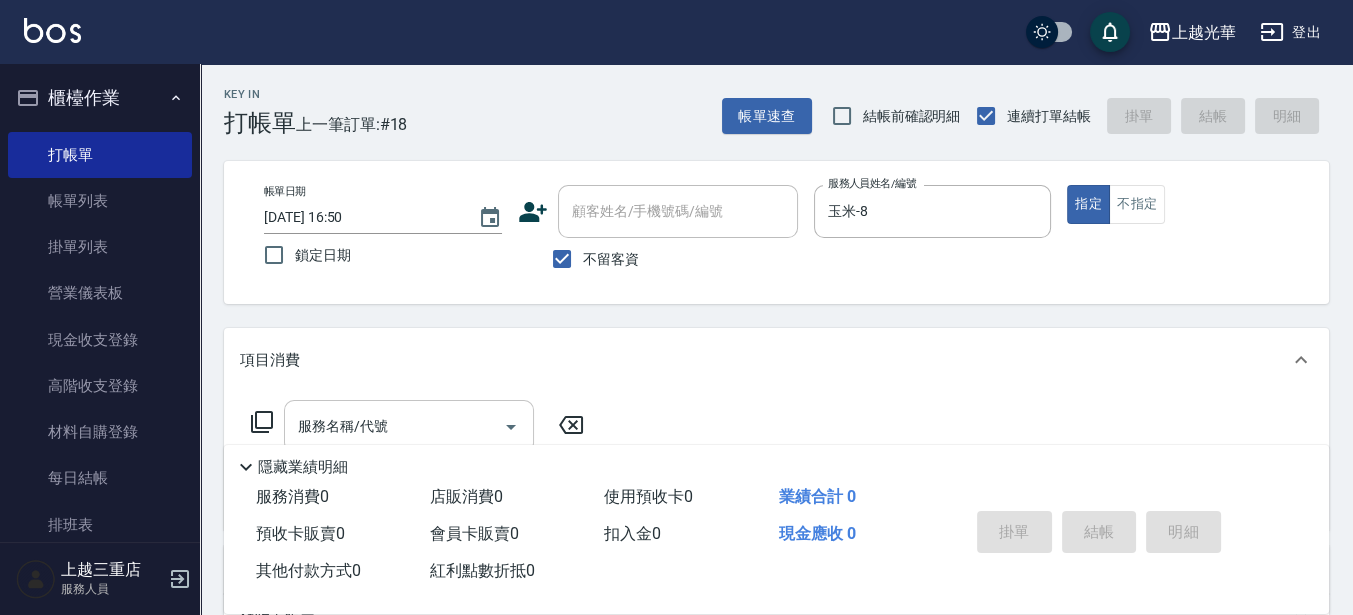 click on "服務名稱/代號" at bounding box center (394, 426) 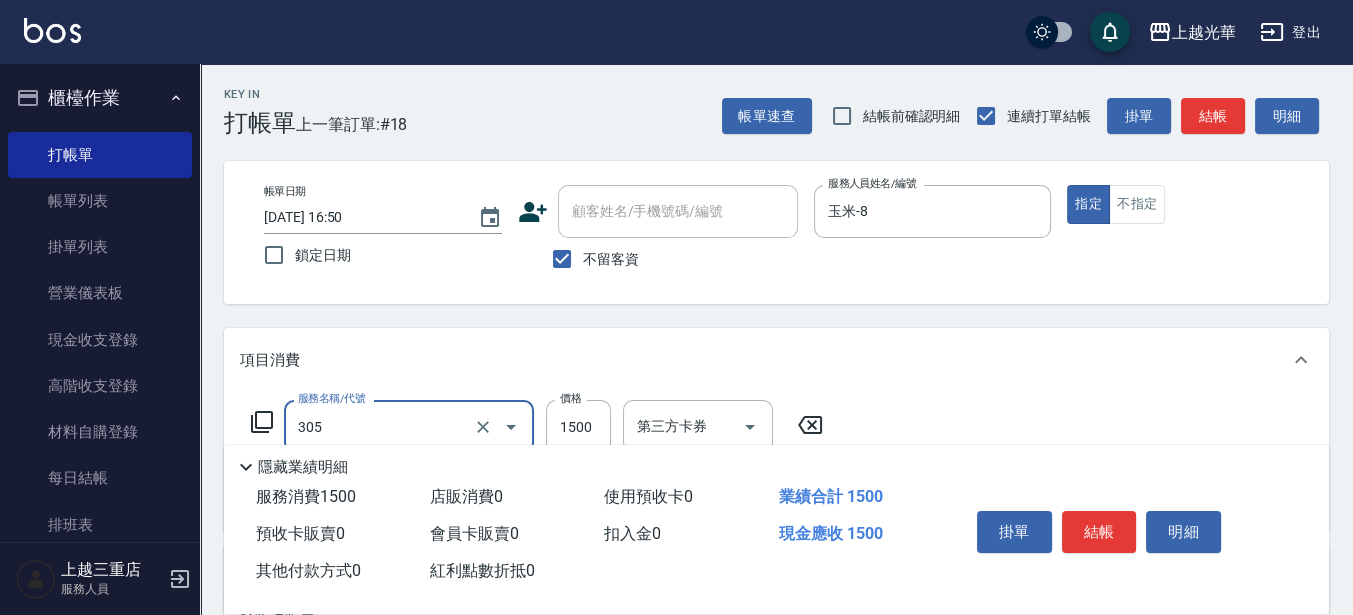 type on "設計燙髮1500(305)" 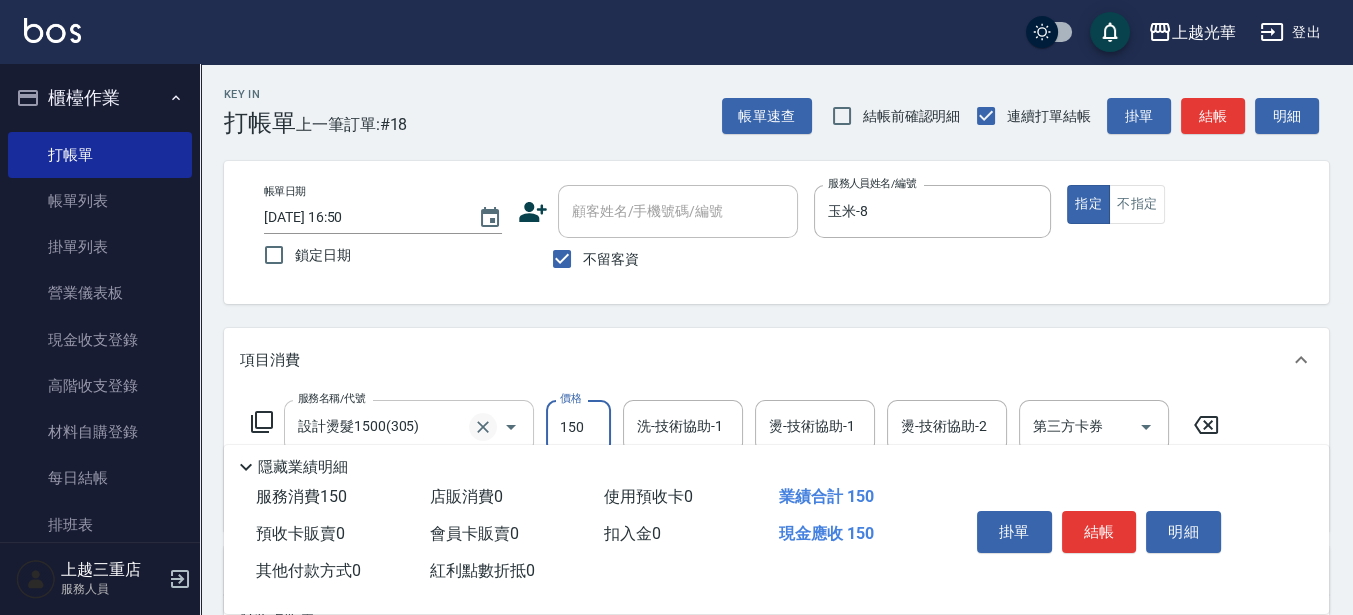 type on "1500" 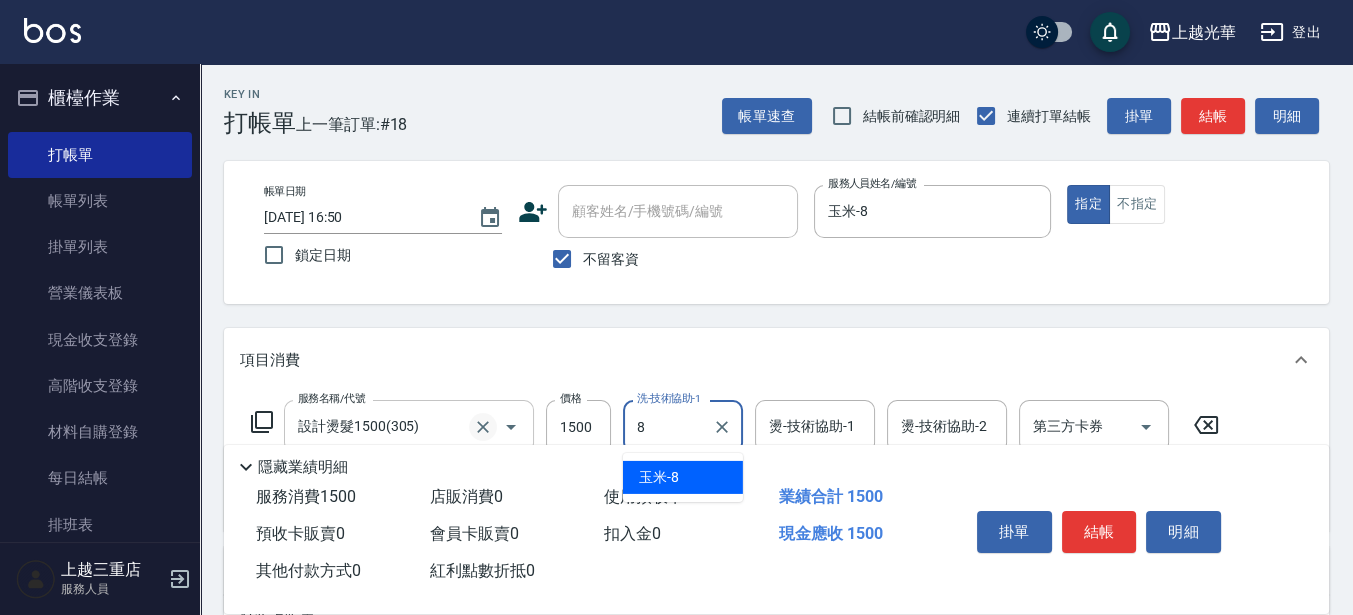 type on "玉米-8" 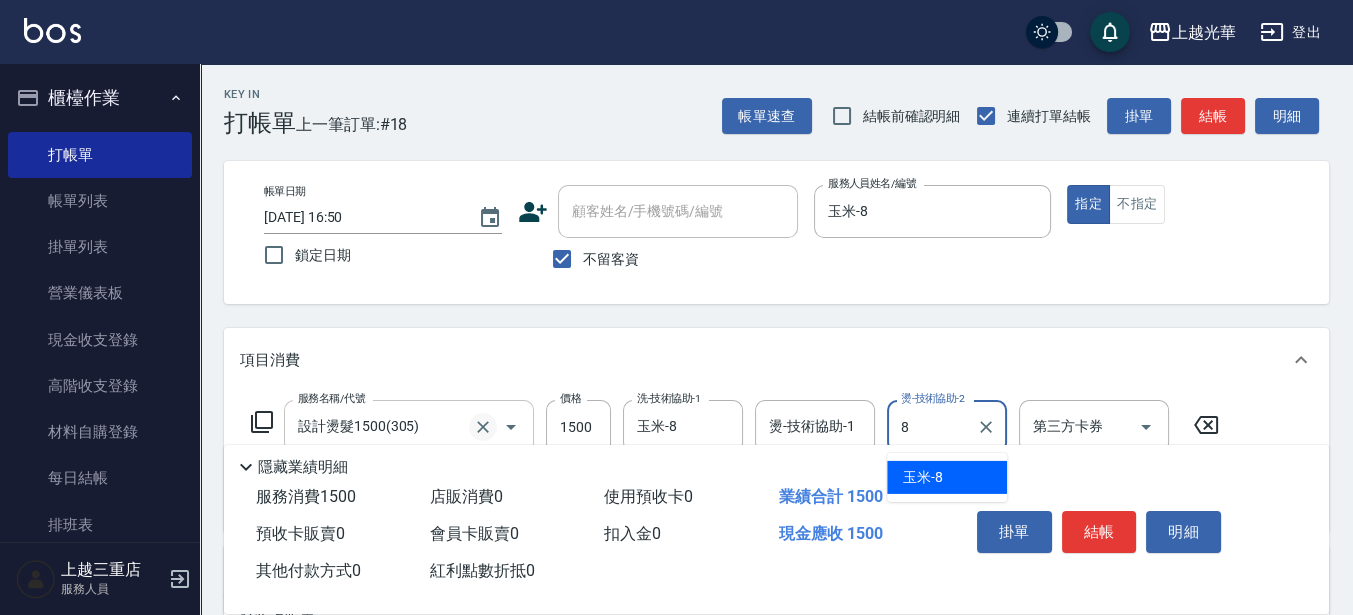 type on "玉米-8" 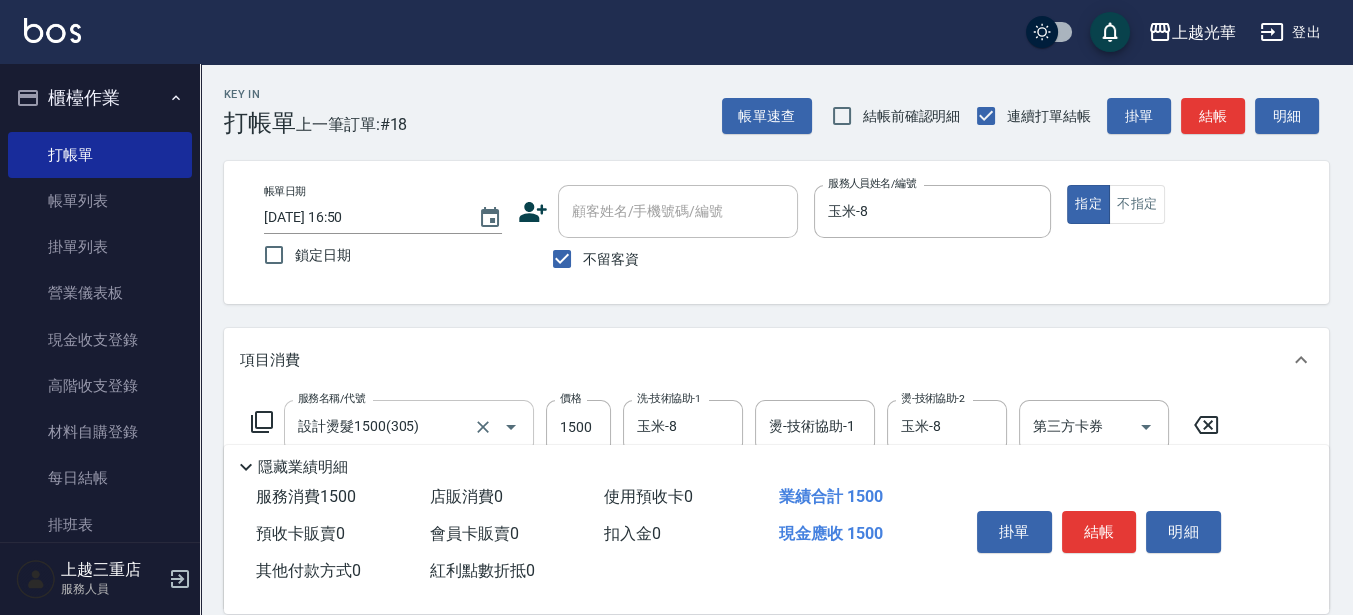 scroll, scrollTop: 125, scrollLeft: 0, axis: vertical 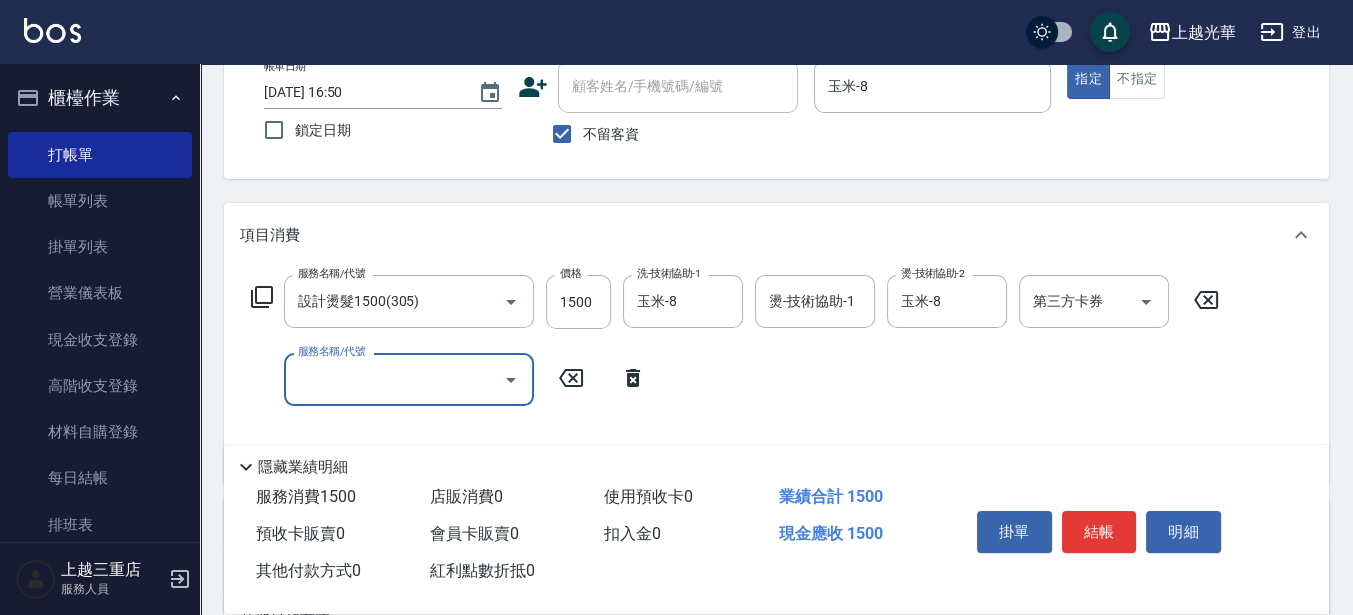 click 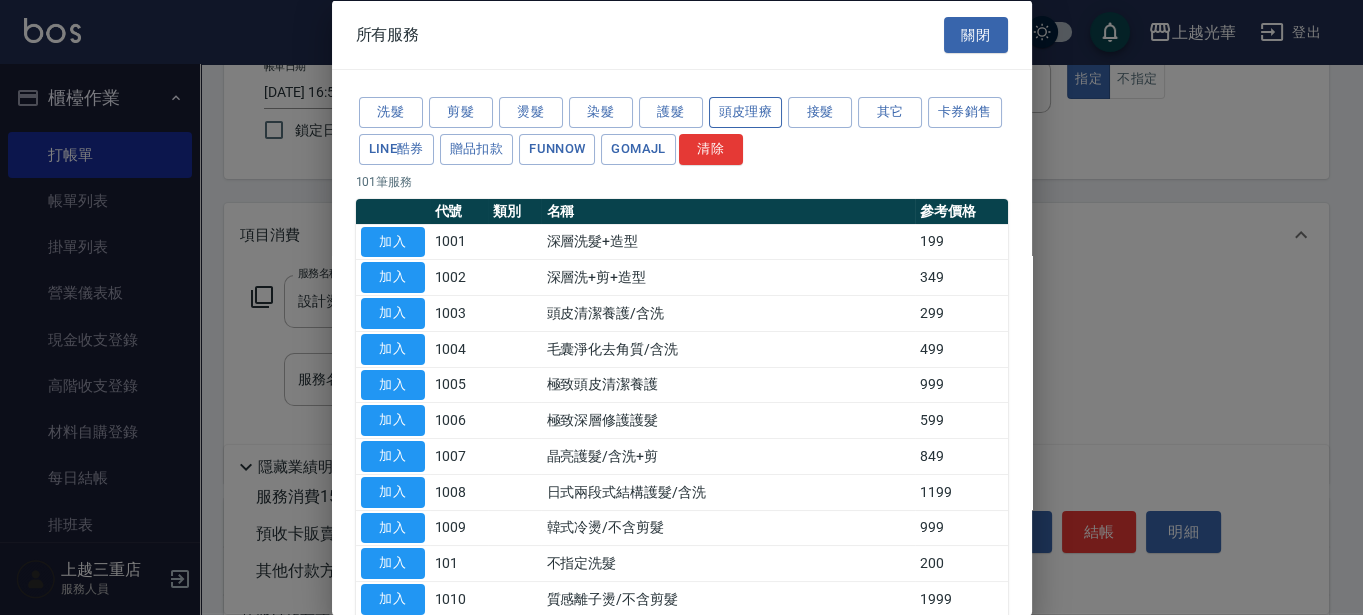 click on "頭皮理療" at bounding box center (746, 112) 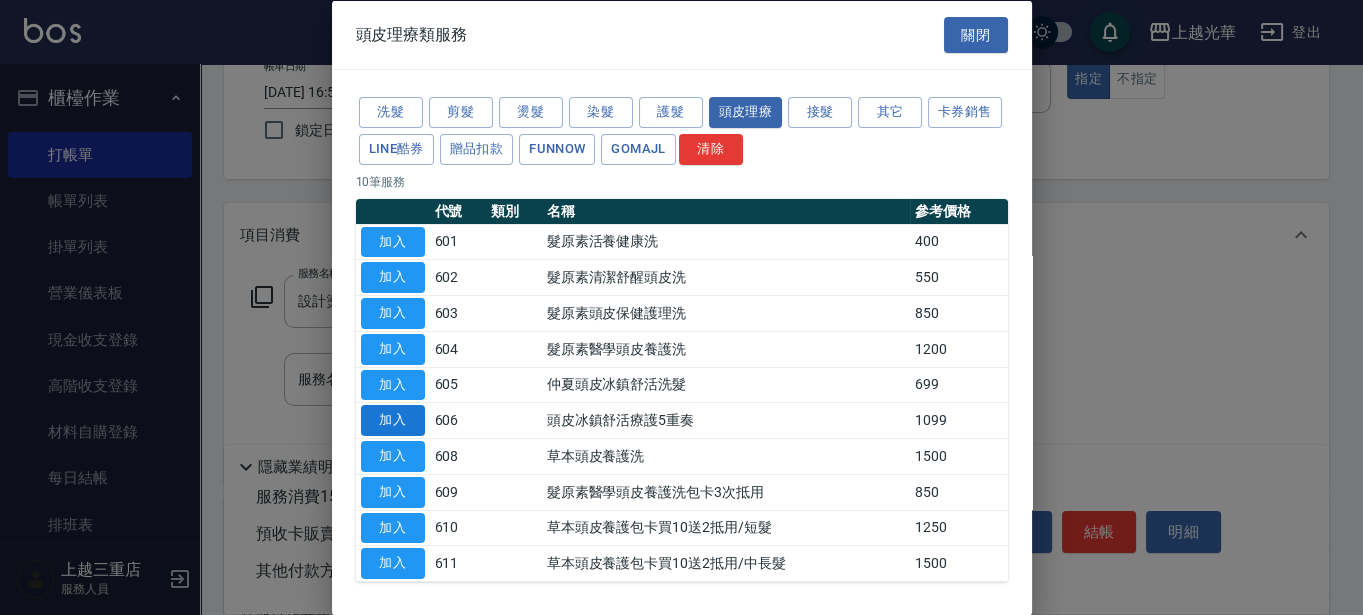 click on "加入" at bounding box center [393, 420] 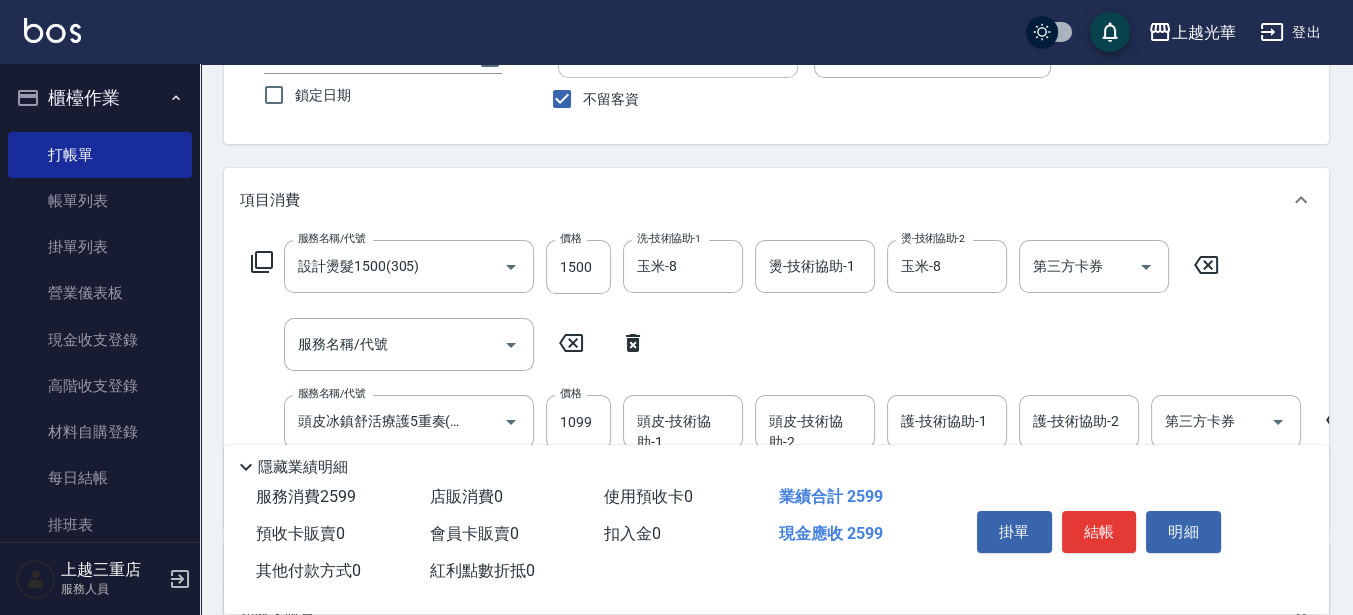 scroll, scrollTop: 250, scrollLeft: 0, axis: vertical 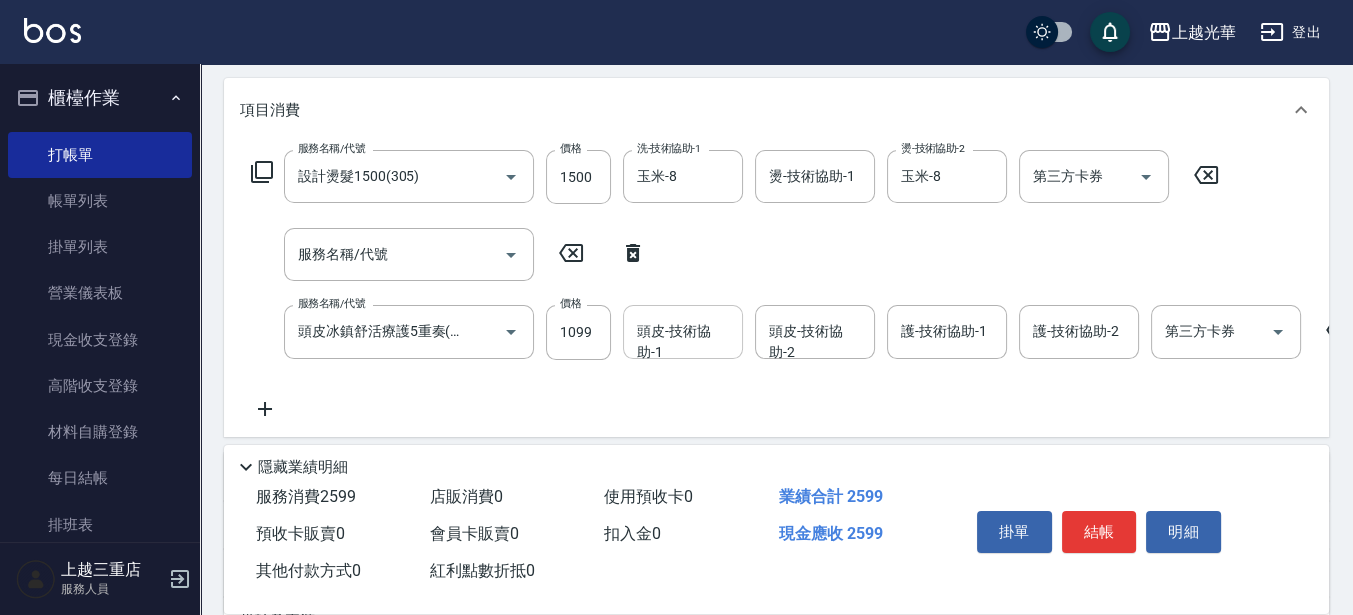 click on "頭皮-技術協助-1" at bounding box center [683, 331] 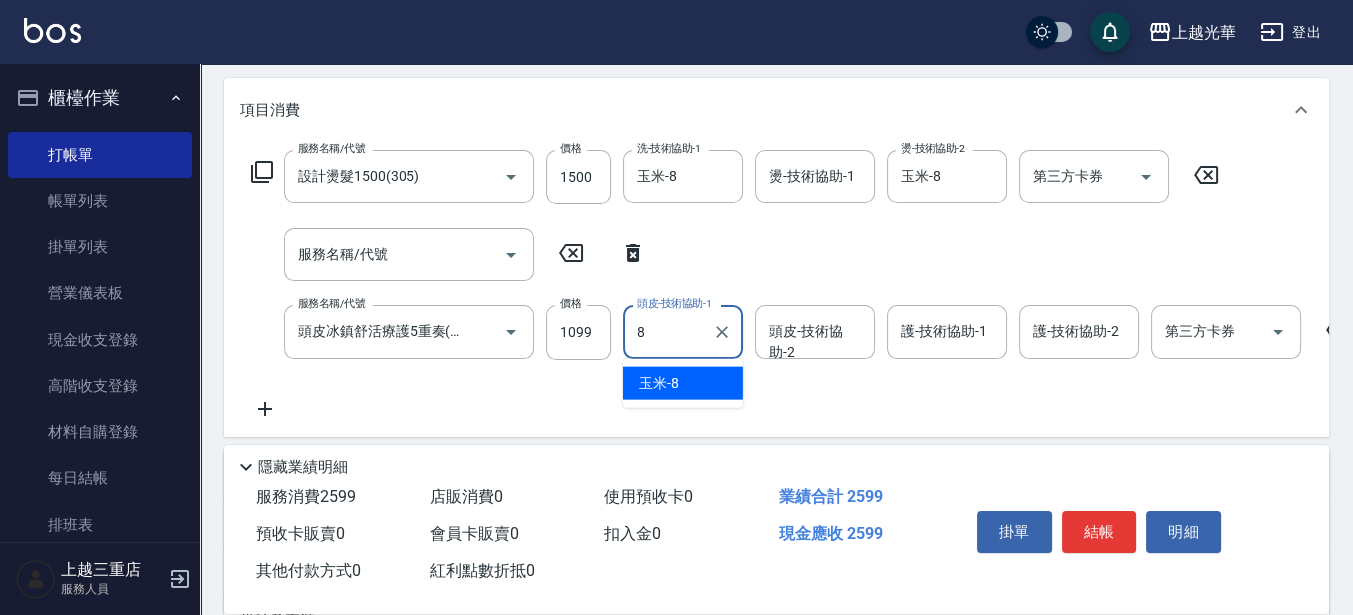 type on "玉米-8" 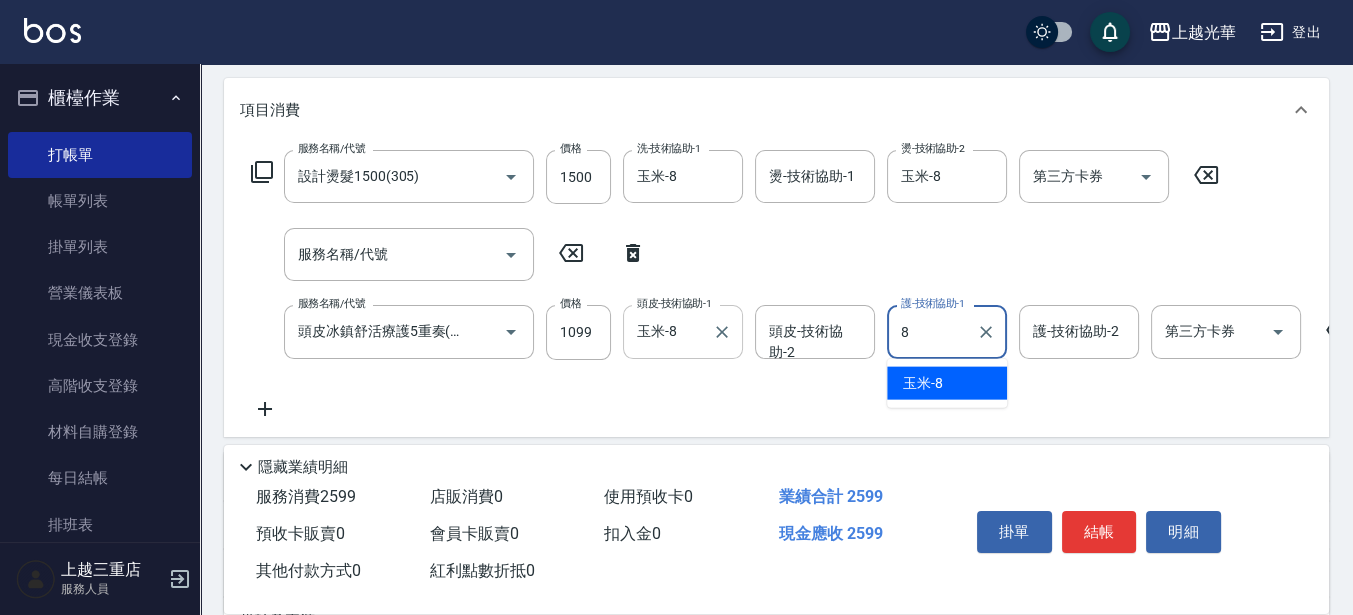 type on "玉米-8" 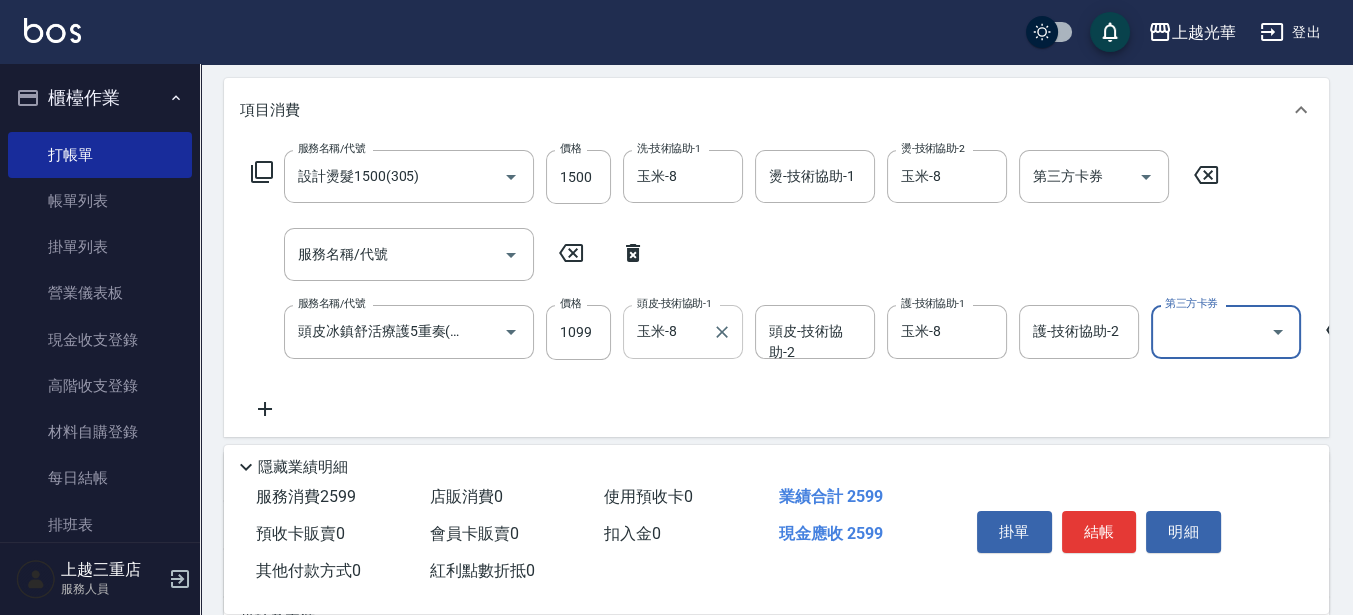 scroll, scrollTop: 0, scrollLeft: 0, axis: both 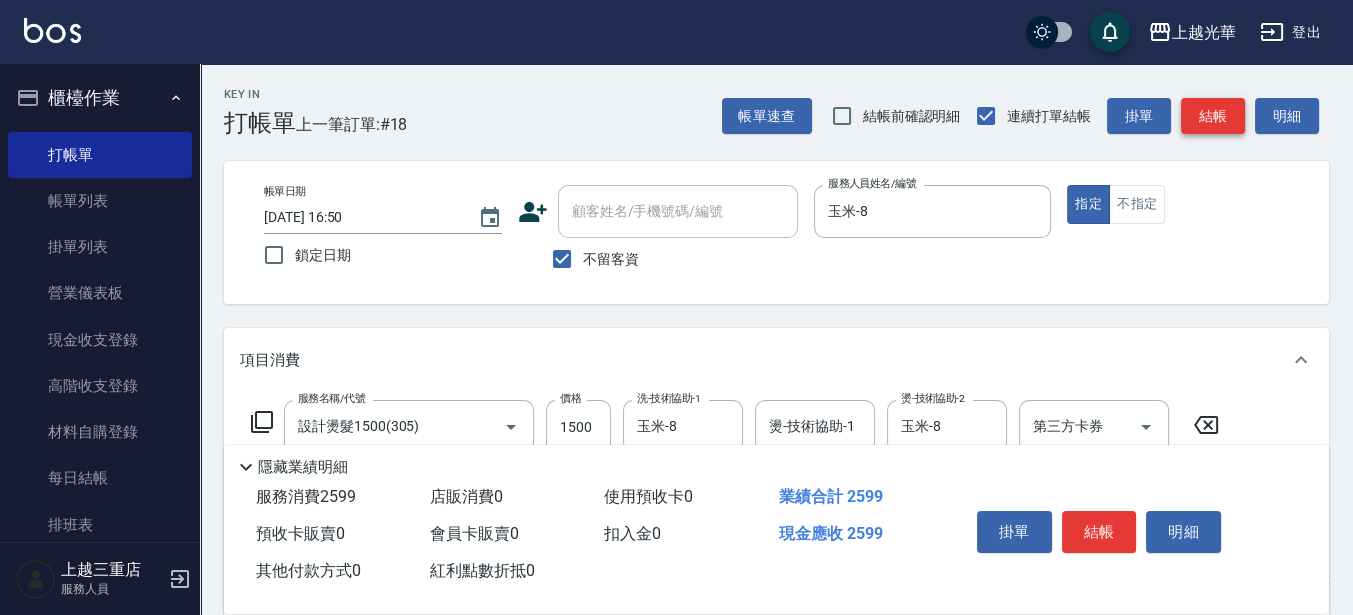 click on "結帳" at bounding box center [1213, 116] 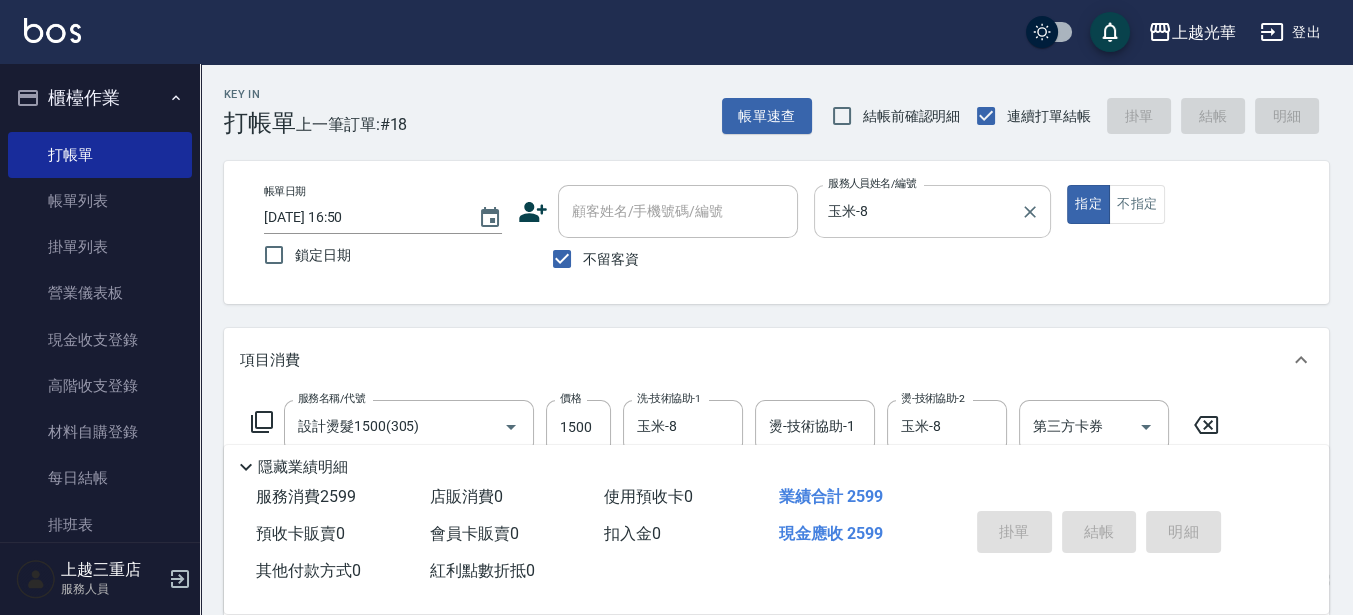 type on "[DATE] 17:28" 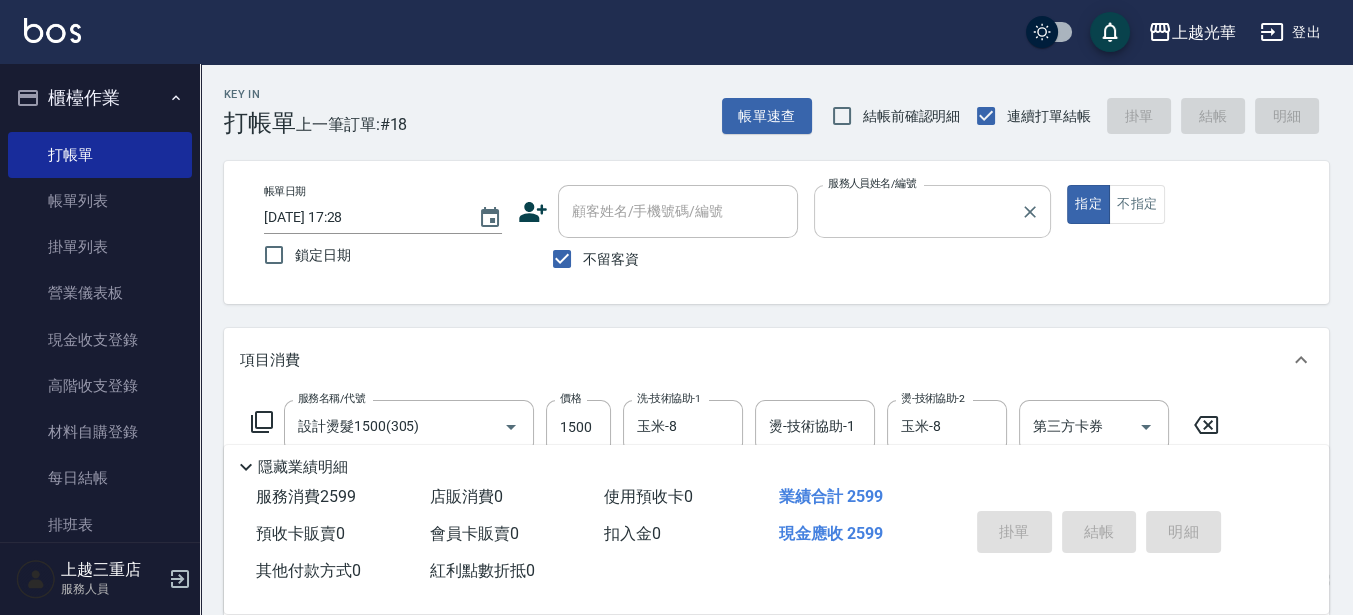 type 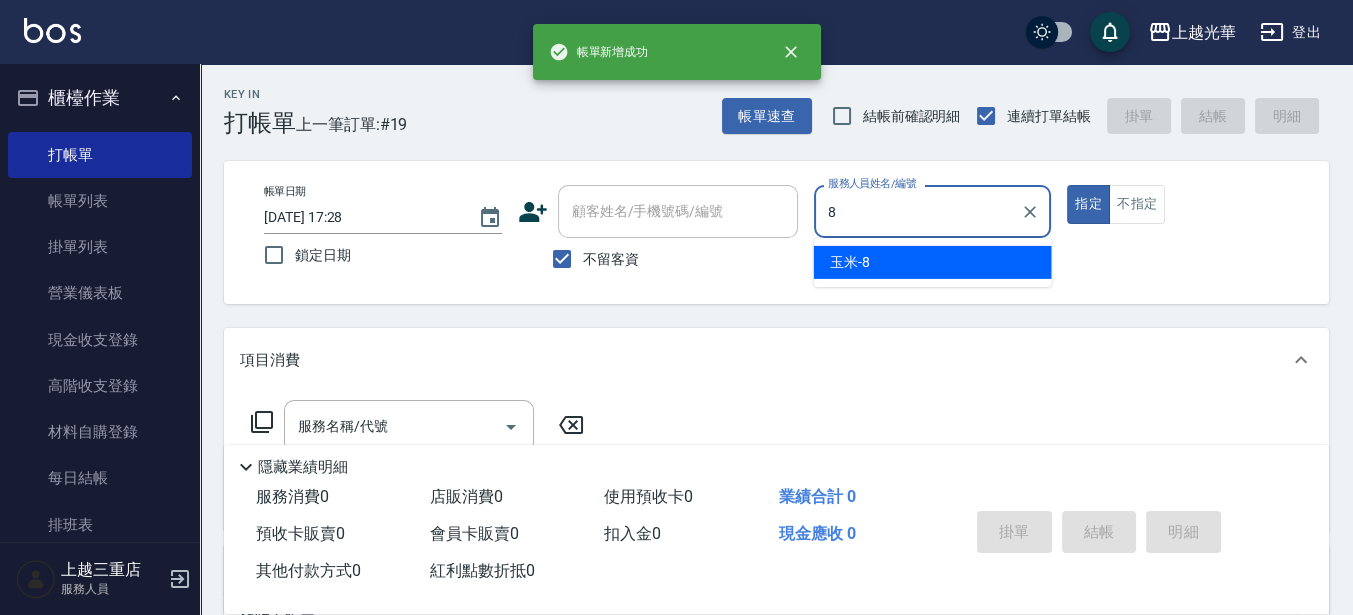 type on "玉米-8" 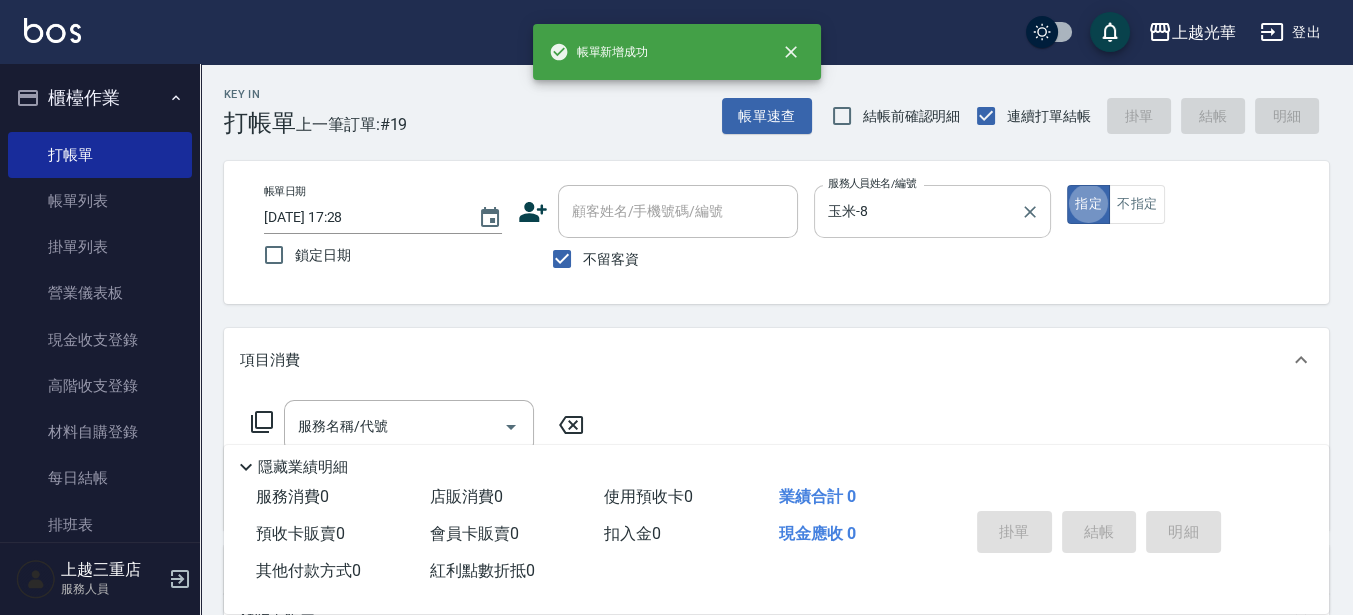 type on "true" 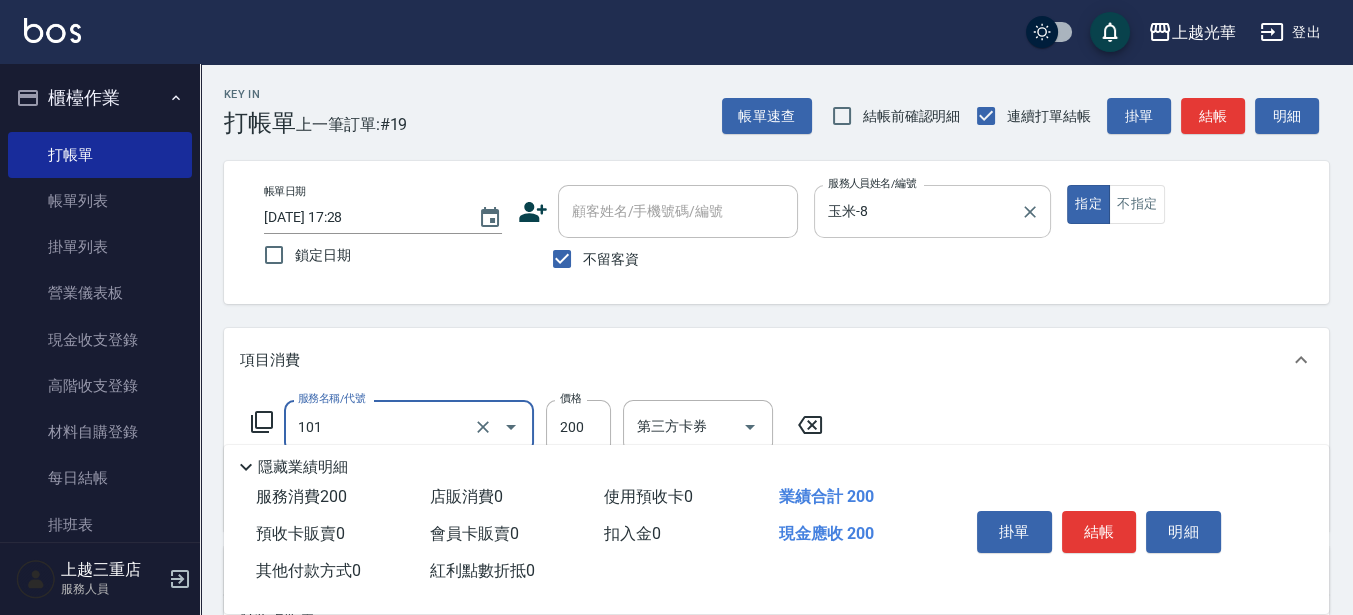 type on "不指定洗髮(101)" 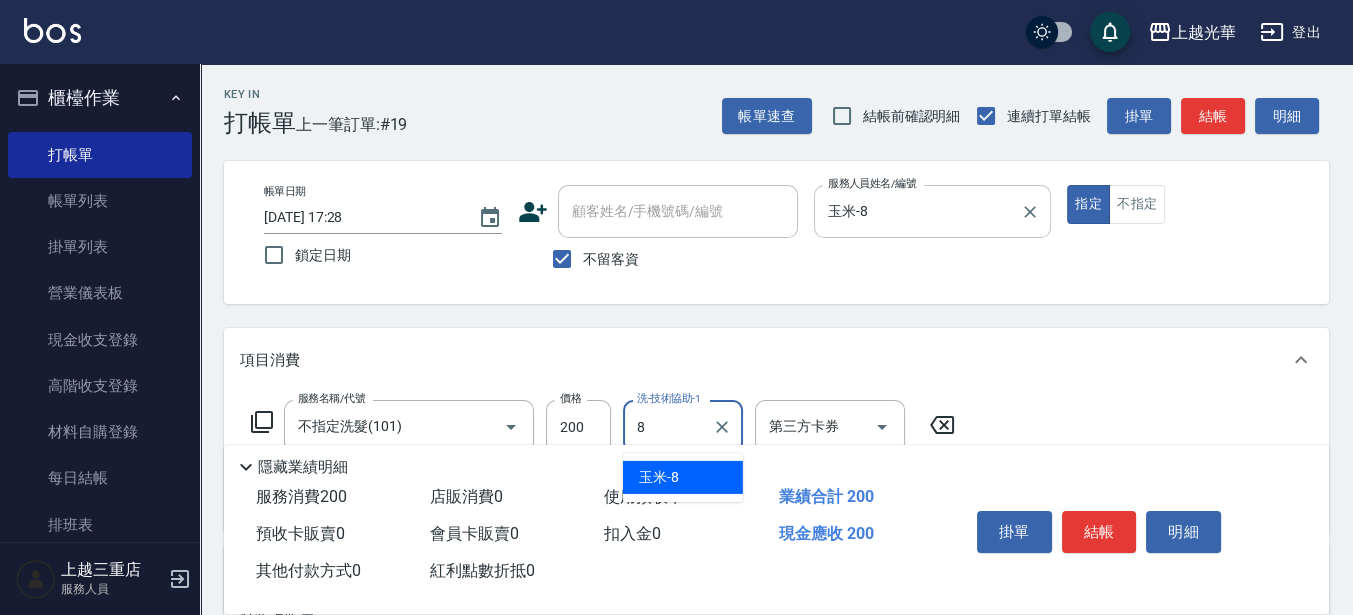 type on "玉米-8" 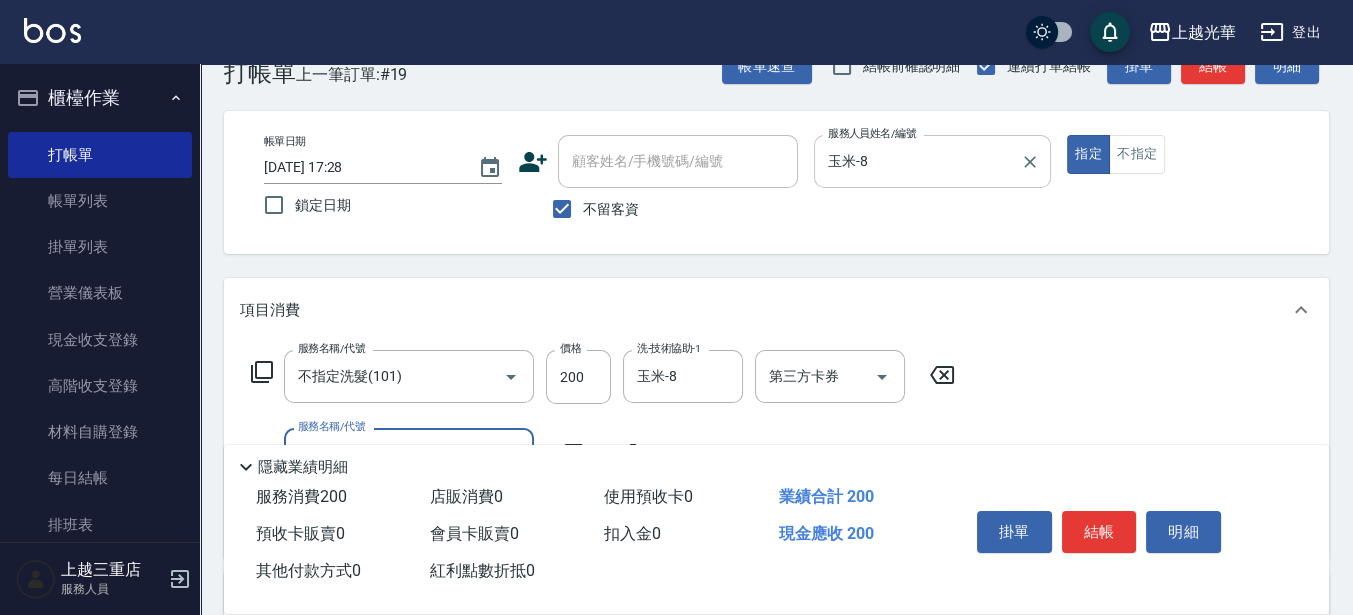 scroll, scrollTop: 250, scrollLeft: 0, axis: vertical 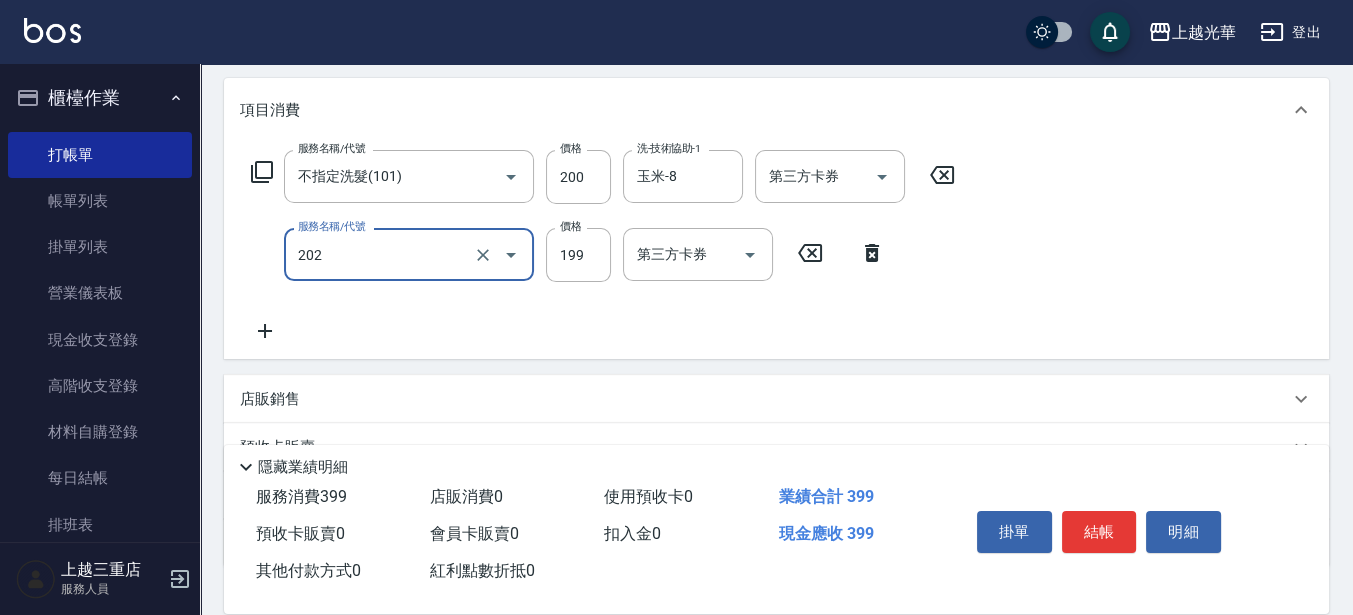 type on "不指定單剪(202)" 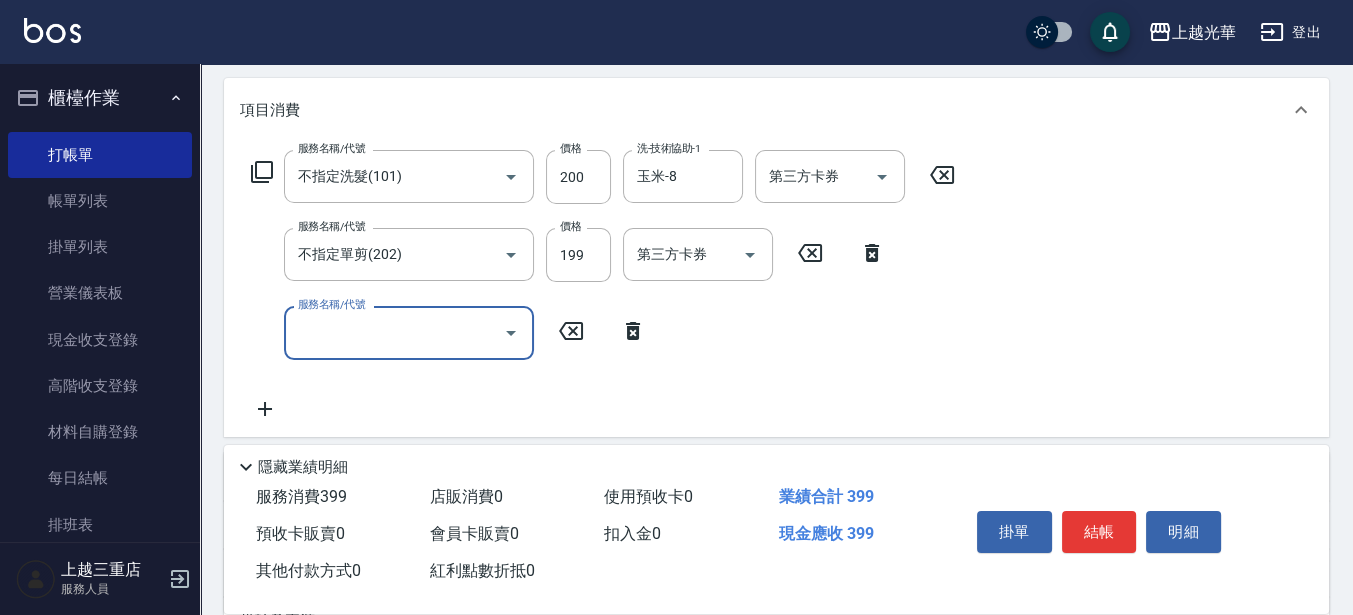 scroll, scrollTop: 0, scrollLeft: 0, axis: both 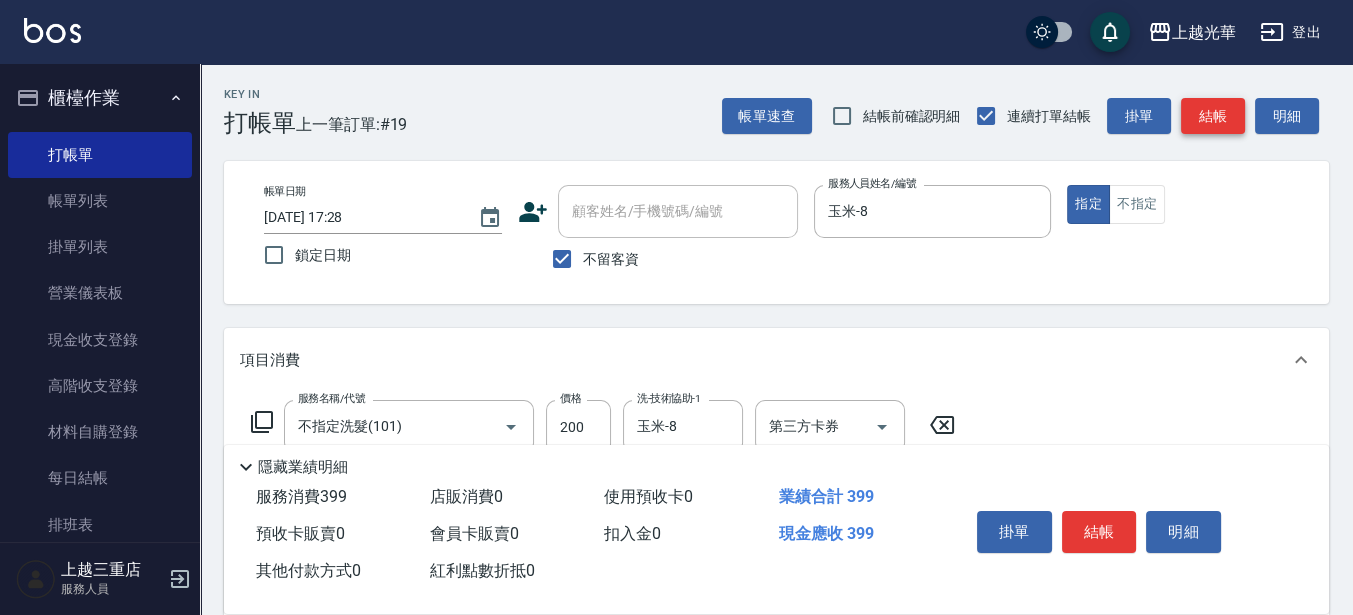 click on "結帳" at bounding box center [1213, 116] 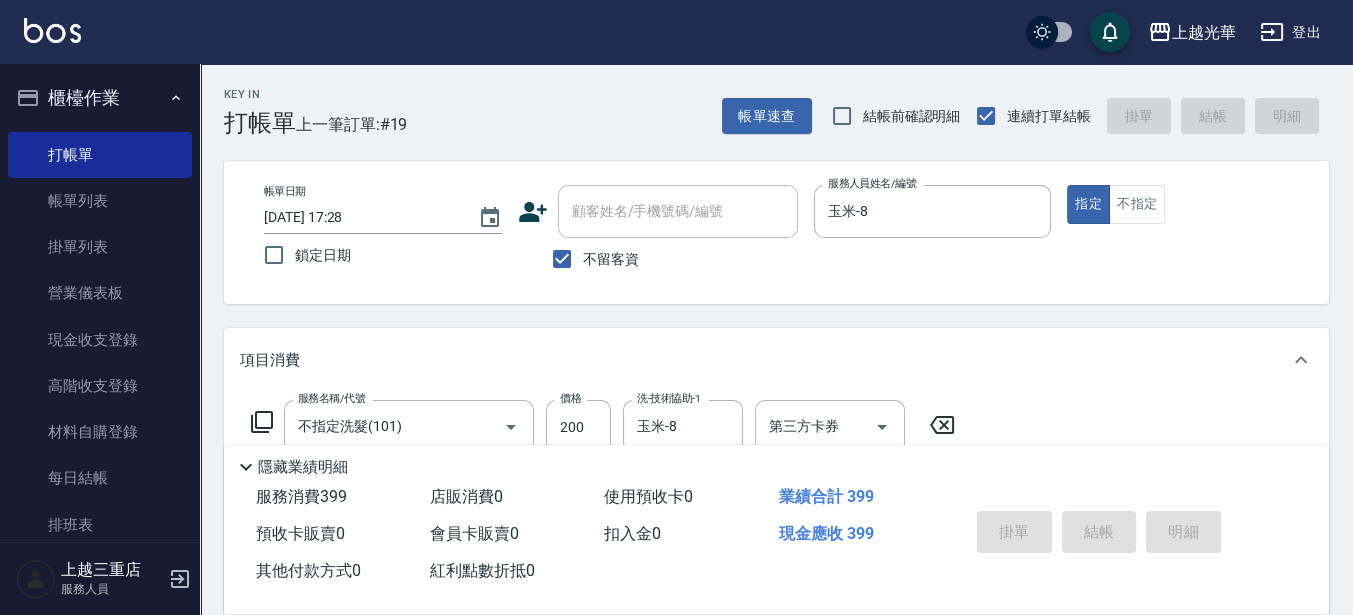 type 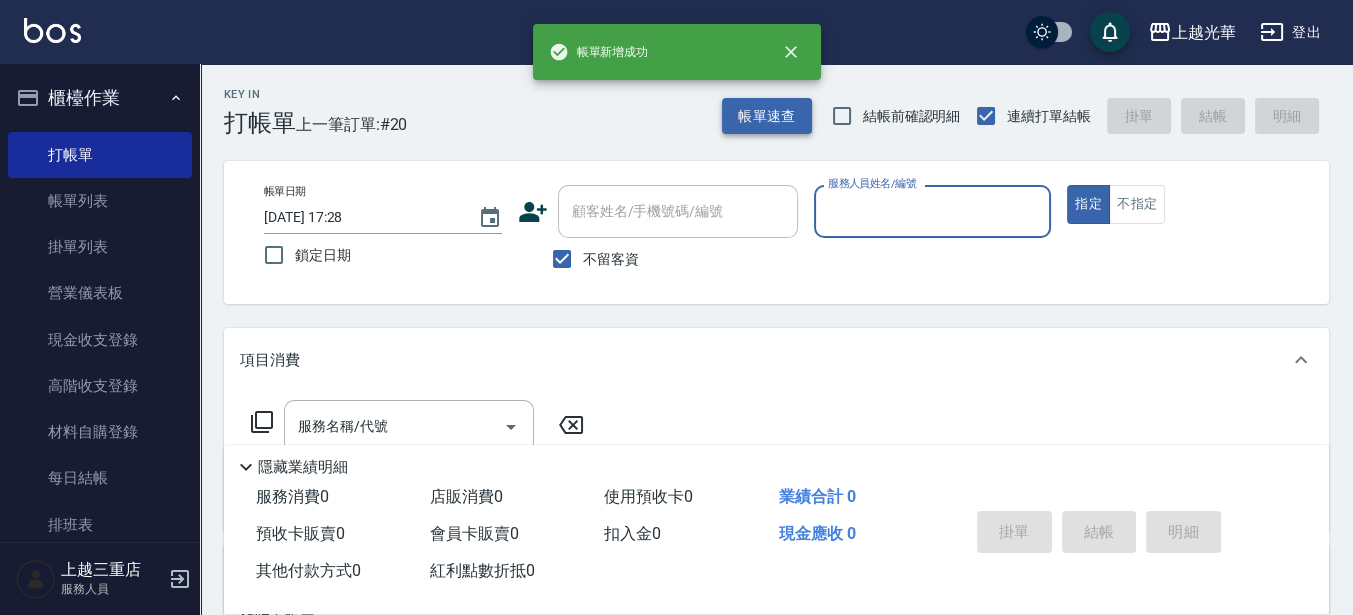 click on "帳單速查" at bounding box center [767, 116] 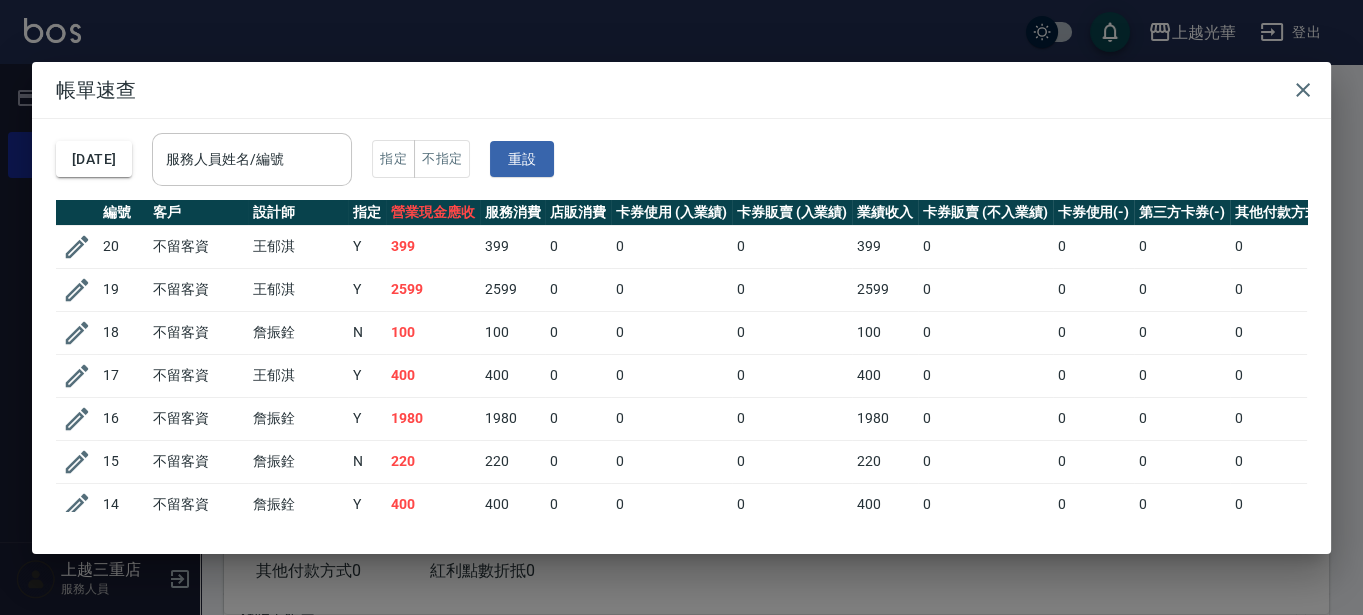 click on "服務人員姓名/編號" at bounding box center (252, 159) 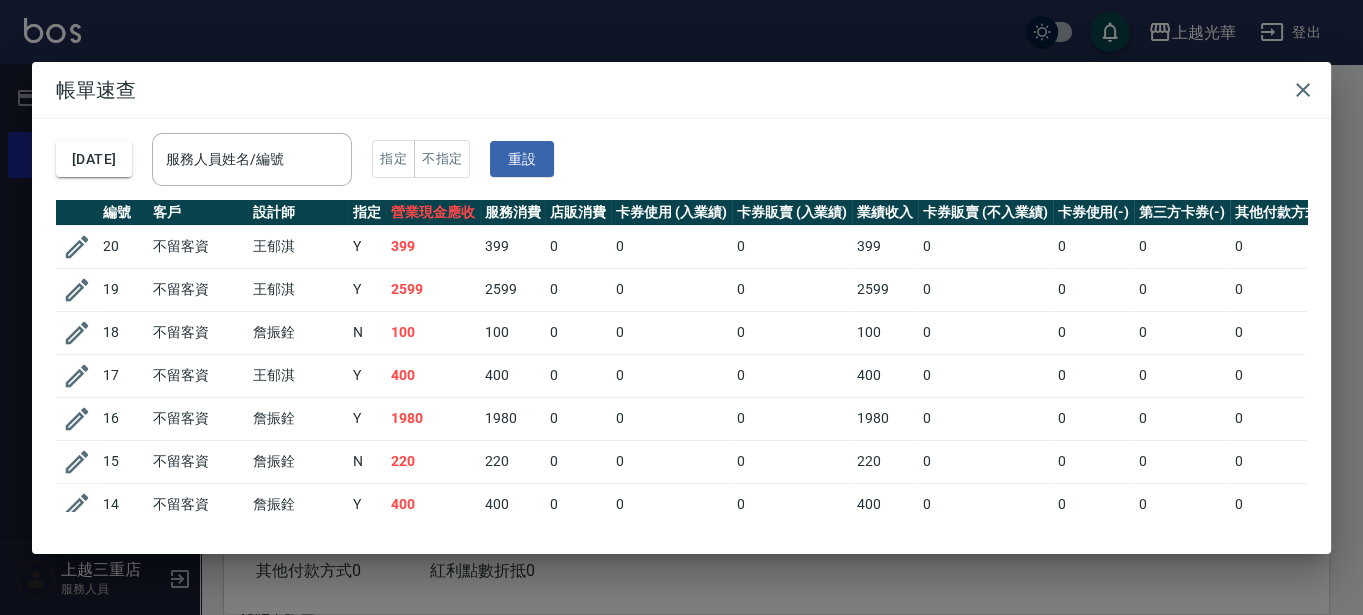 click on "[DATE] 服務人員姓名/編號 服務人員姓名/編號 指定 不指定 重設" at bounding box center [681, 159] 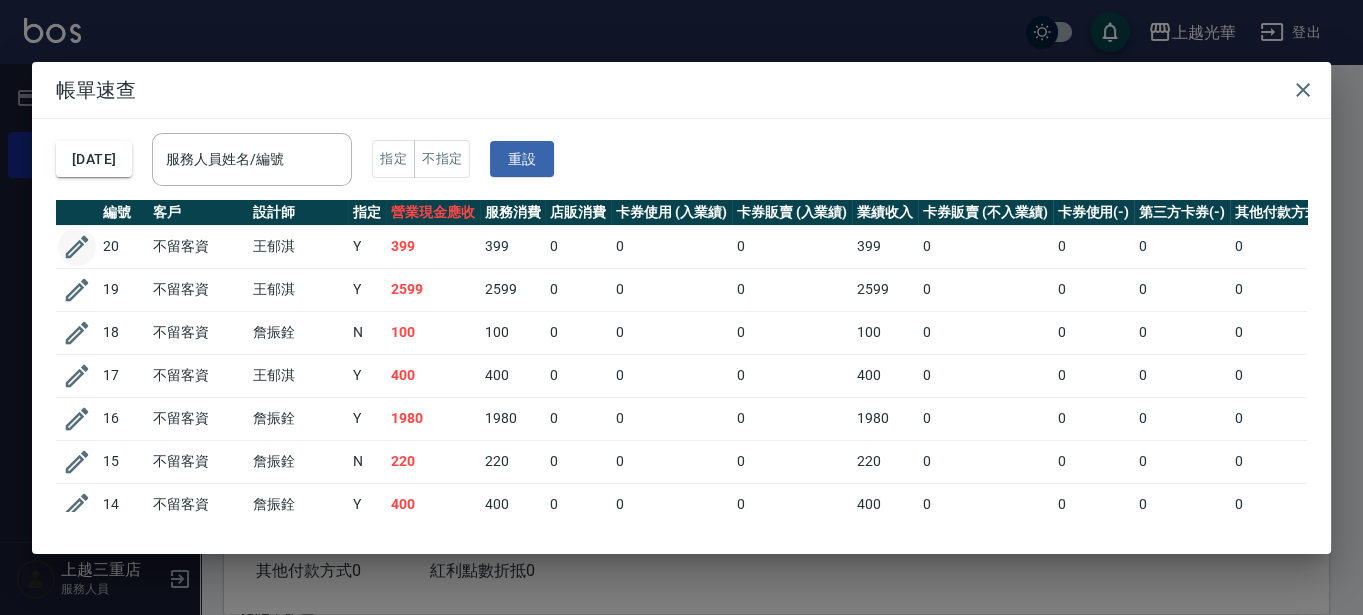 click 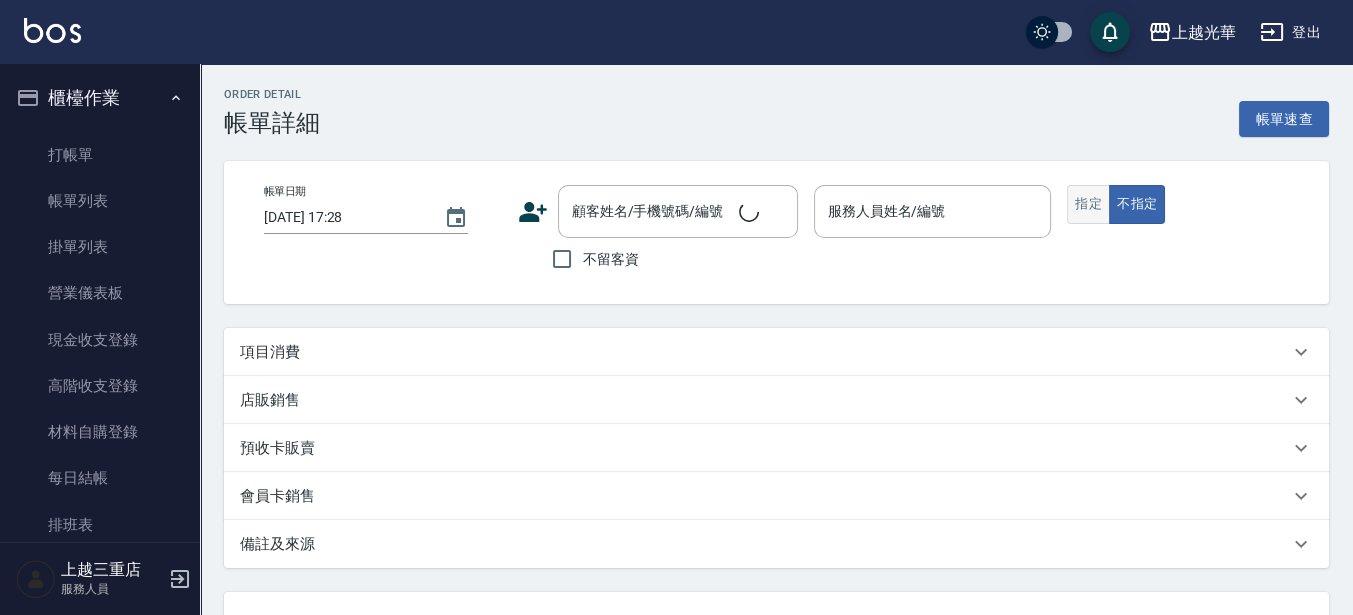 checkbox on "true" 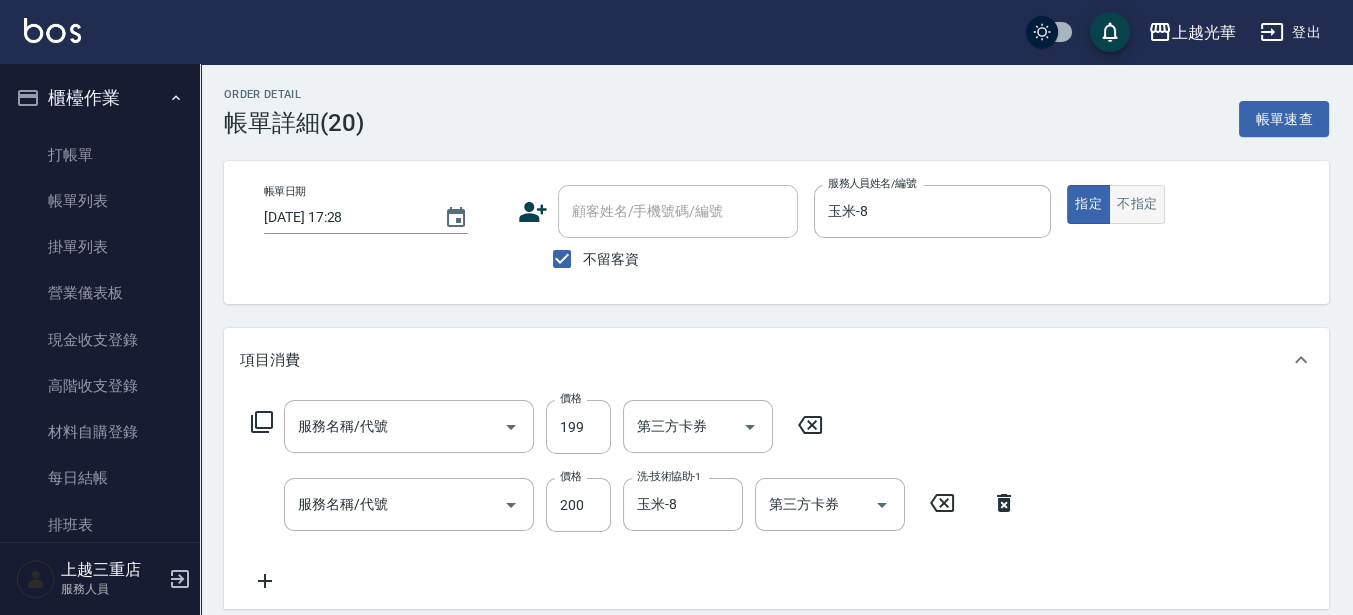 type on "不指定單剪(202)" 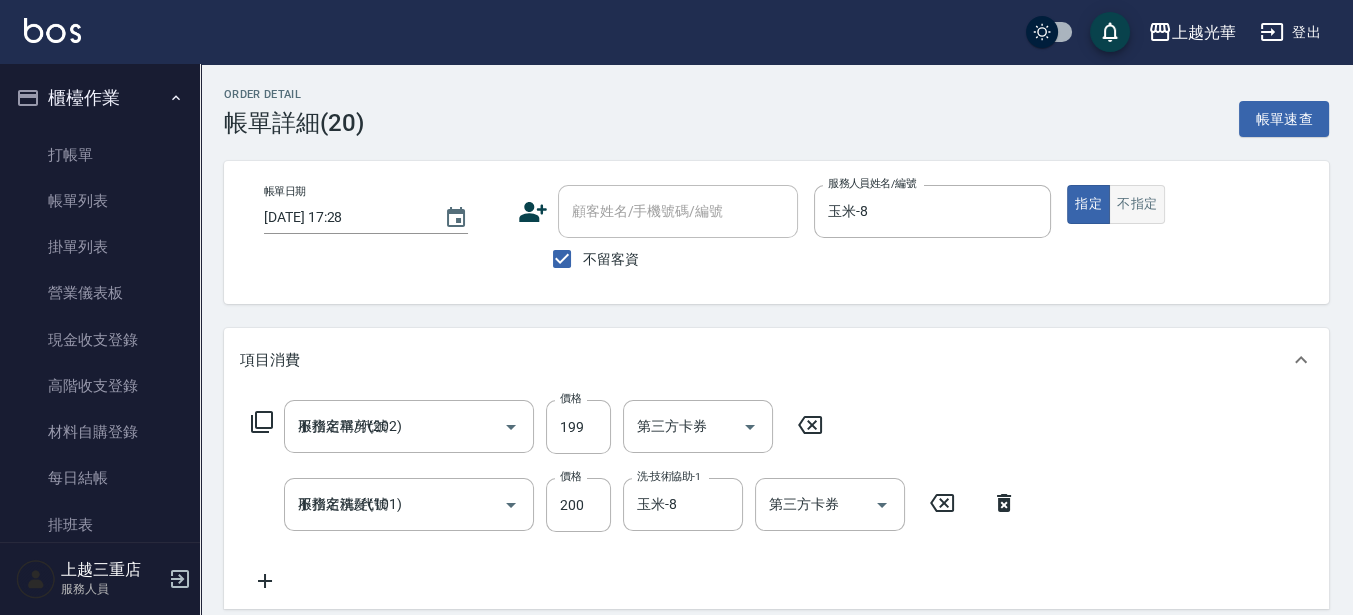 click on "不指定" at bounding box center (1137, 204) 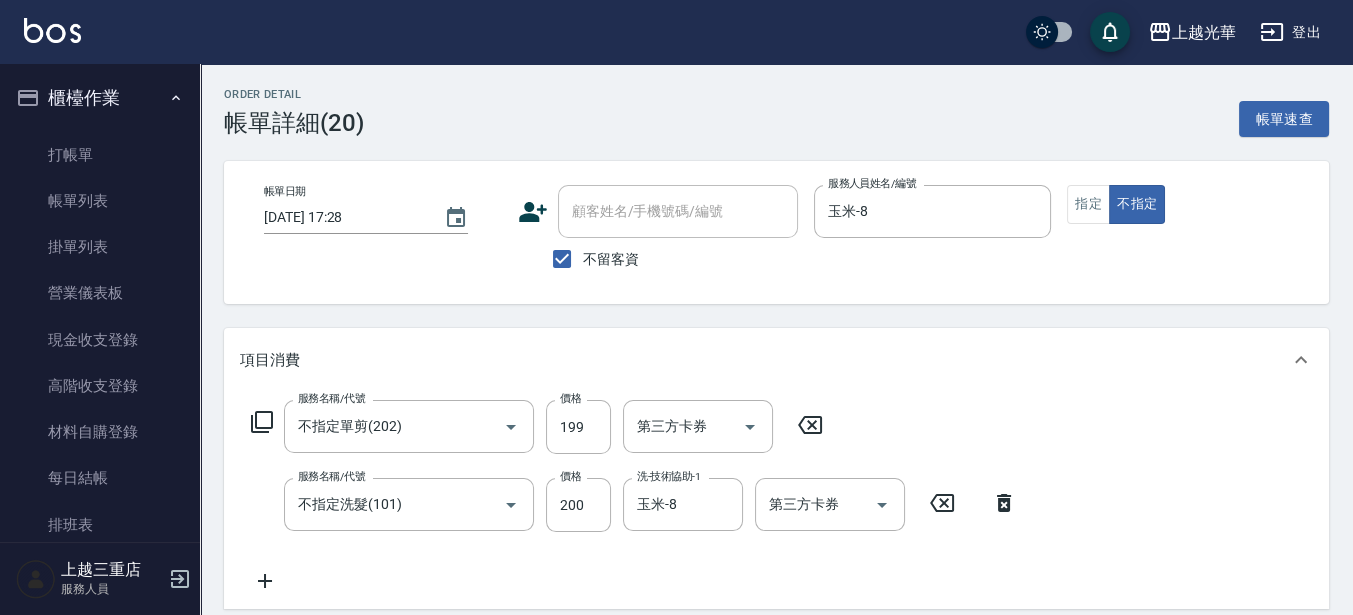 scroll, scrollTop: 462, scrollLeft: 0, axis: vertical 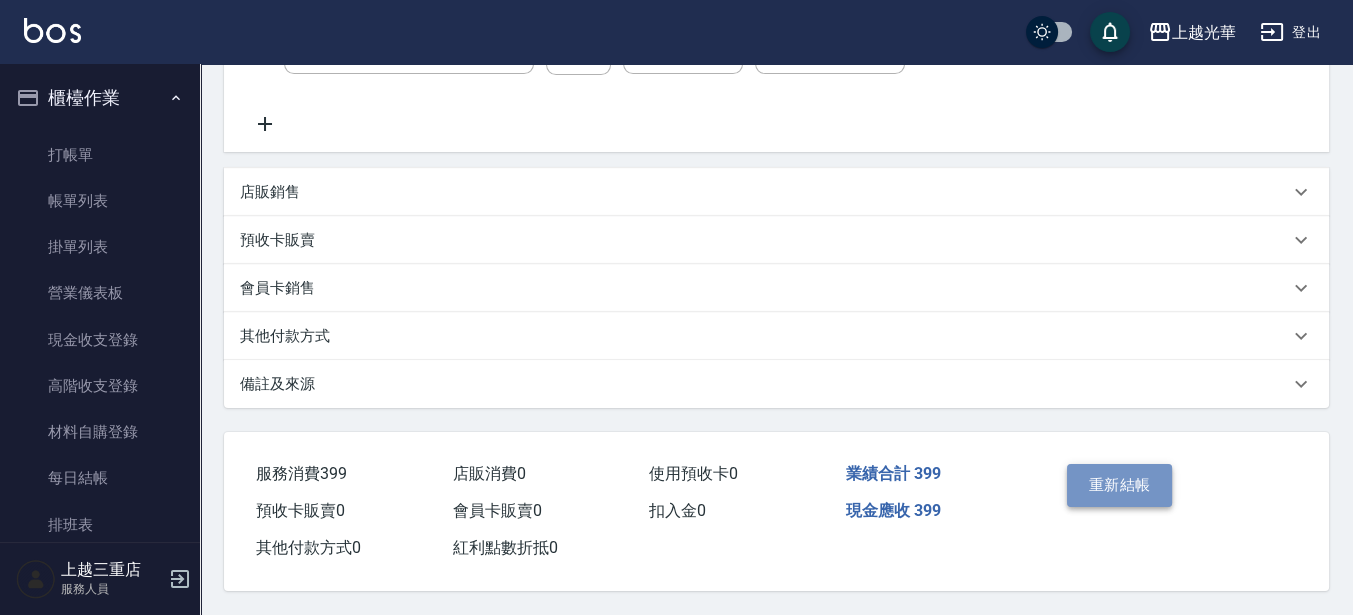 click on "重新結帳" at bounding box center (1120, 485) 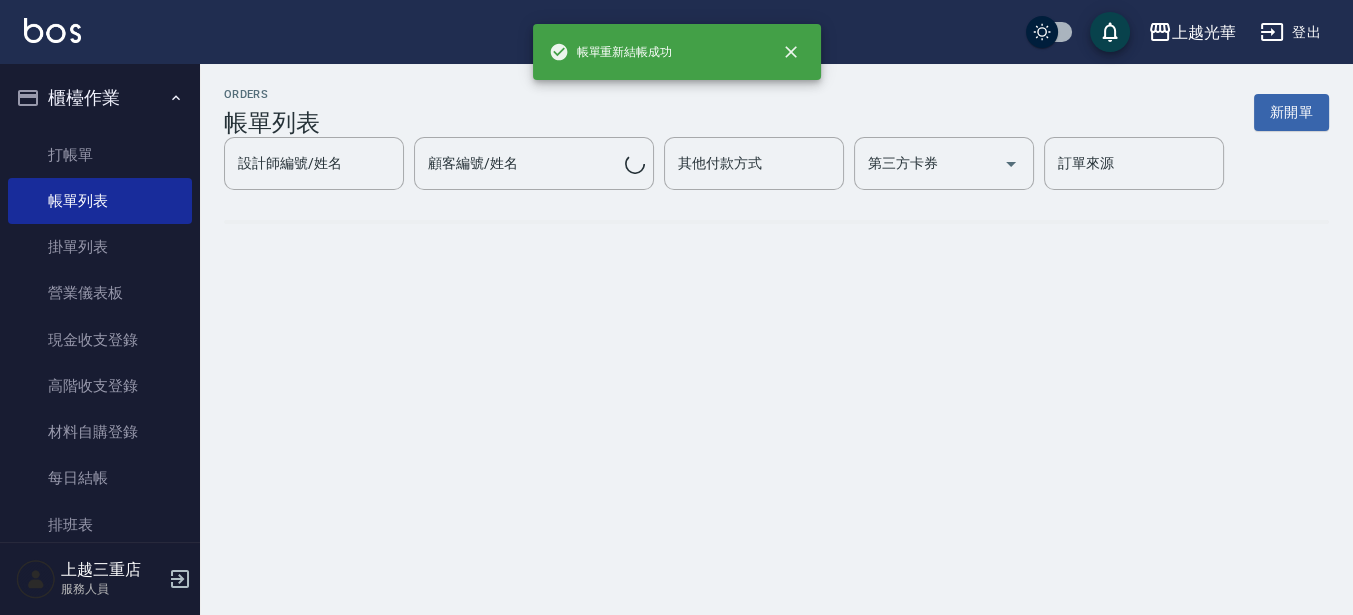 scroll, scrollTop: 0, scrollLeft: 0, axis: both 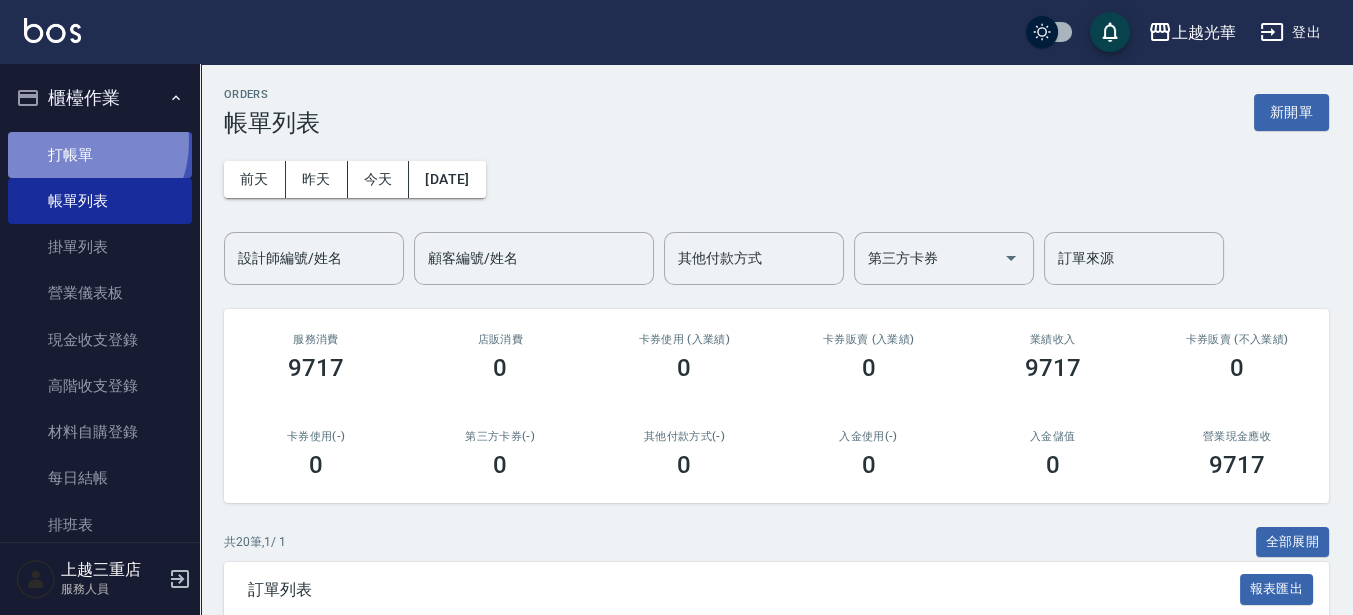 click on "打帳單" at bounding box center [100, 155] 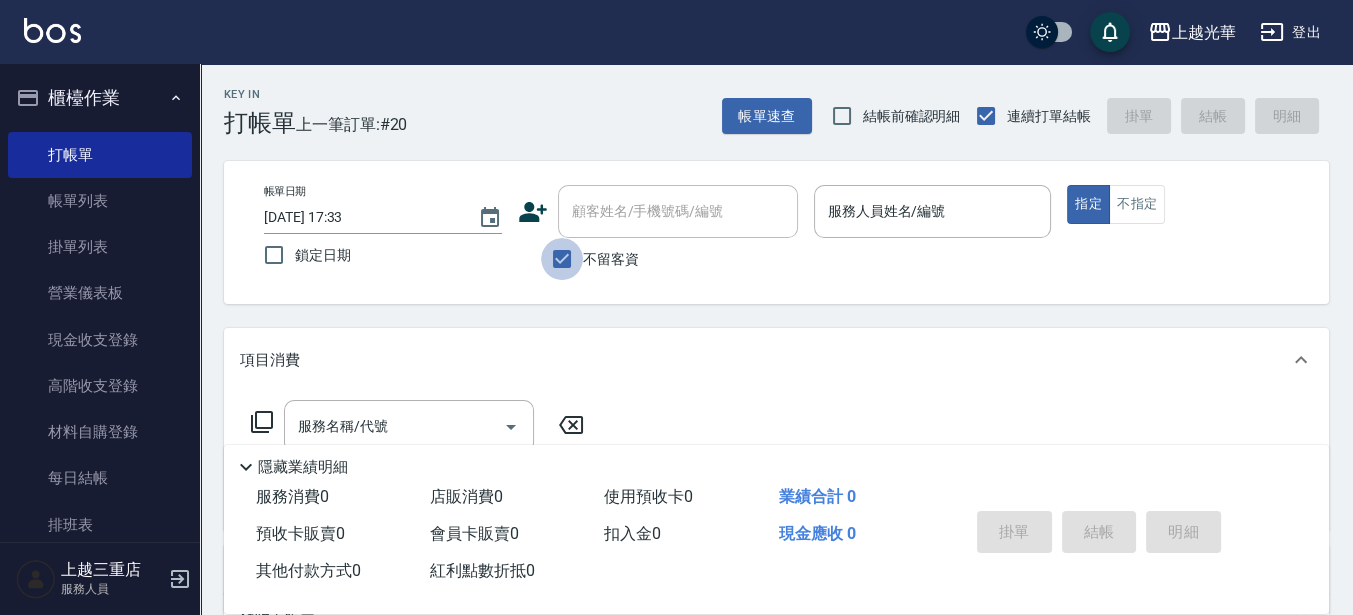 drag, startPoint x: 552, startPoint y: 257, endPoint x: 633, endPoint y: 256, distance: 81.00617 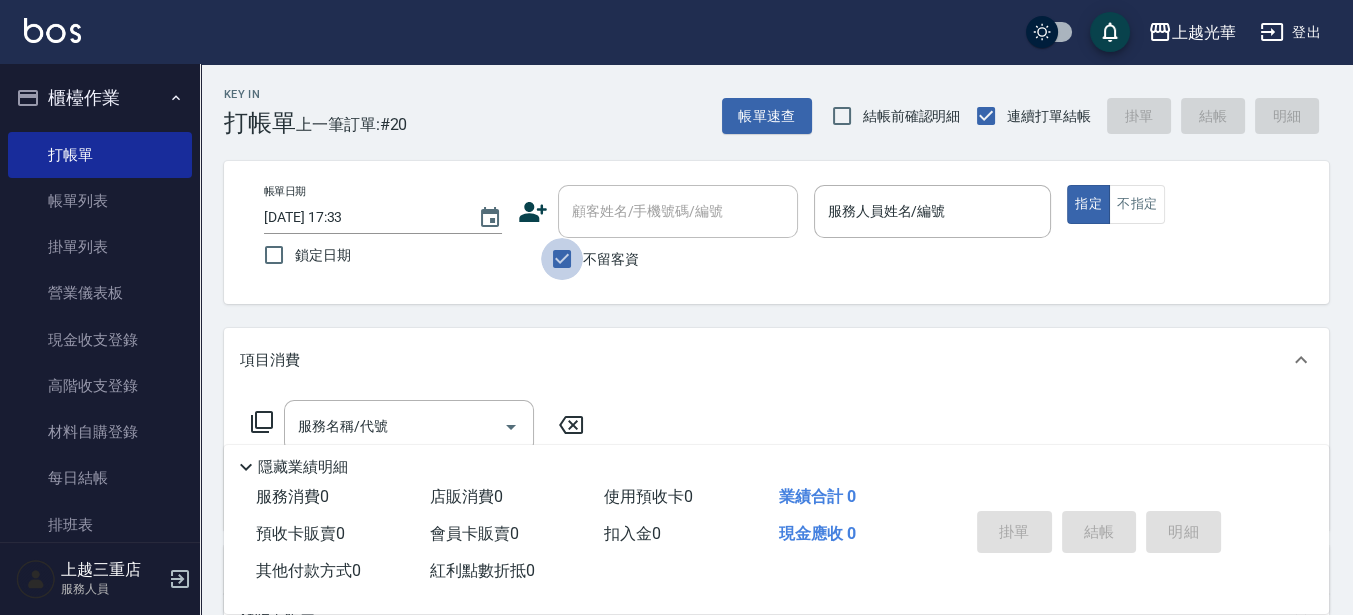 click on "不留客資" at bounding box center [562, 259] 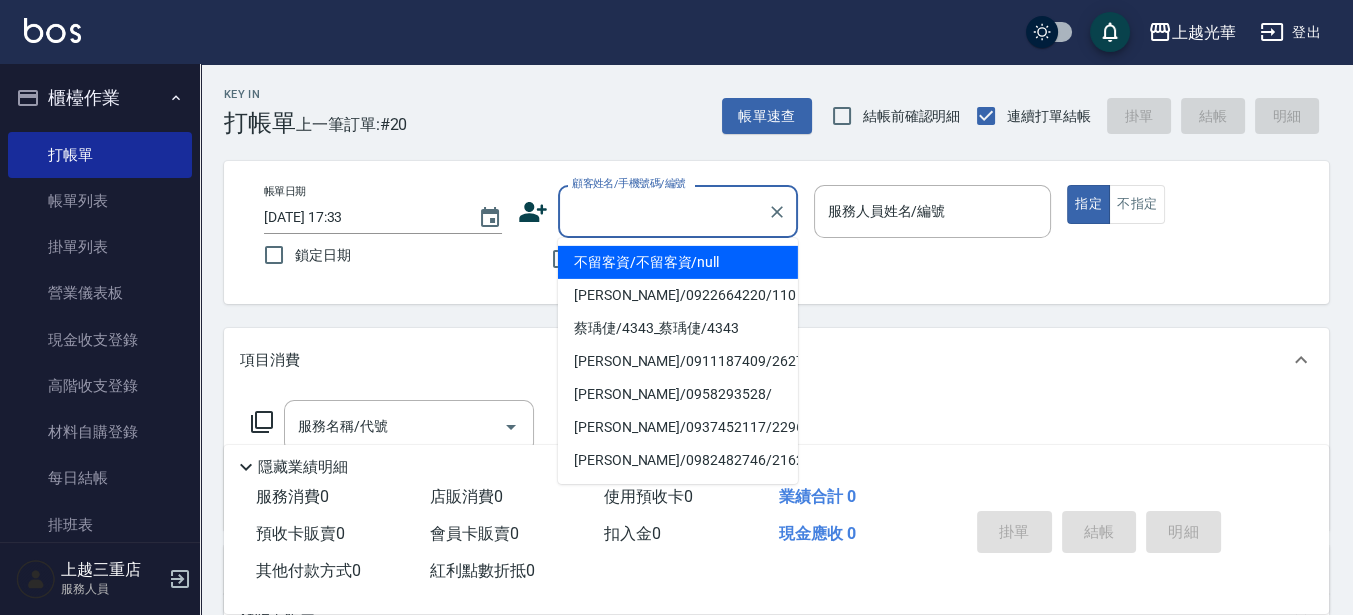click on "顧客姓名/手機號碼/編號" at bounding box center (663, 211) 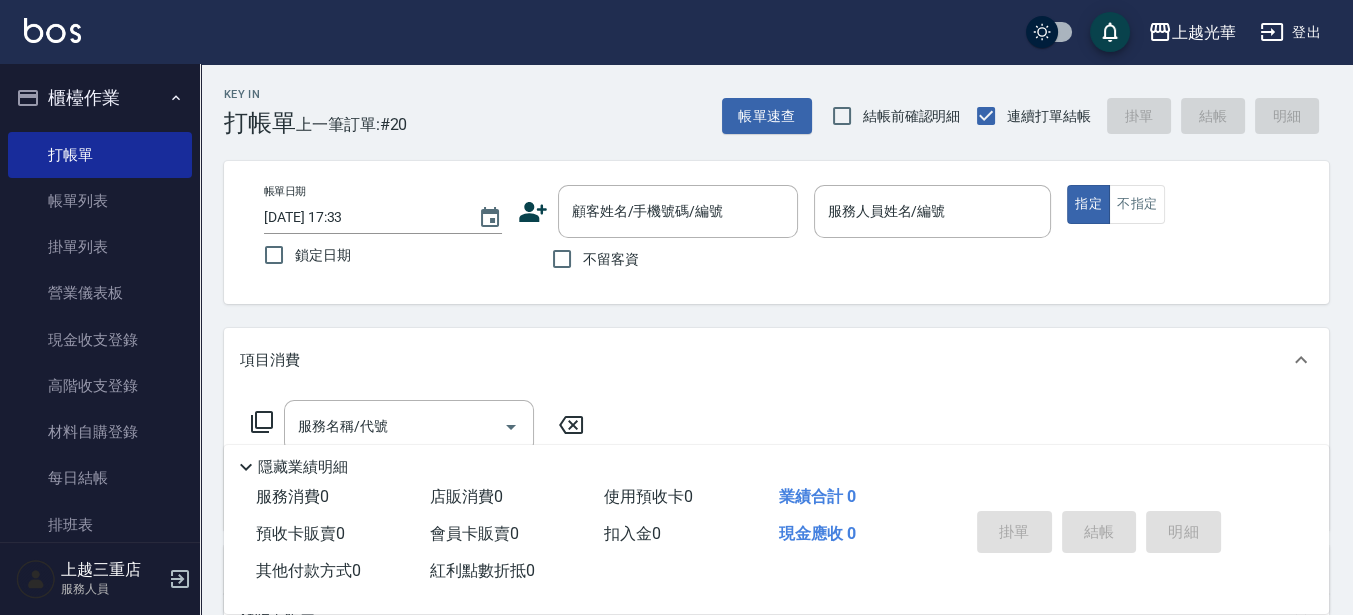 click on "不留客資" at bounding box center (611, 259) 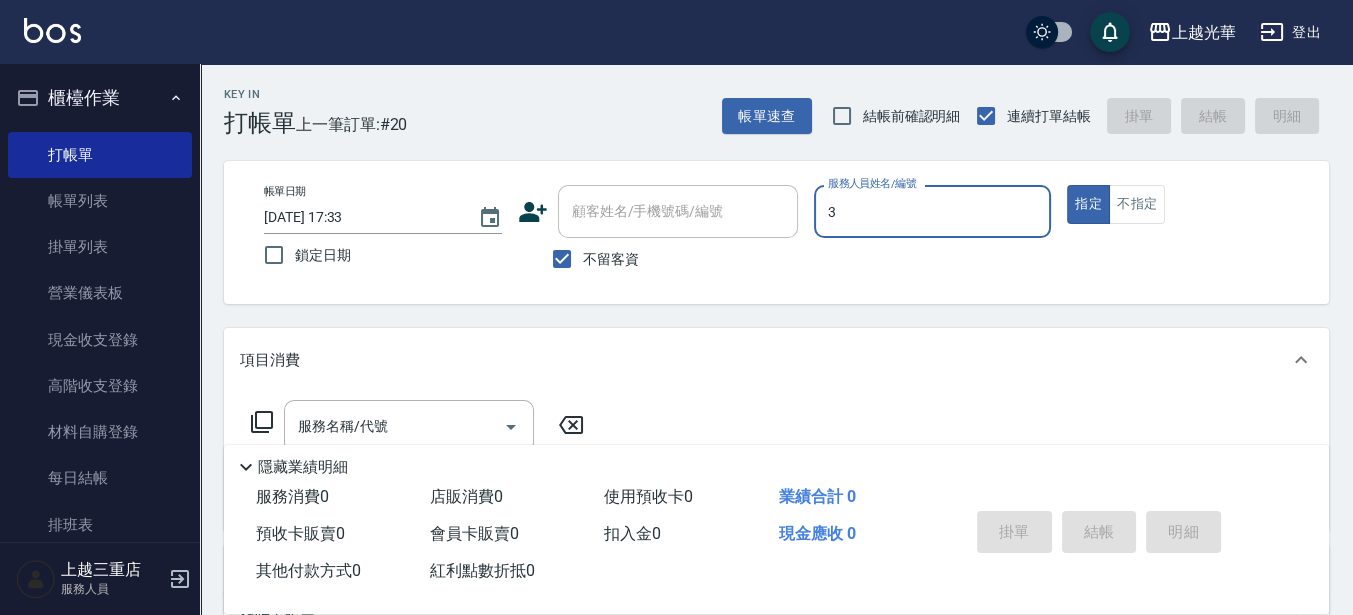 type on "小黑-3" 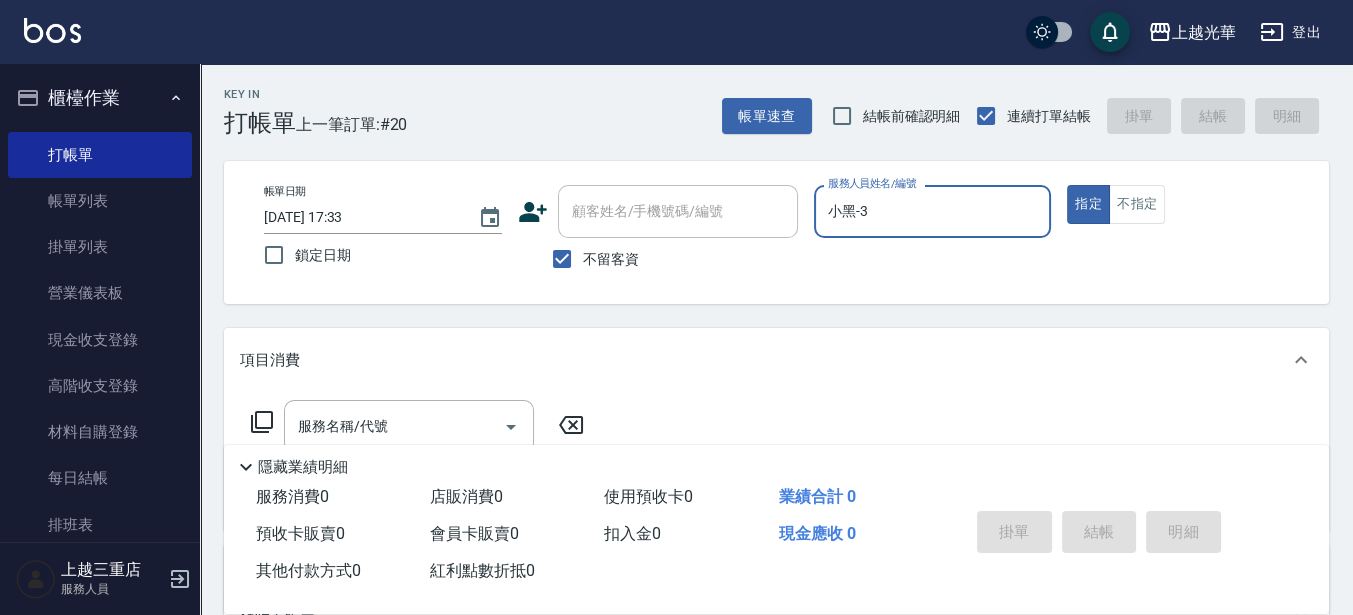type on "true" 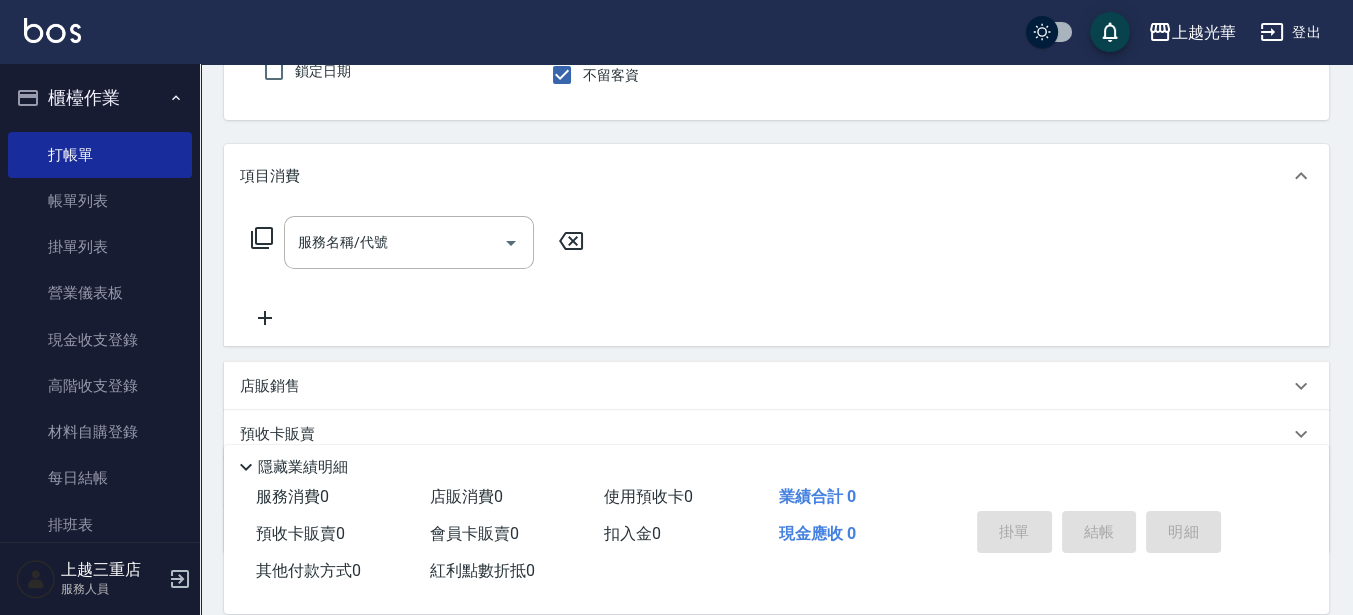 scroll, scrollTop: 250, scrollLeft: 0, axis: vertical 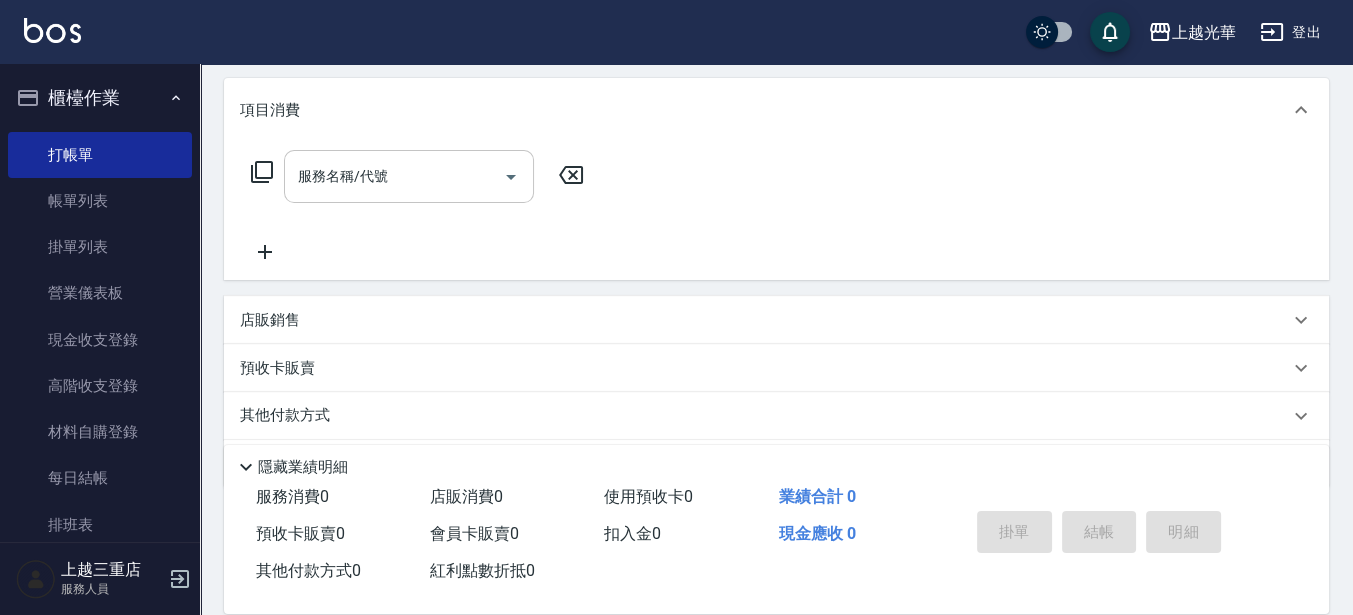 drag, startPoint x: 410, startPoint y: 201, endPoint x: 415, endPoint y: 189, distance: 13 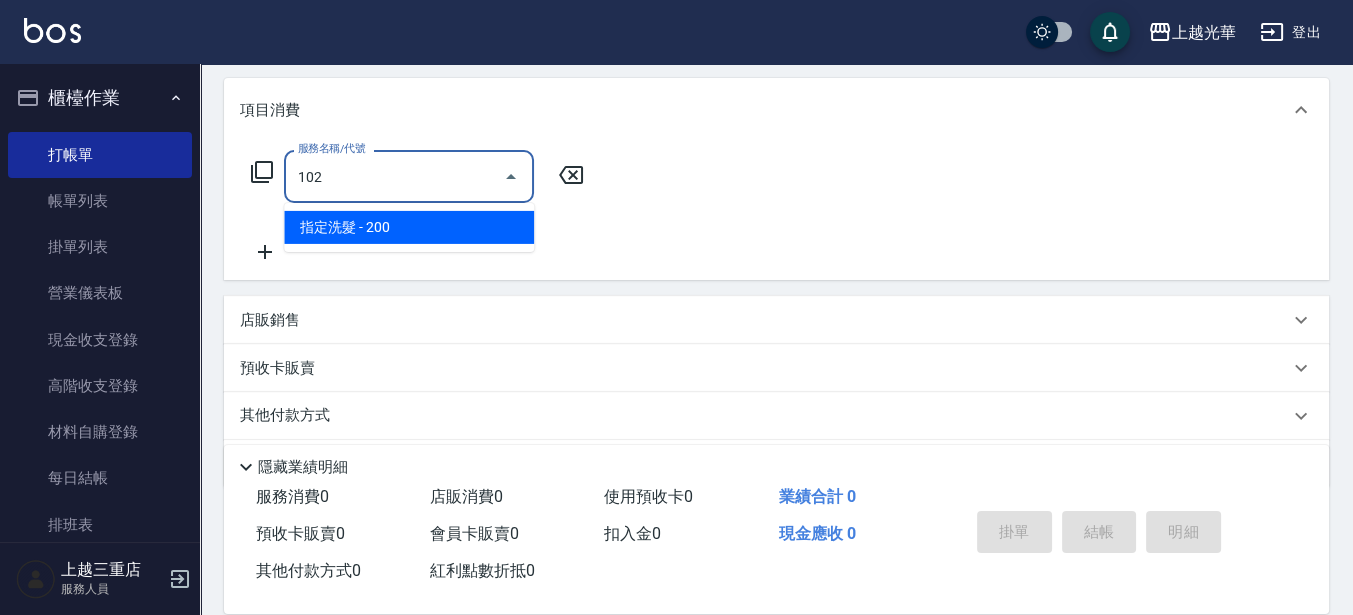 type on "指定洗髮(102)" 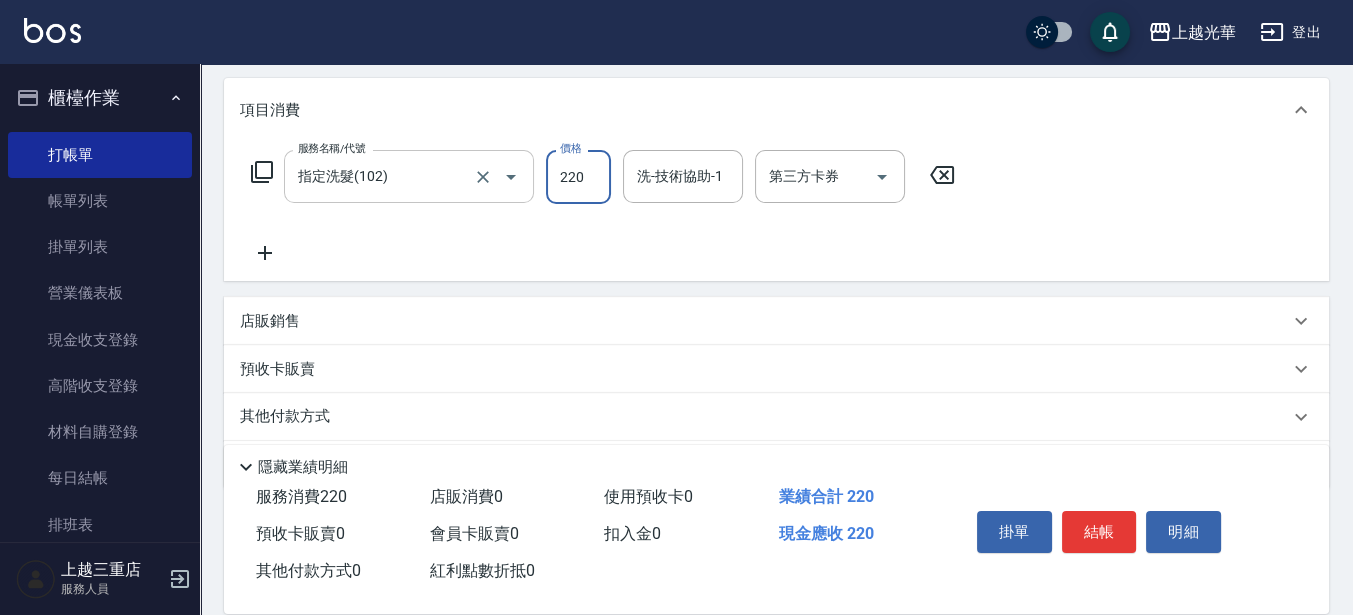 type on "220" 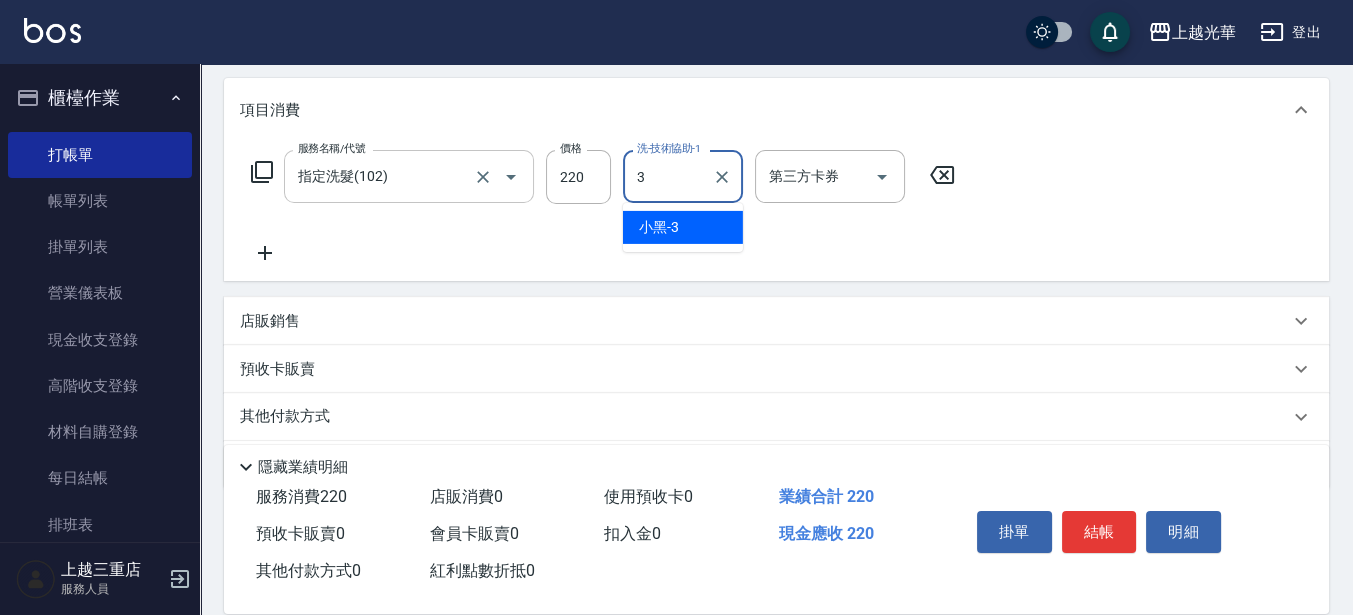 type on "小黑-3" 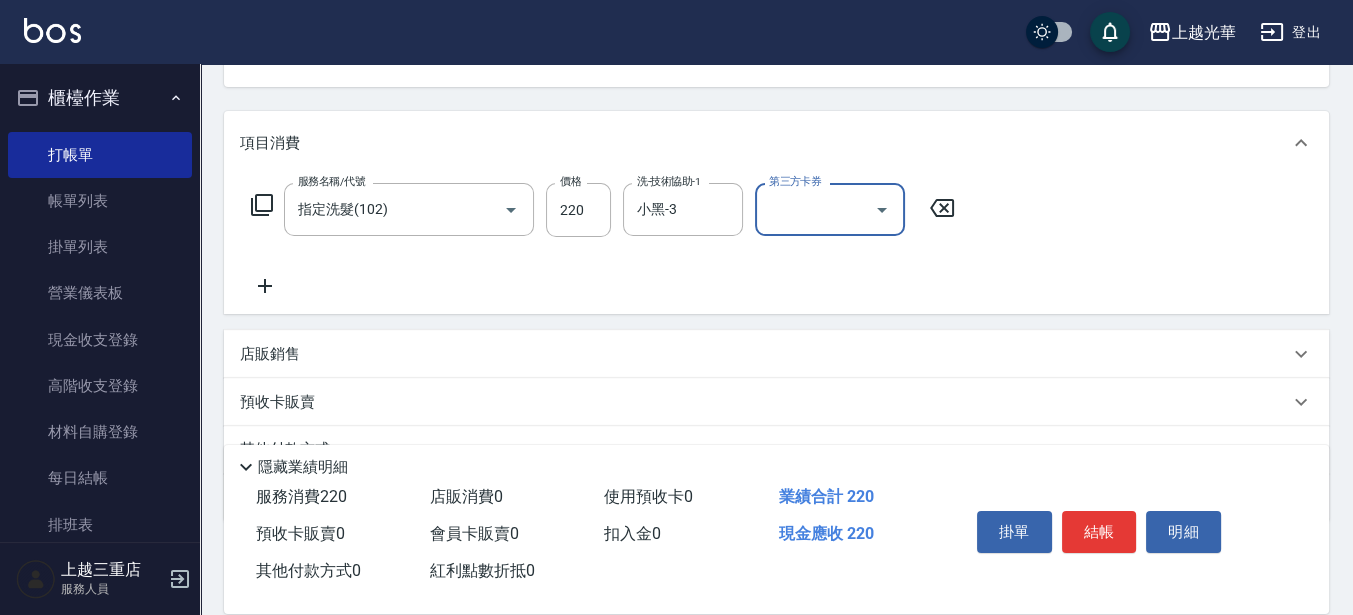 scroll, scrollTop: 250, scrollLeft: 0, axis: vertical 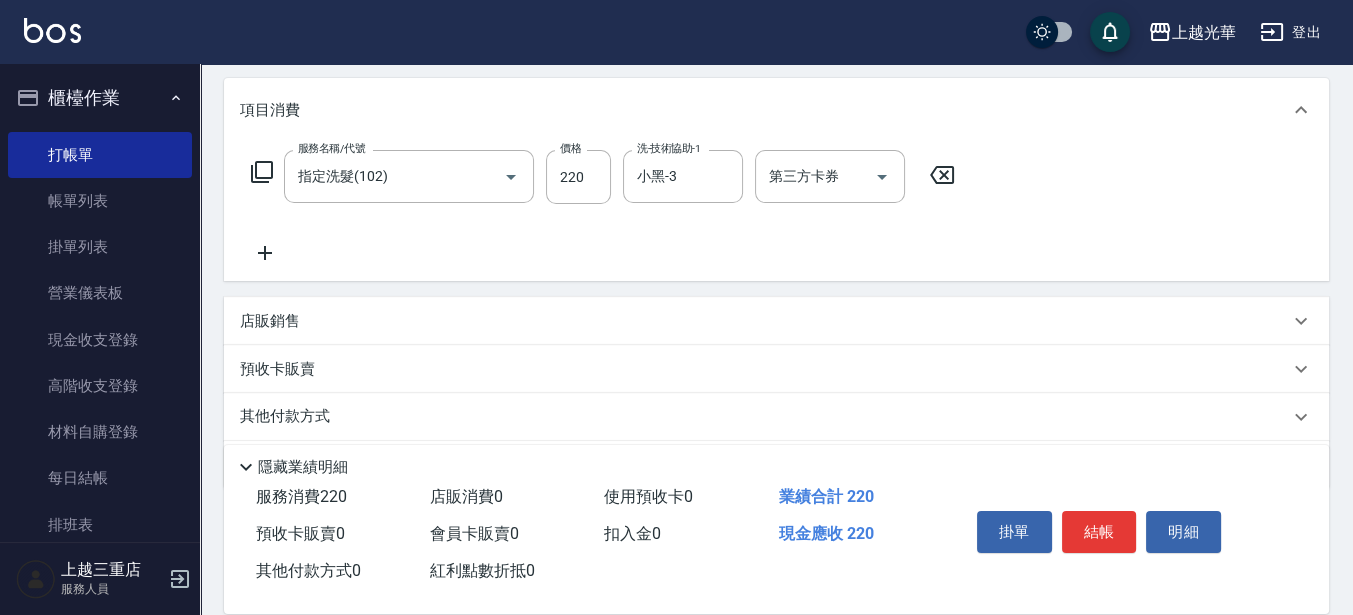 click 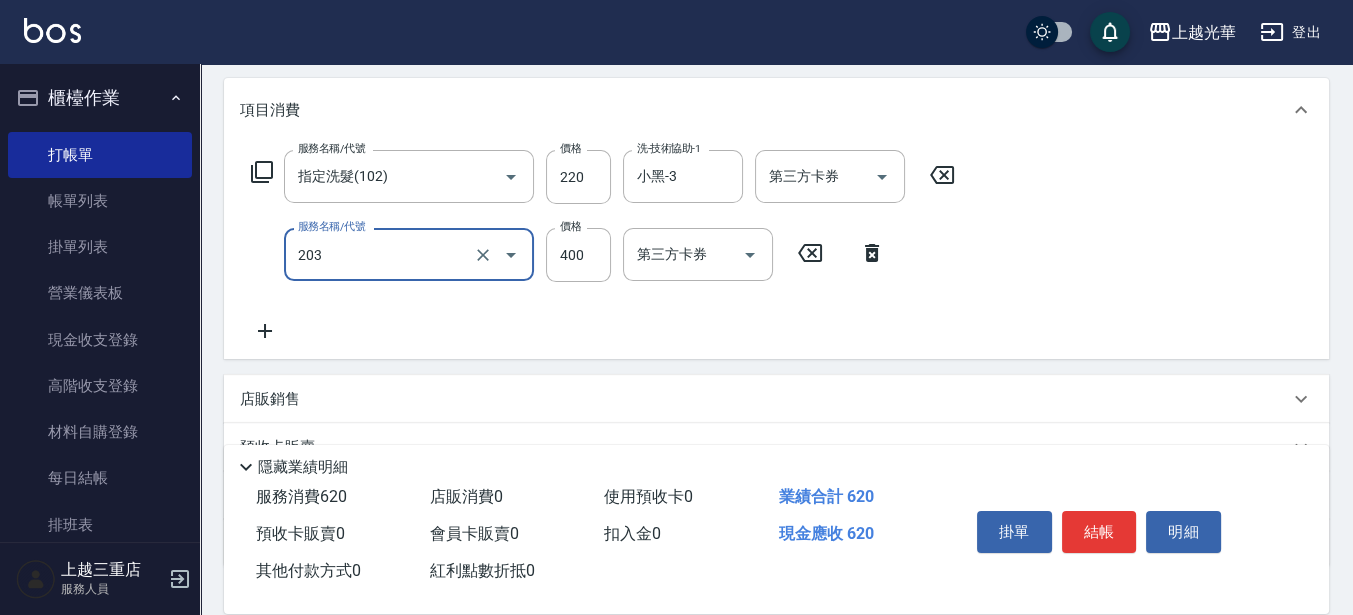 type on "指定單剪(203)" 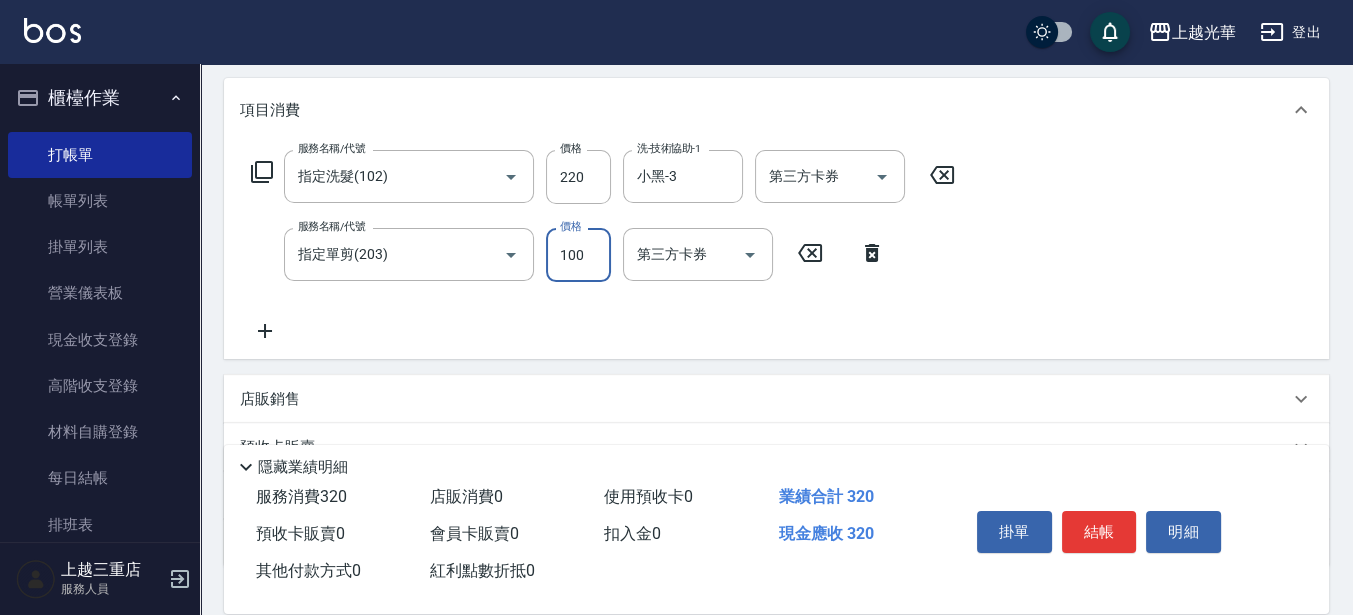 type on "100" 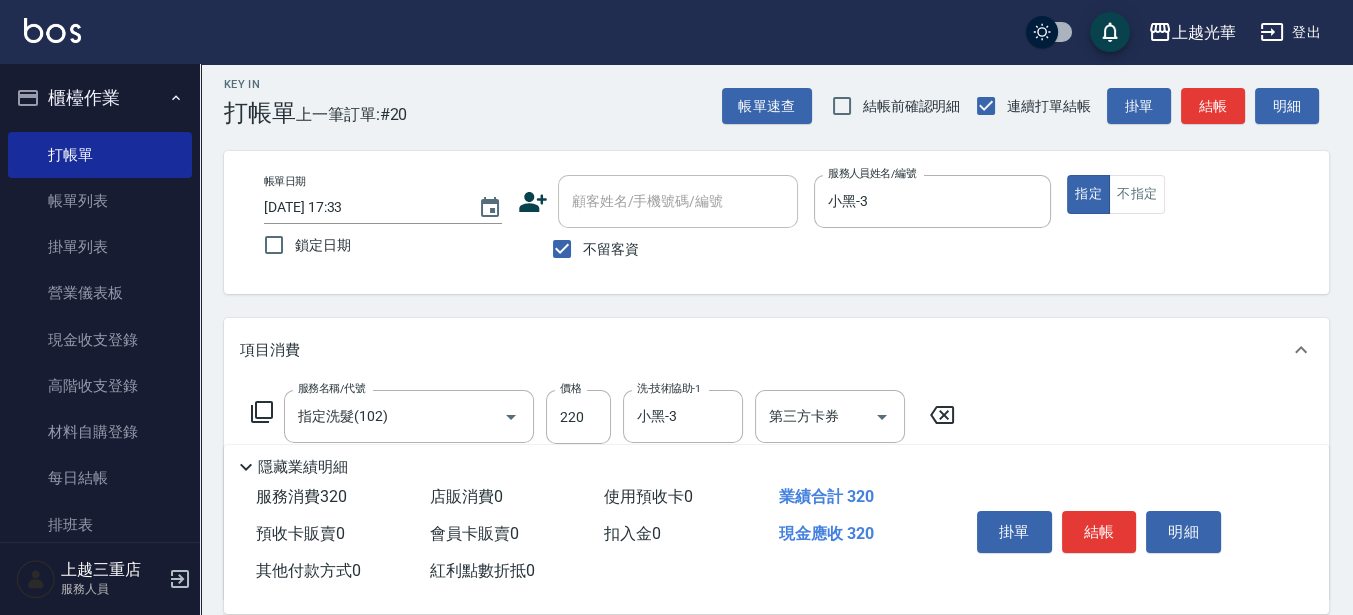 scroll, scrollTop: 0, scrollLeft: 0, axis: both 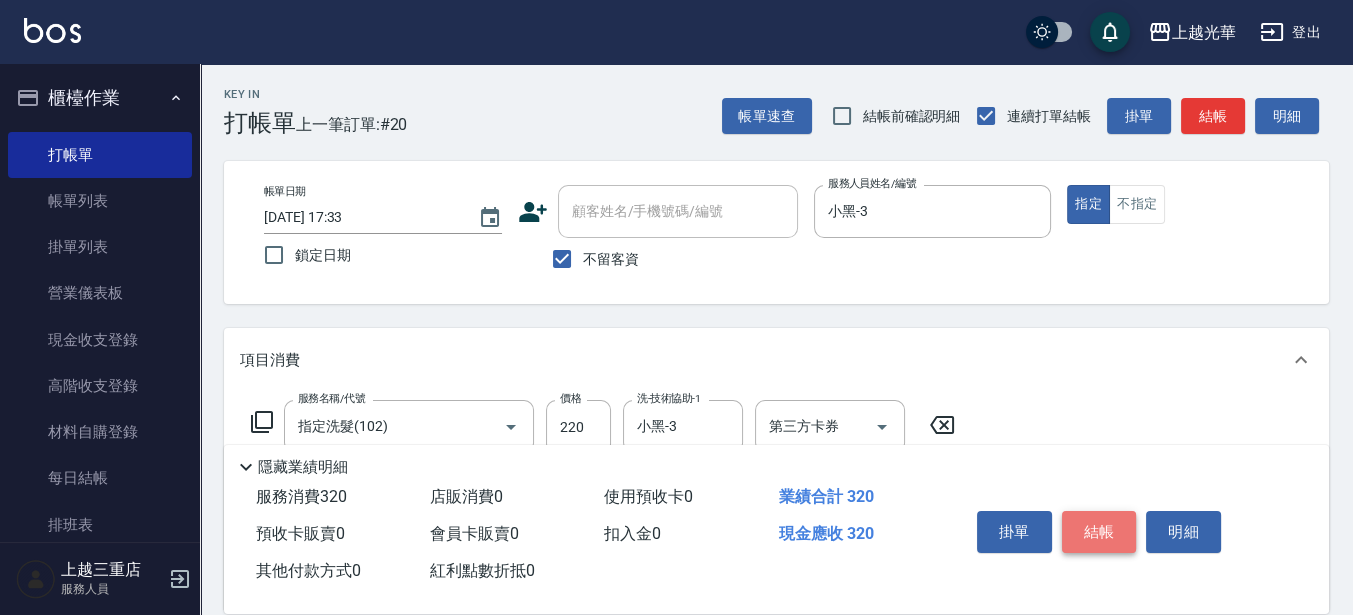 click on "結帳" at bounding box center (1099, 532) 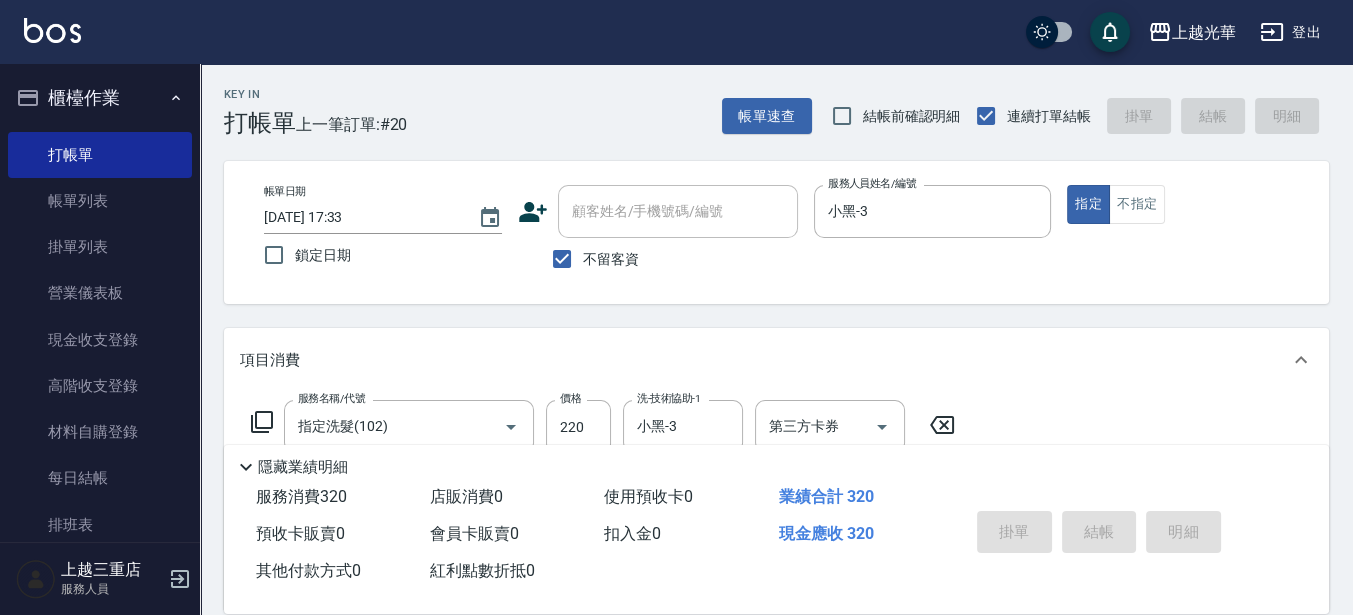 type on "[DATE] 17:35" 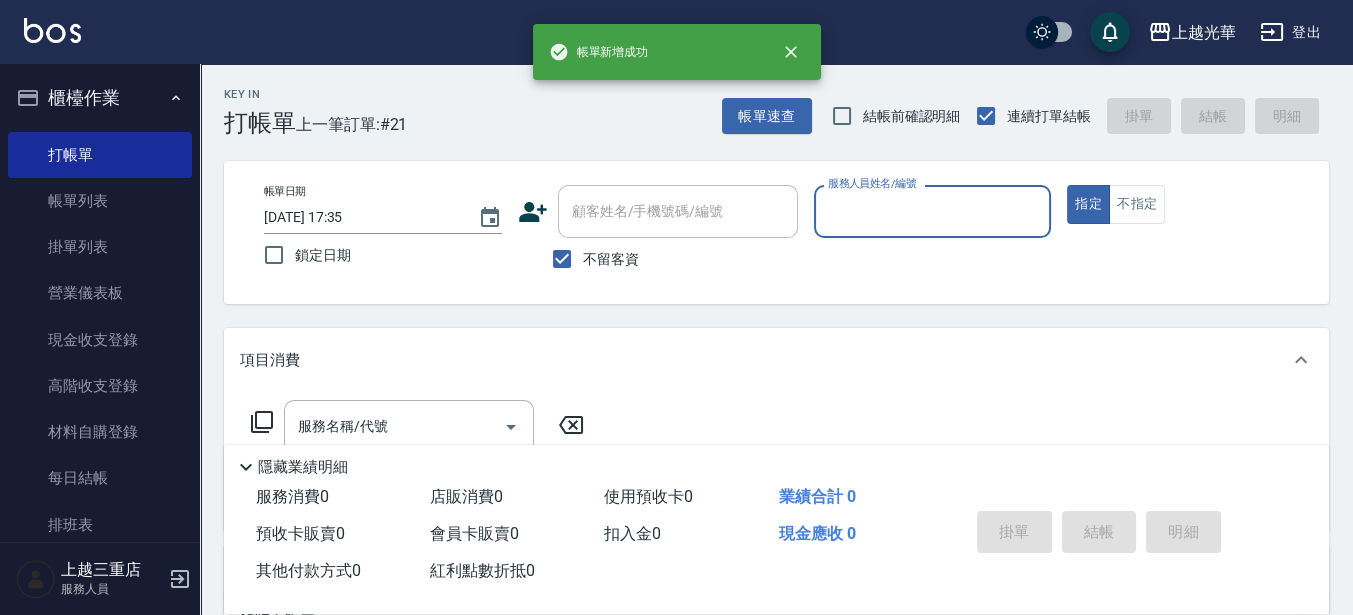 click on "不留客資" at bounding box center [611, 259] 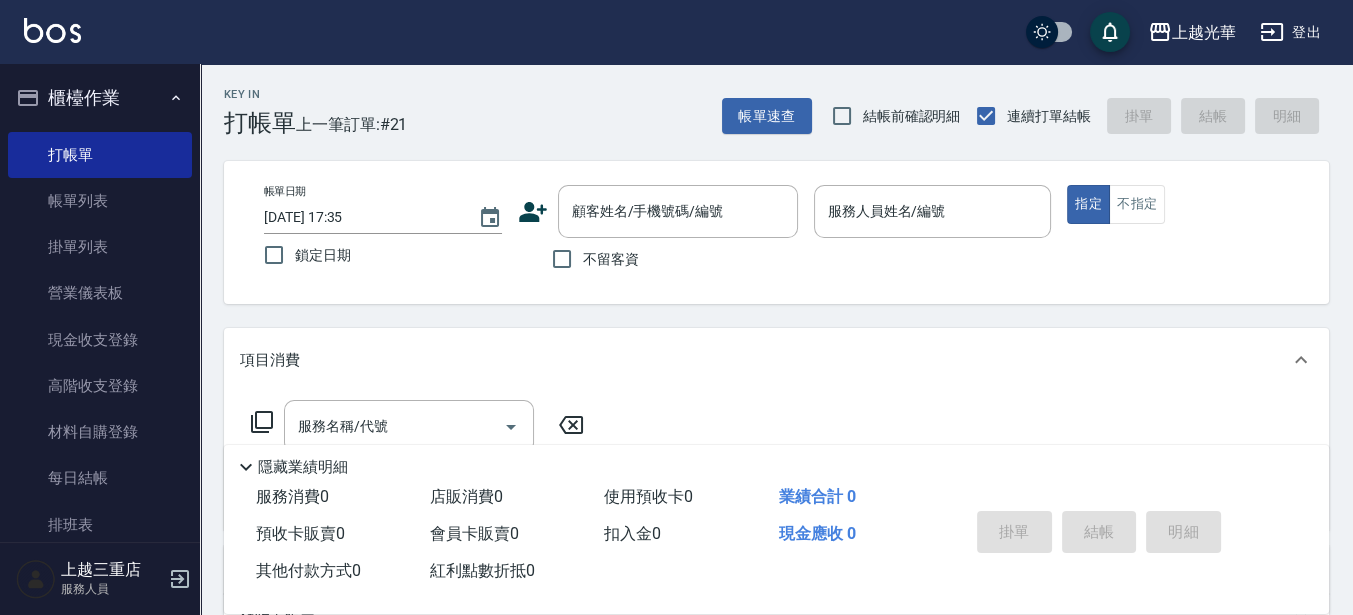 click on "不留客資" at bounding box center [611, 259] 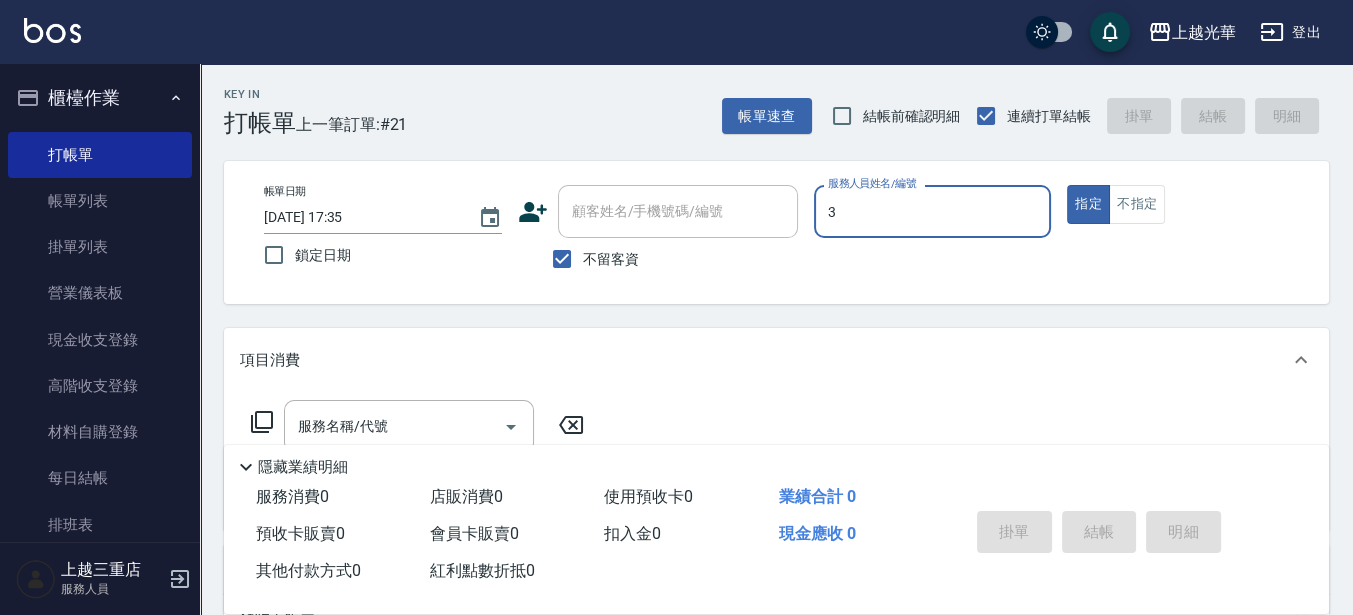 type on "小黑-3" 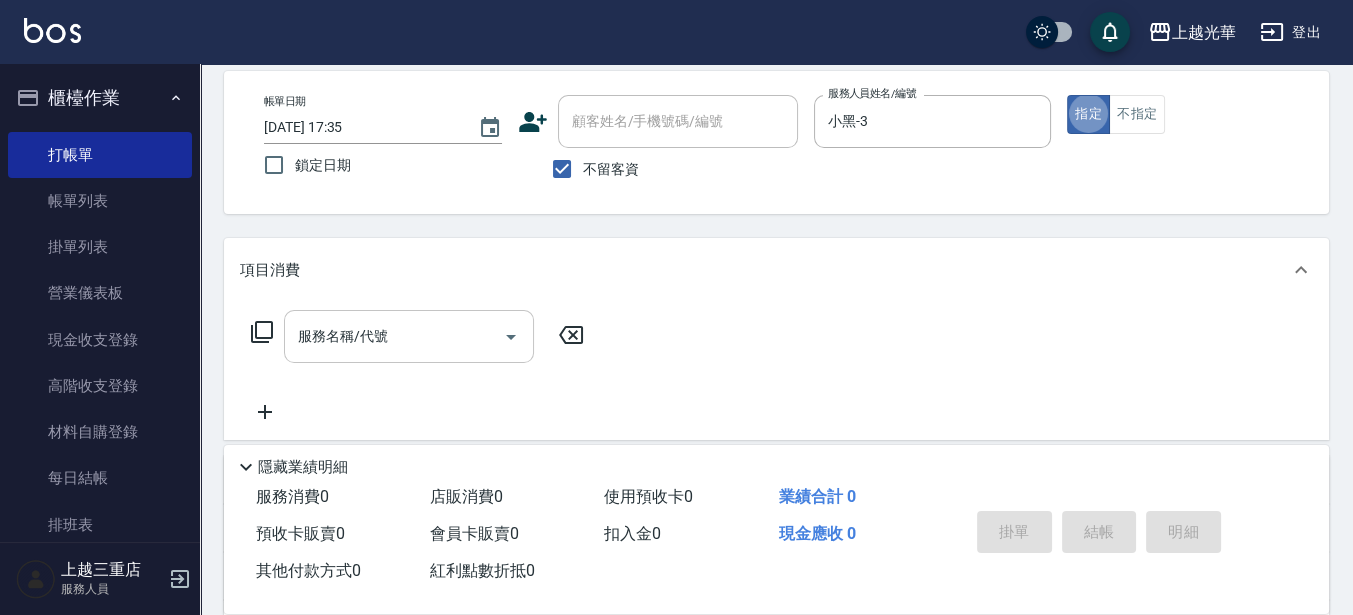 scroll, scrollTop: 125, scrollLeft: 0, axis: vertical 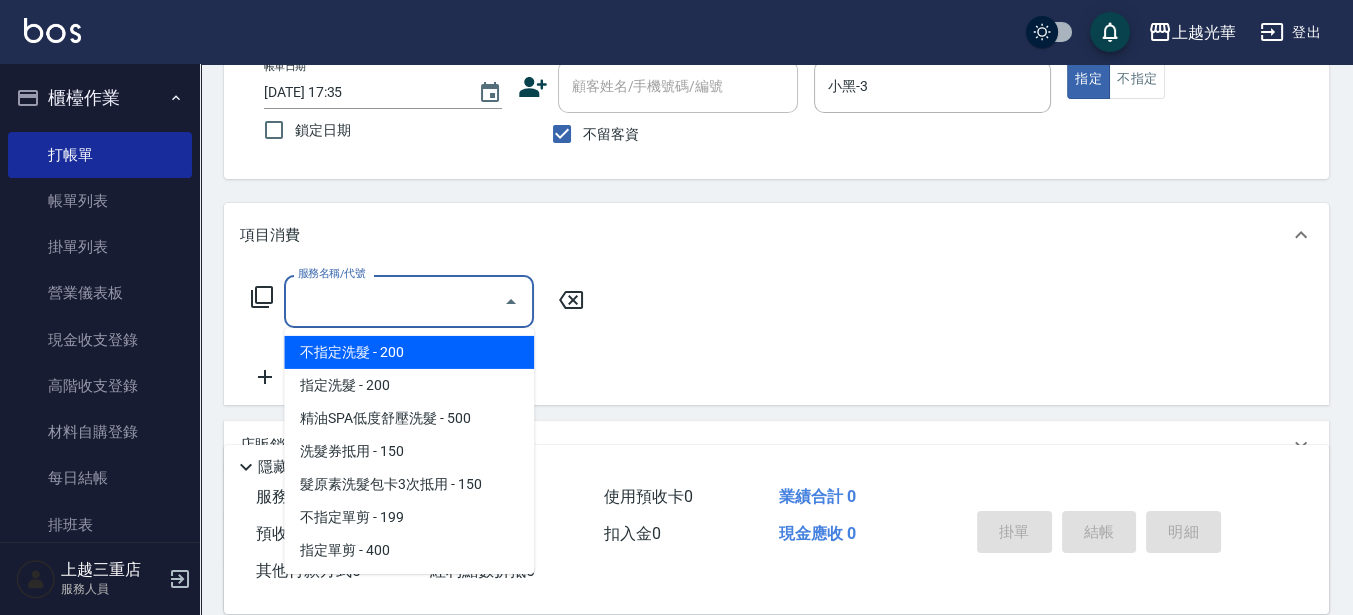 click on "服務名稱/代號" at bounding box center [394, 301] 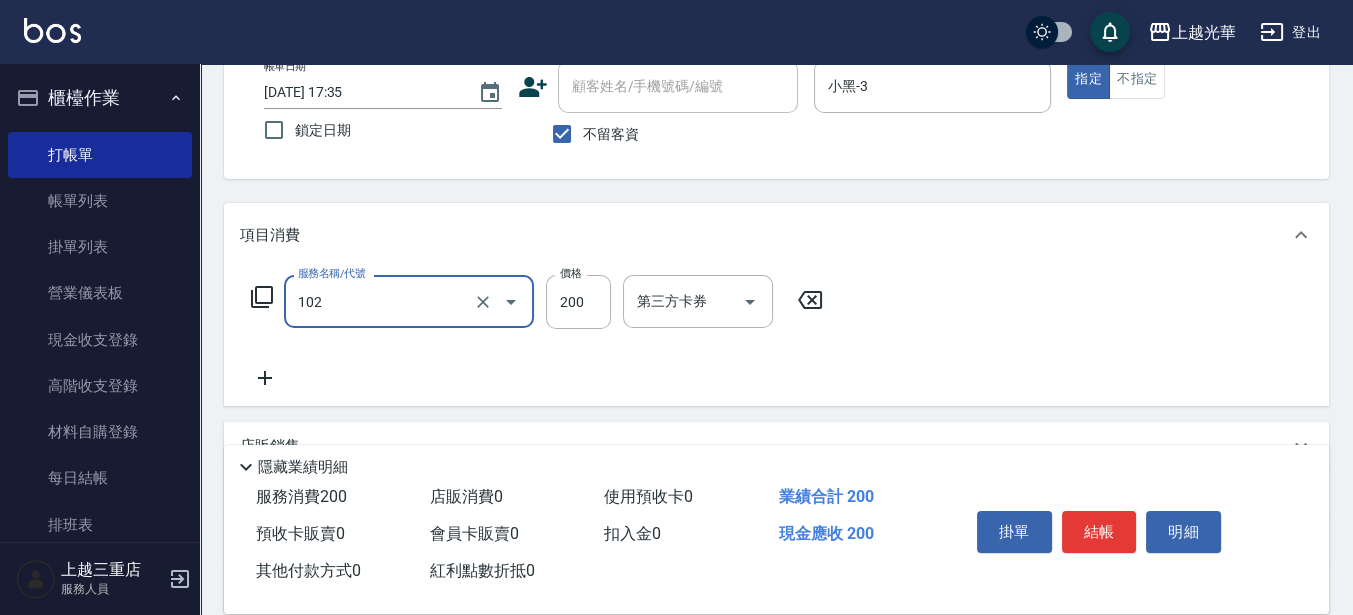 type on "指定洗髮(102)" 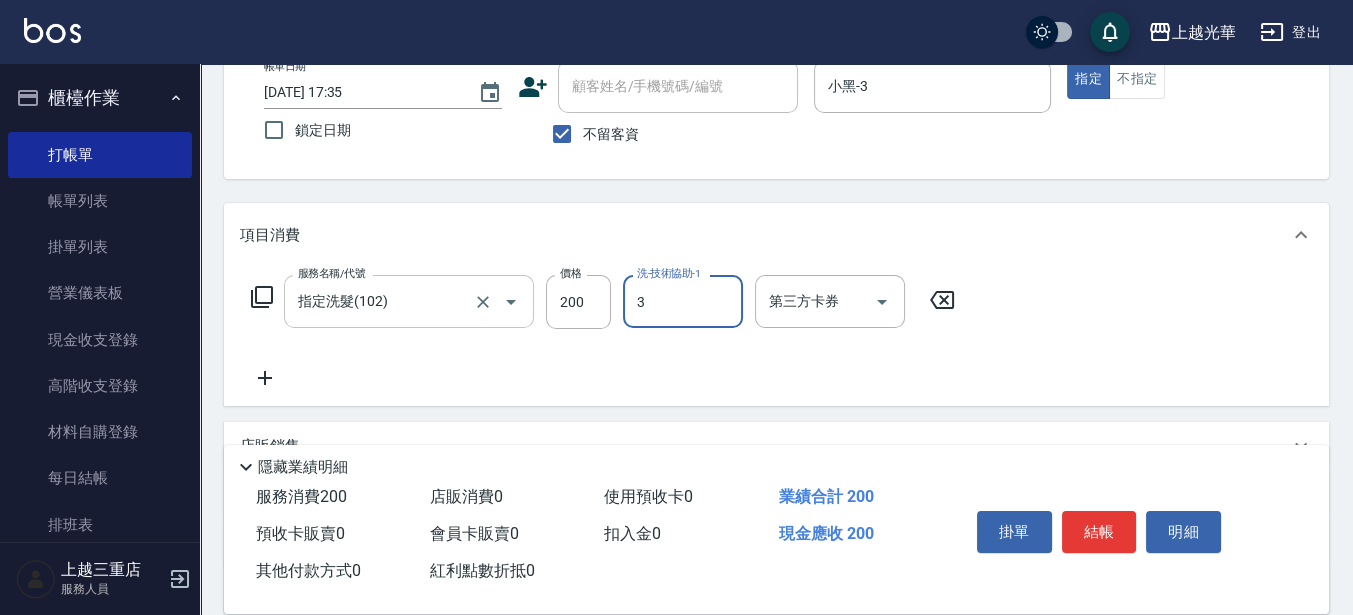 type on "小黑-3" 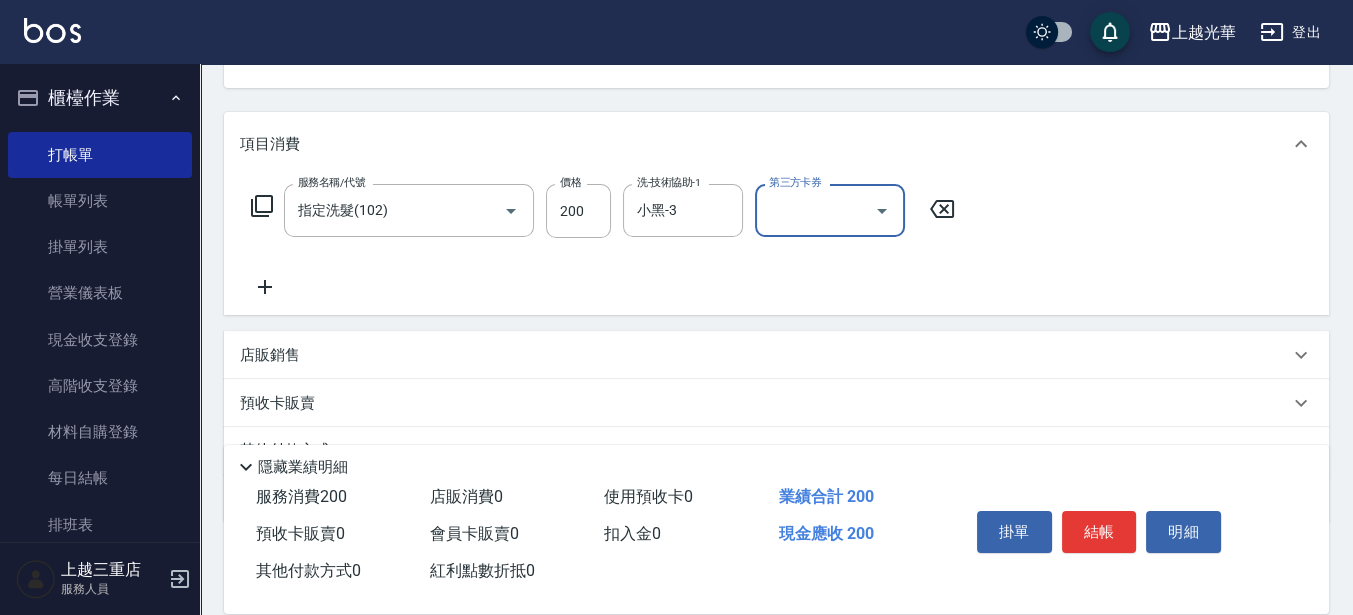 scroll, scrollTop: 250, scrollLeft: 0, axis: vertical 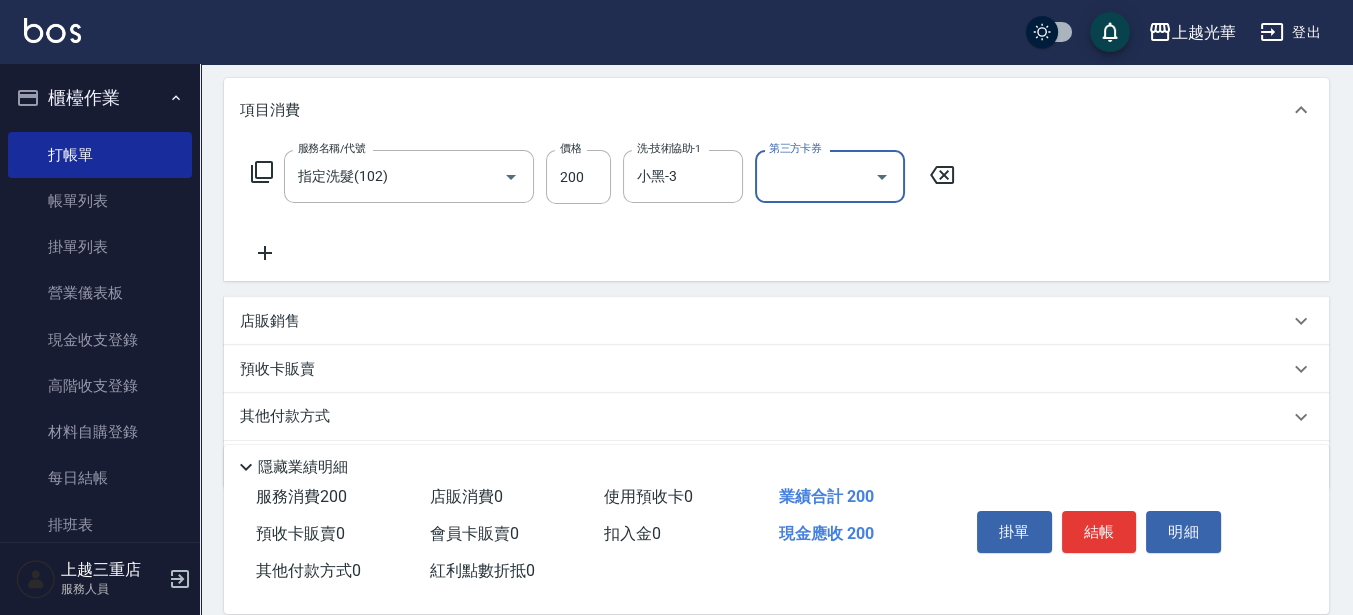 click 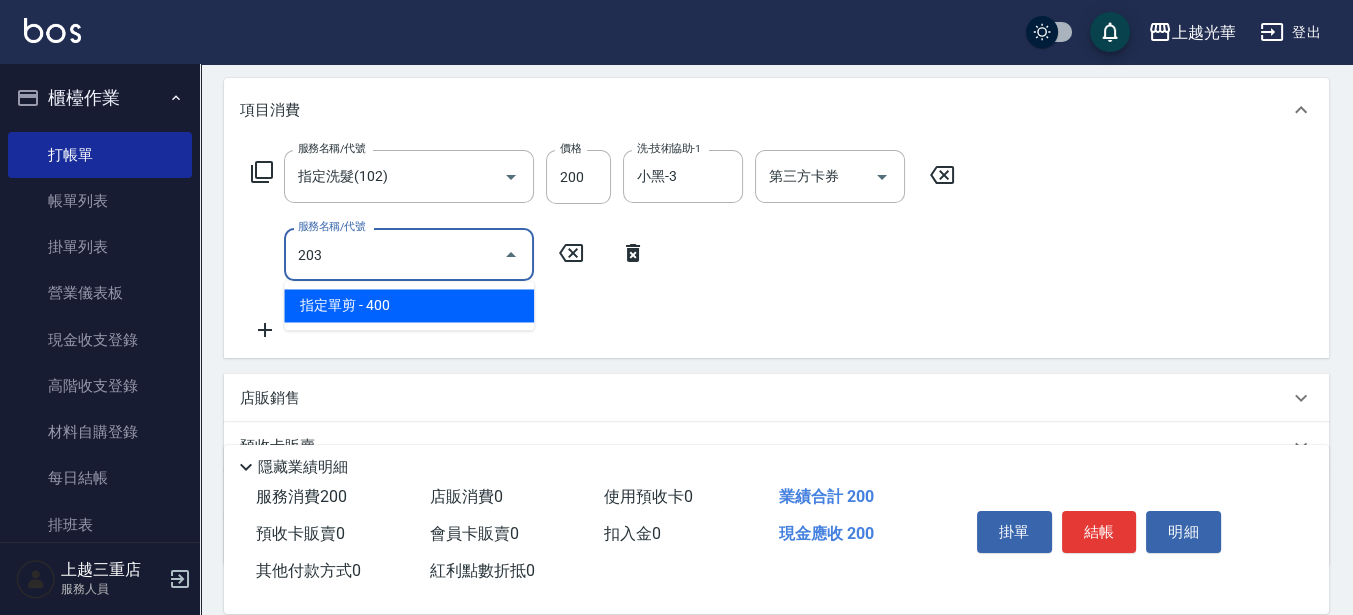 type on "指定單剪(203)" 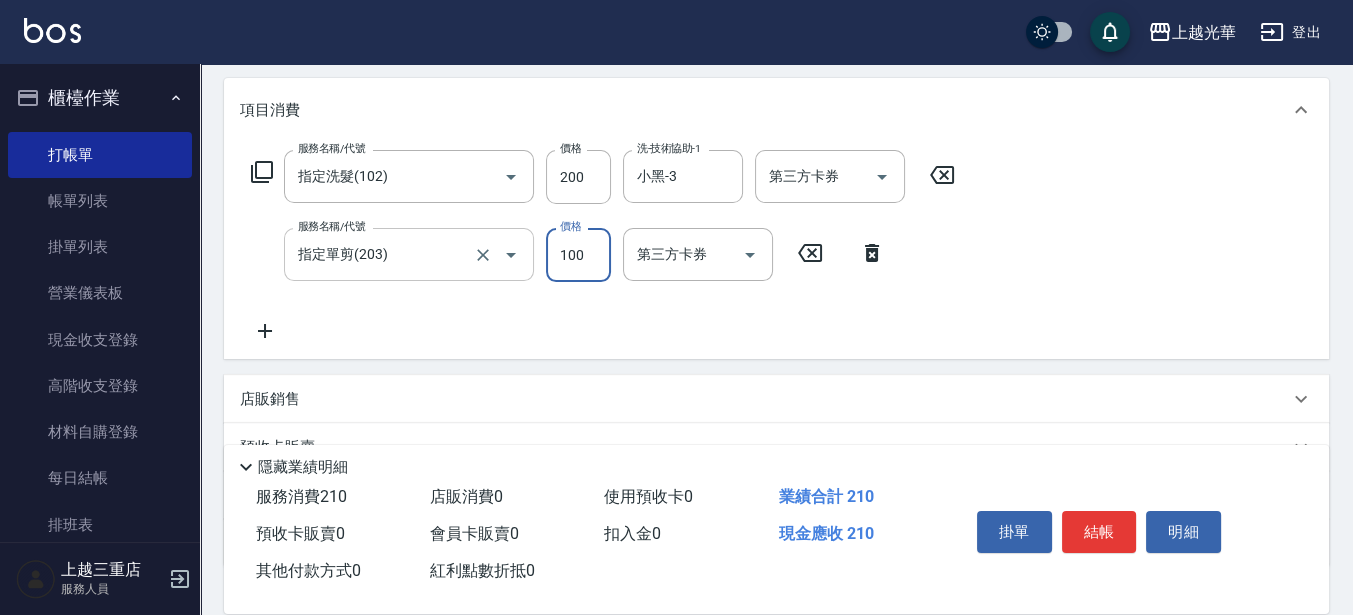type on "100" 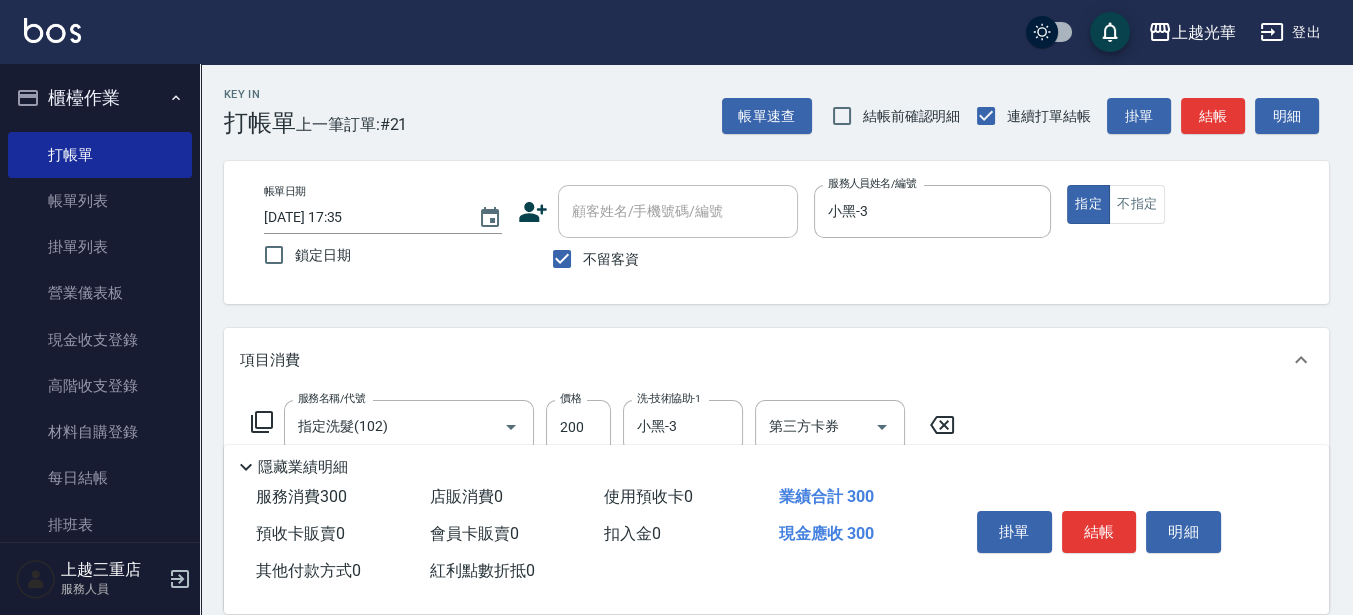 scroll, scrollTop: 250, scrollLeft: 0, axis: vertical 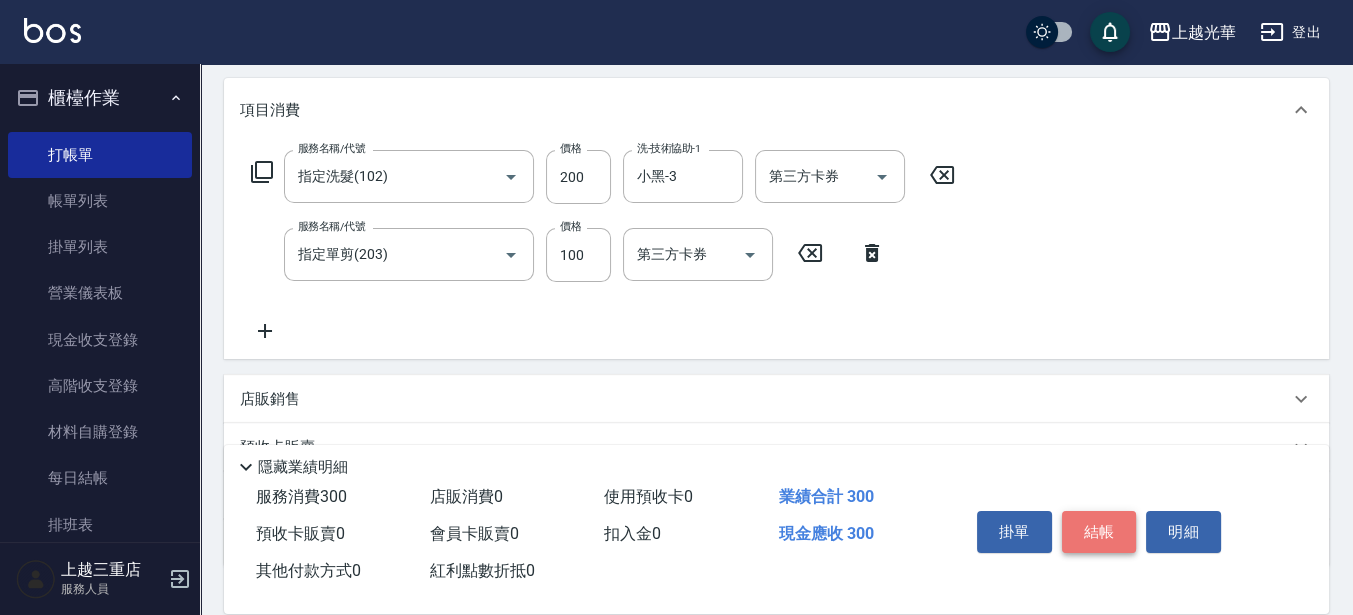 click on "結帳" at bounding box center [1099, 532] 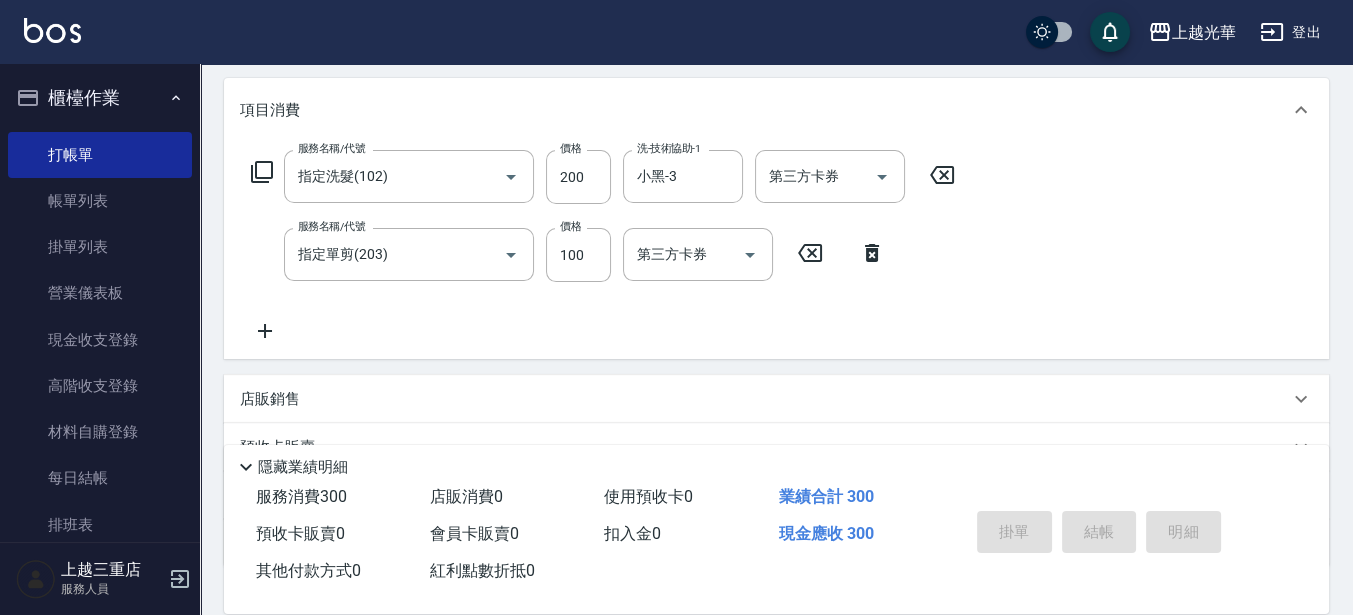 type on "[DATE] 17:36" 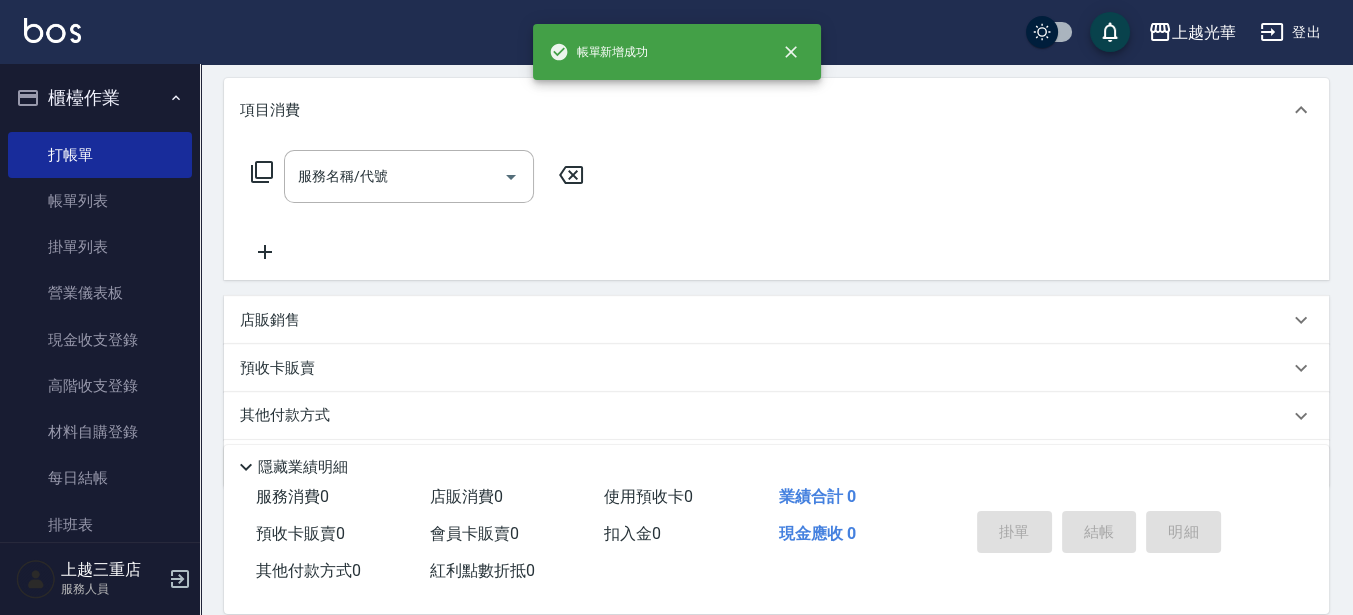 scroll, scrollTop: 0, scrollLeft: 0, axis: both 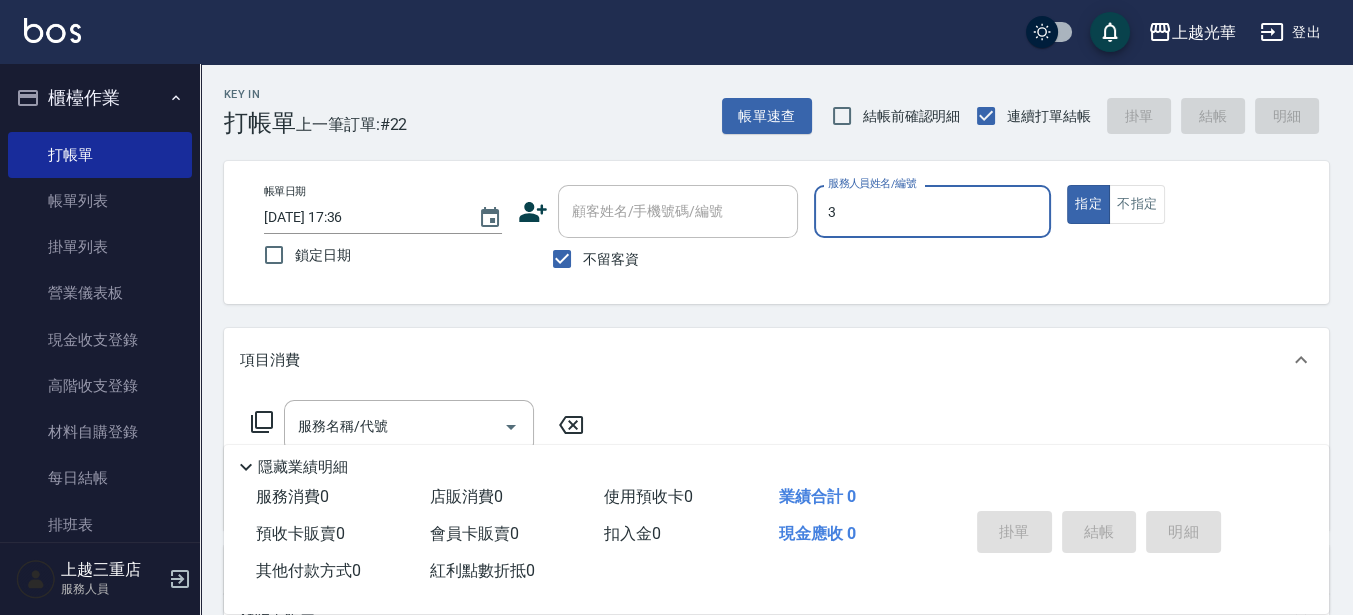 type on "小黑-3" 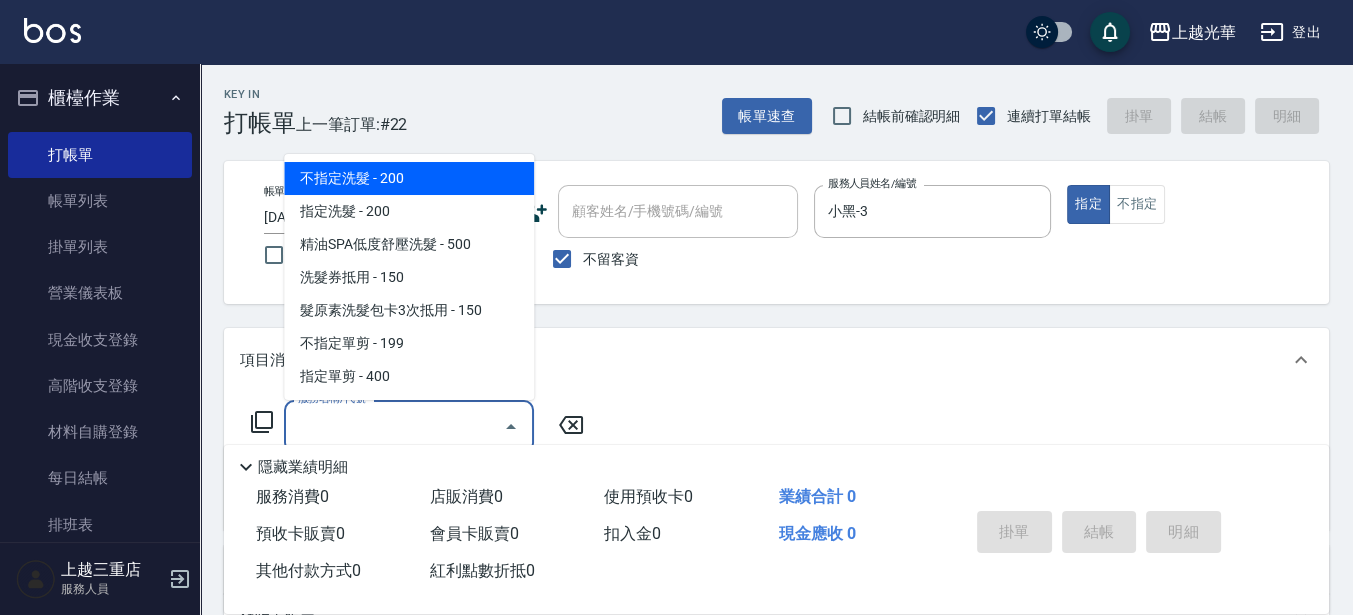 click on "服務名稱/代號" at bounding box center [394, 426] 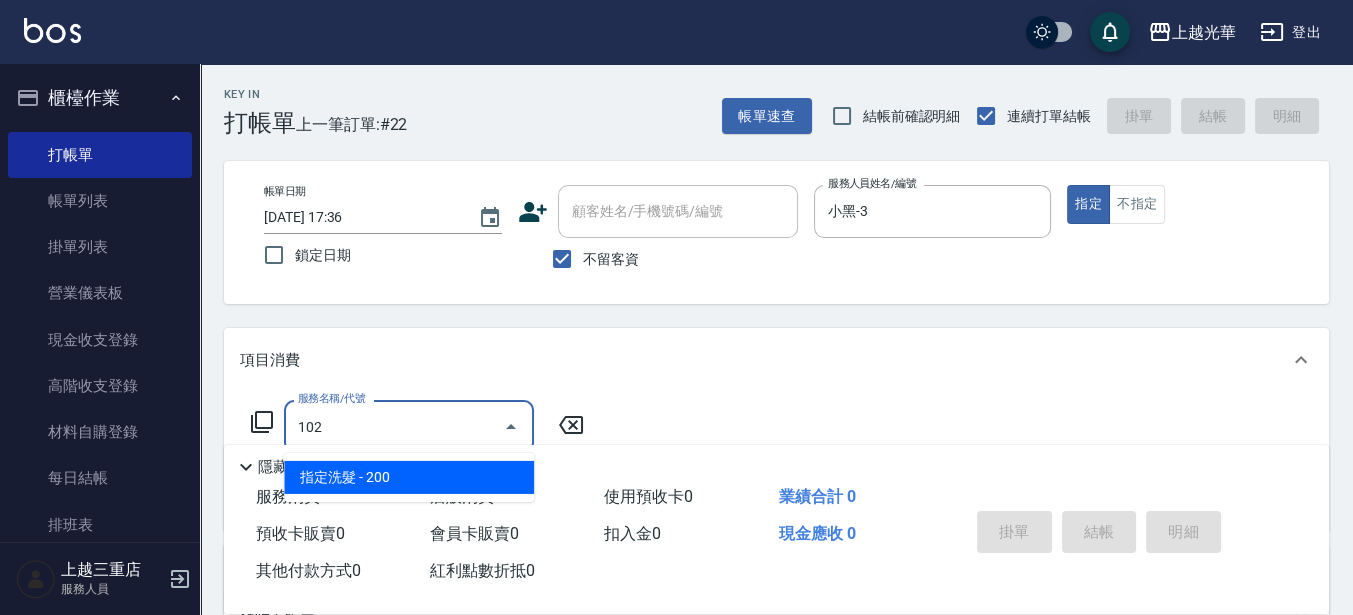 type on "指定洗髮(102)" 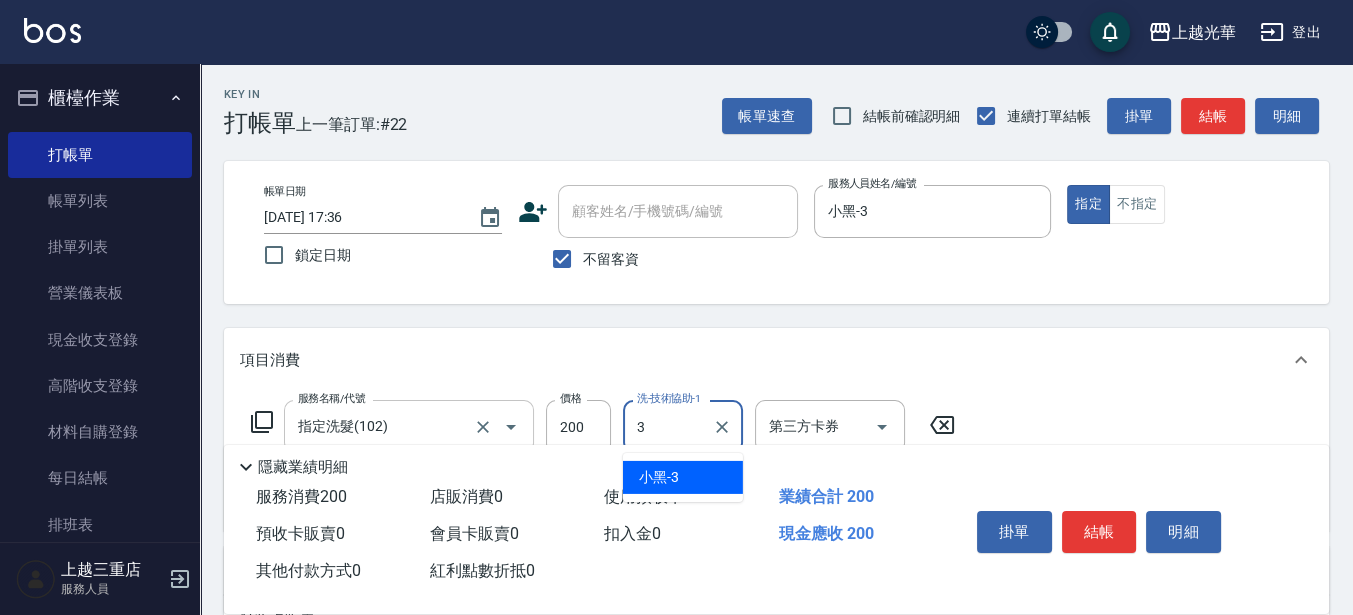type on "小黑-3" 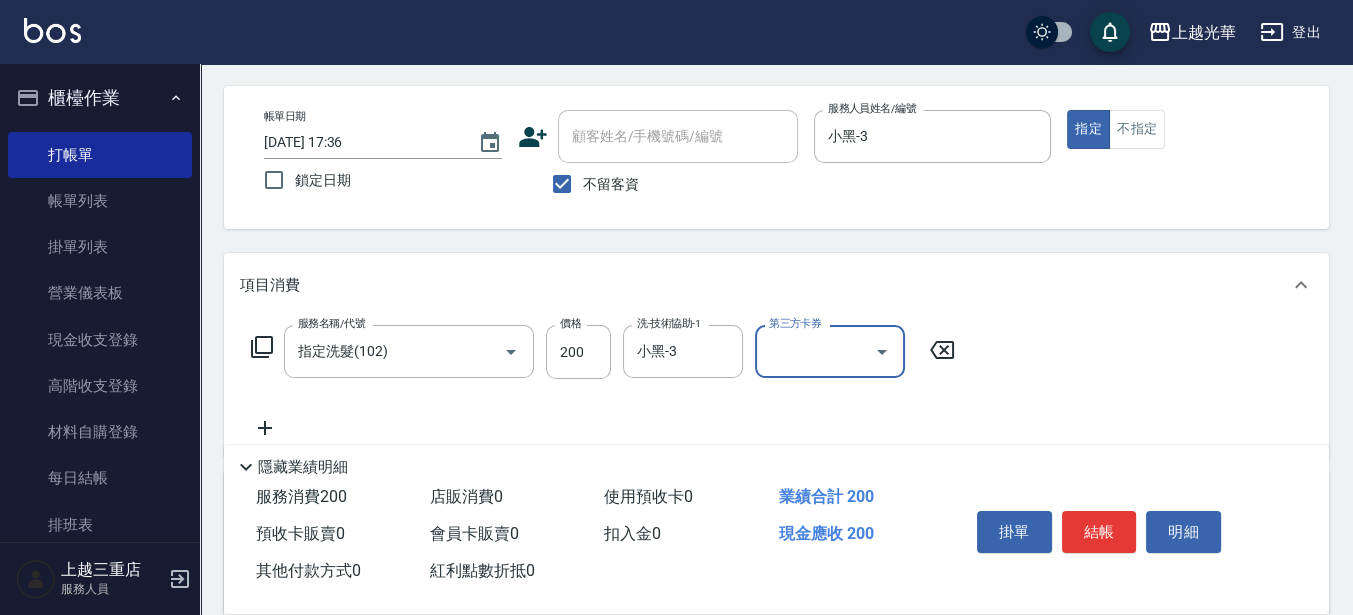 scroll, scrollTop: 125, scrollLeft: 0, axis: vertical 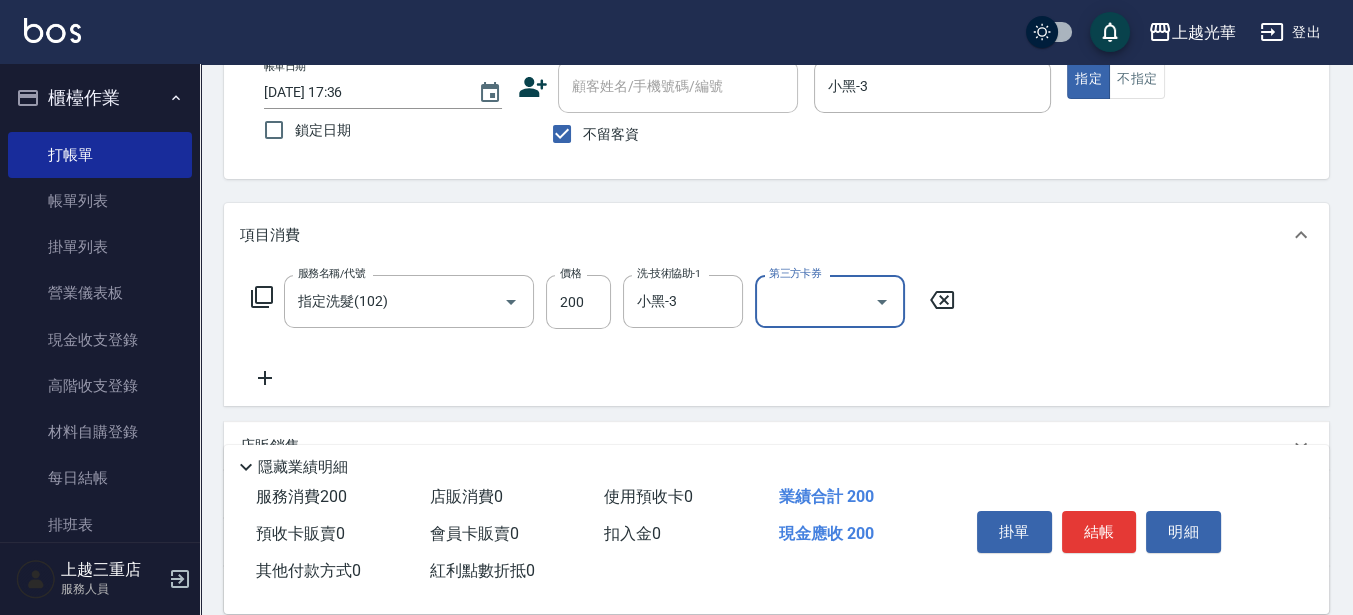 click on "服務名稱/代號 指定洗髮(102) 服務名稱/代號 價格 200 價格 洗-技術協助-1 小黑-3 洗-技術協助-1 第三方卡券 第三方卡券" at bounding box center (603, 332) 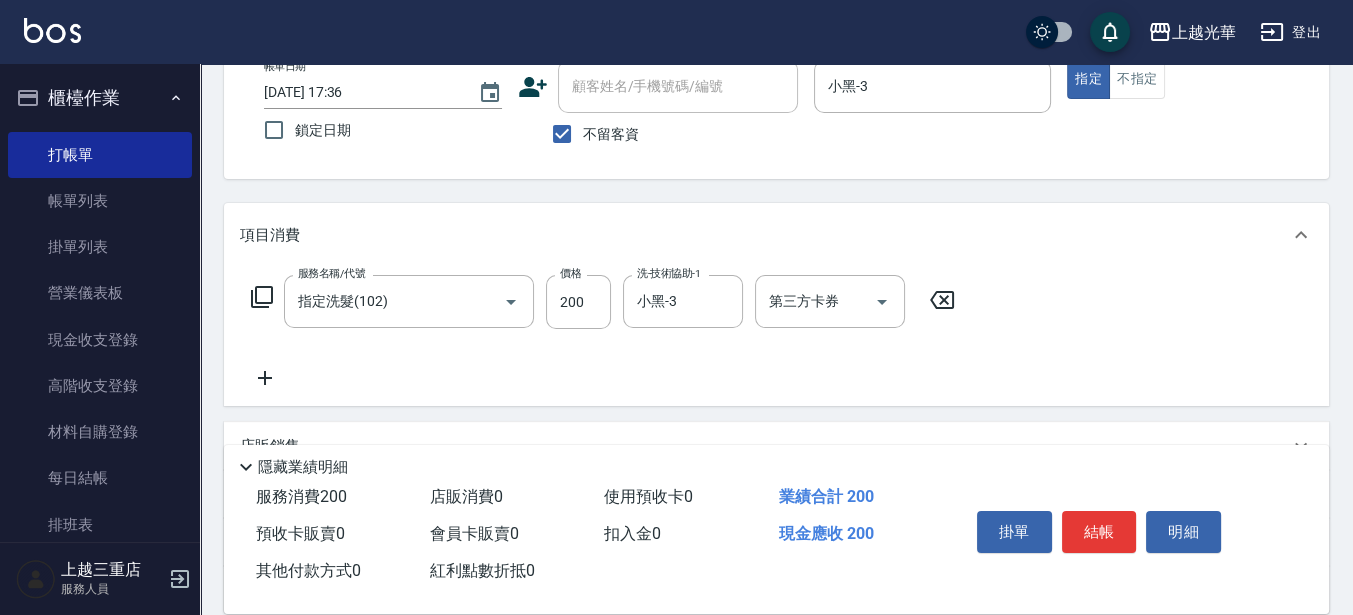 click 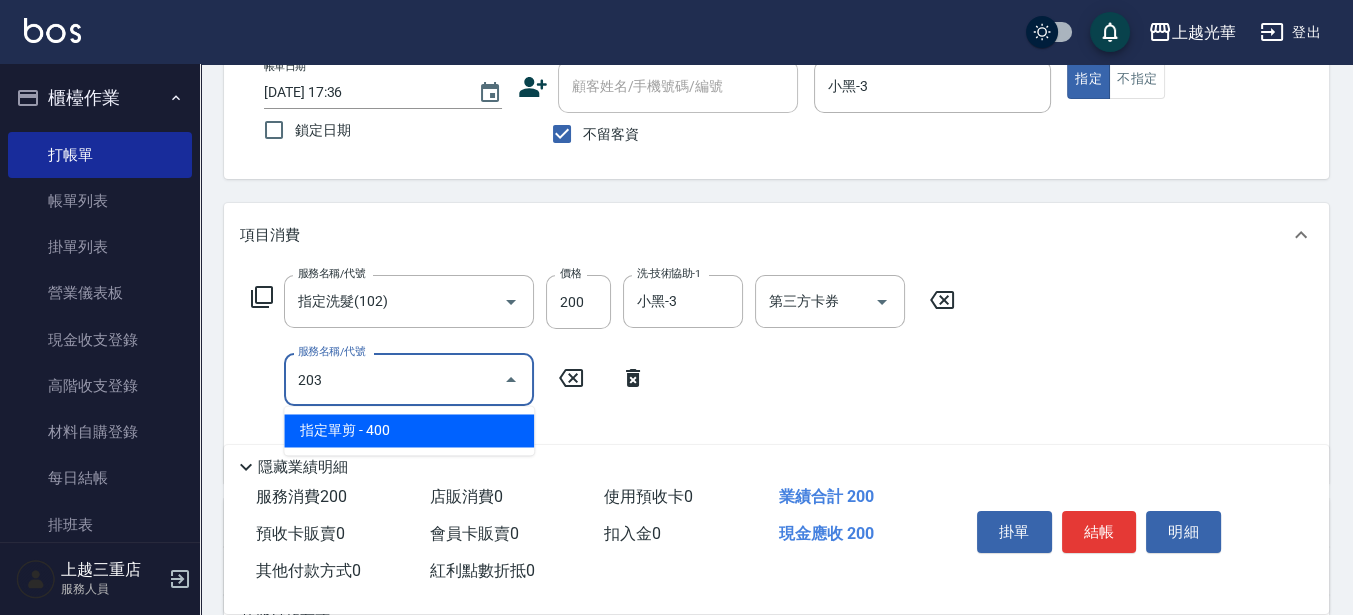 type on "指定單剪(203)" 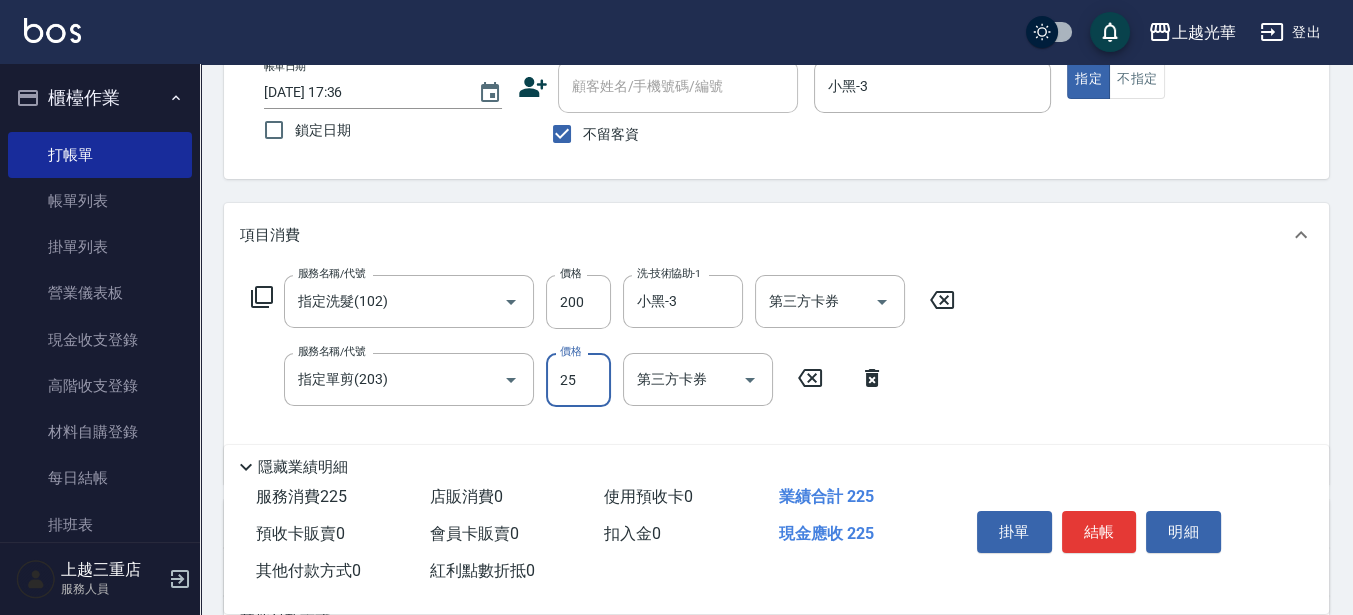 type on "250" 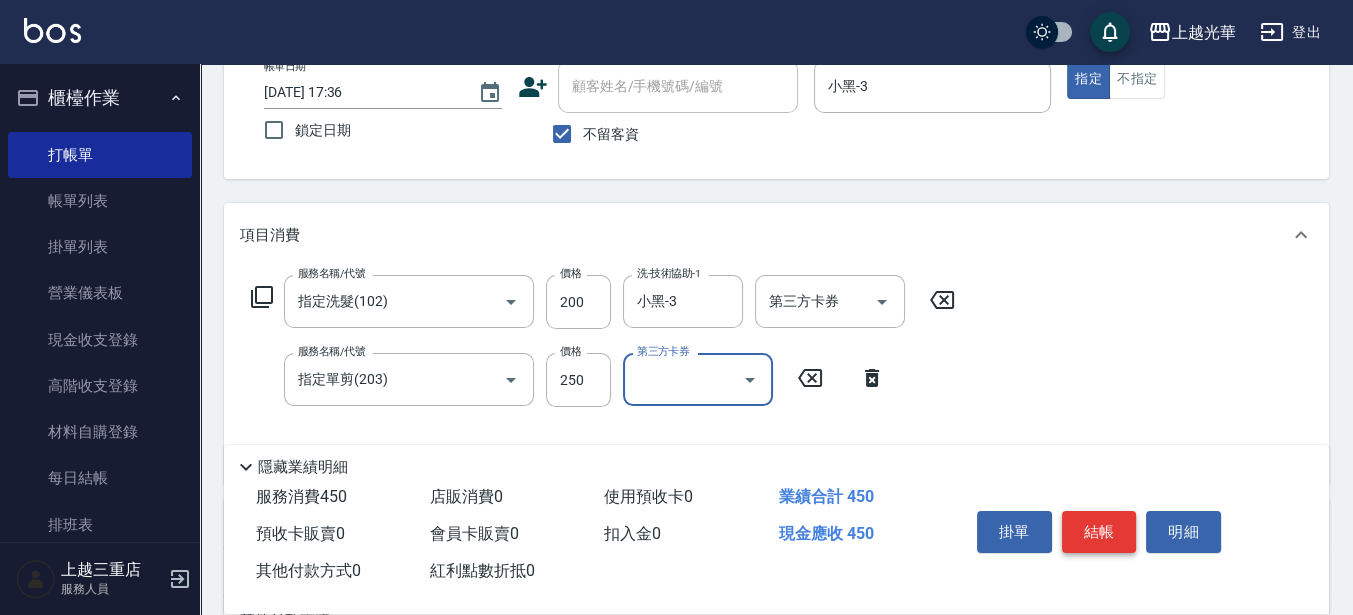 click on "結帳" at bounding box center (1099, 532) 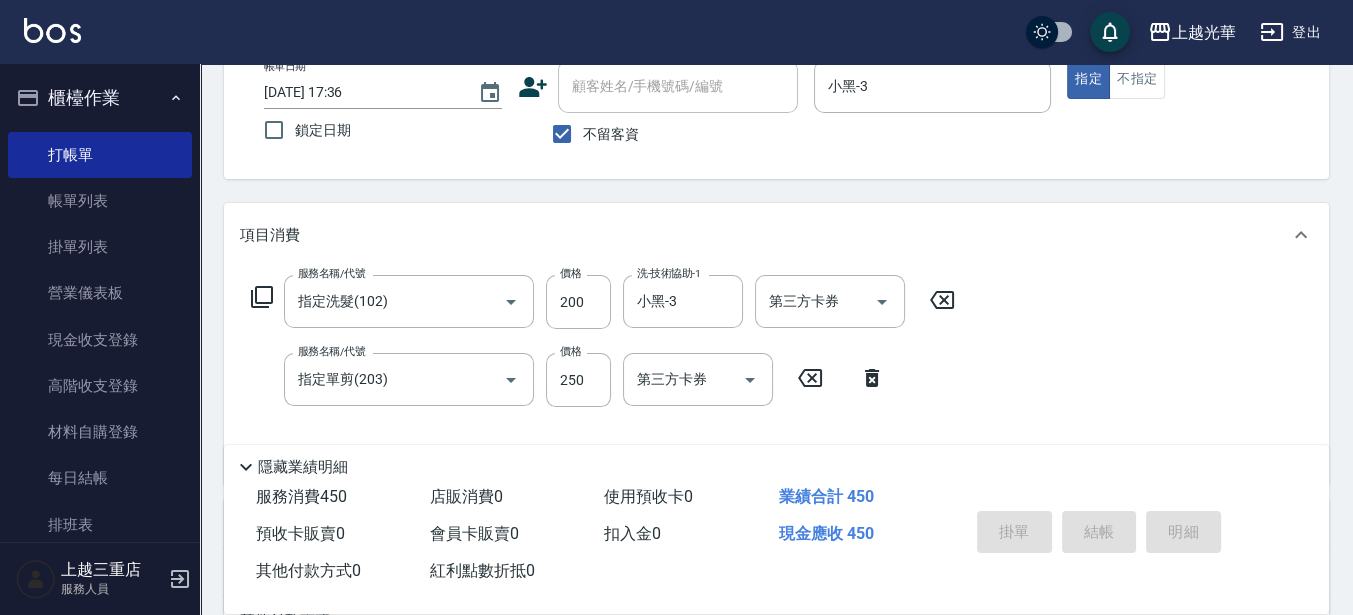 type 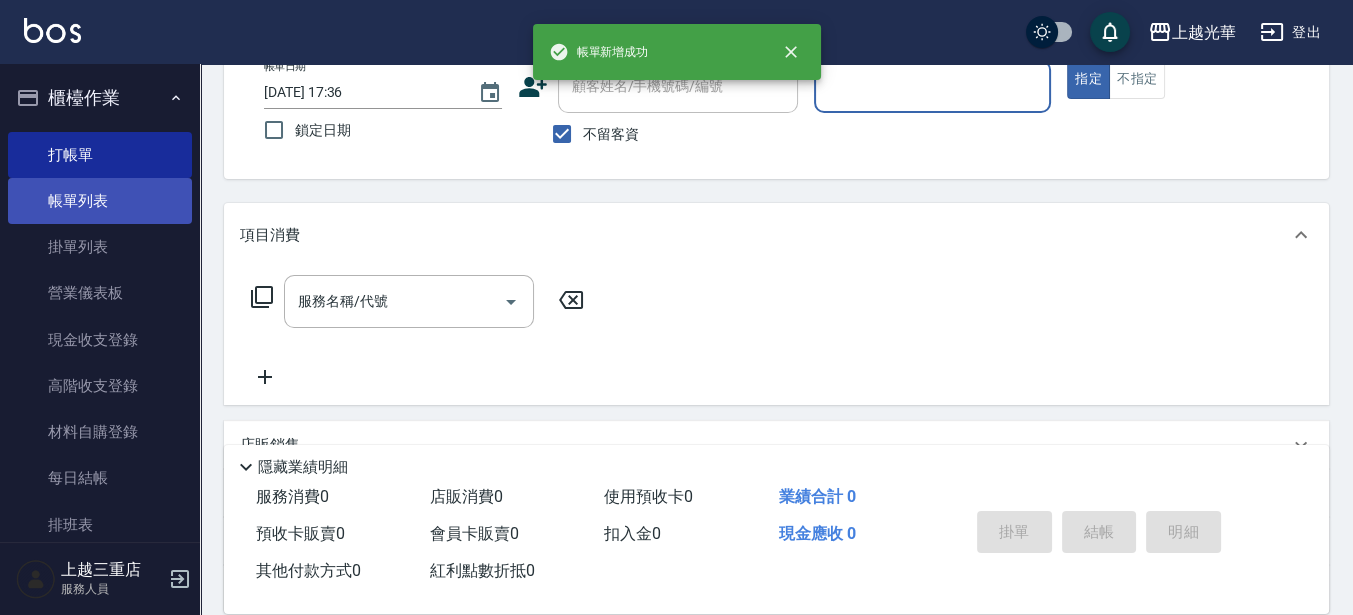 click on "帳單列表" at bounding box center [100, 201] 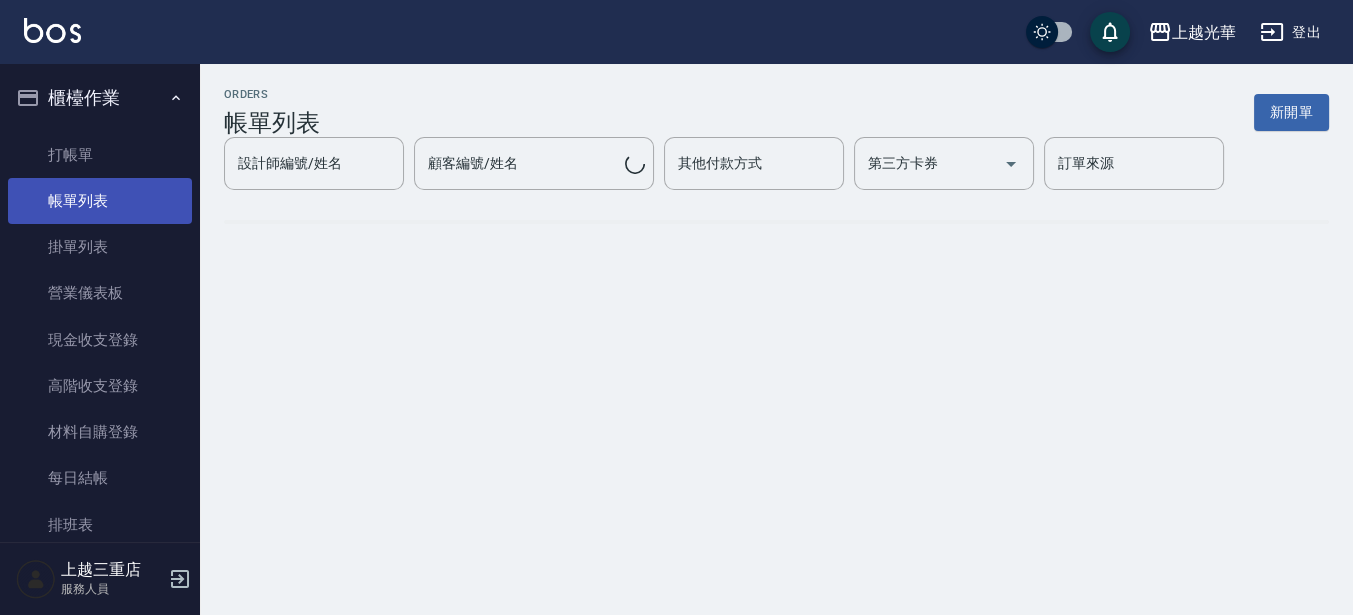 scroll, scrollTop: 0, scrollLeft: 0, axis: both 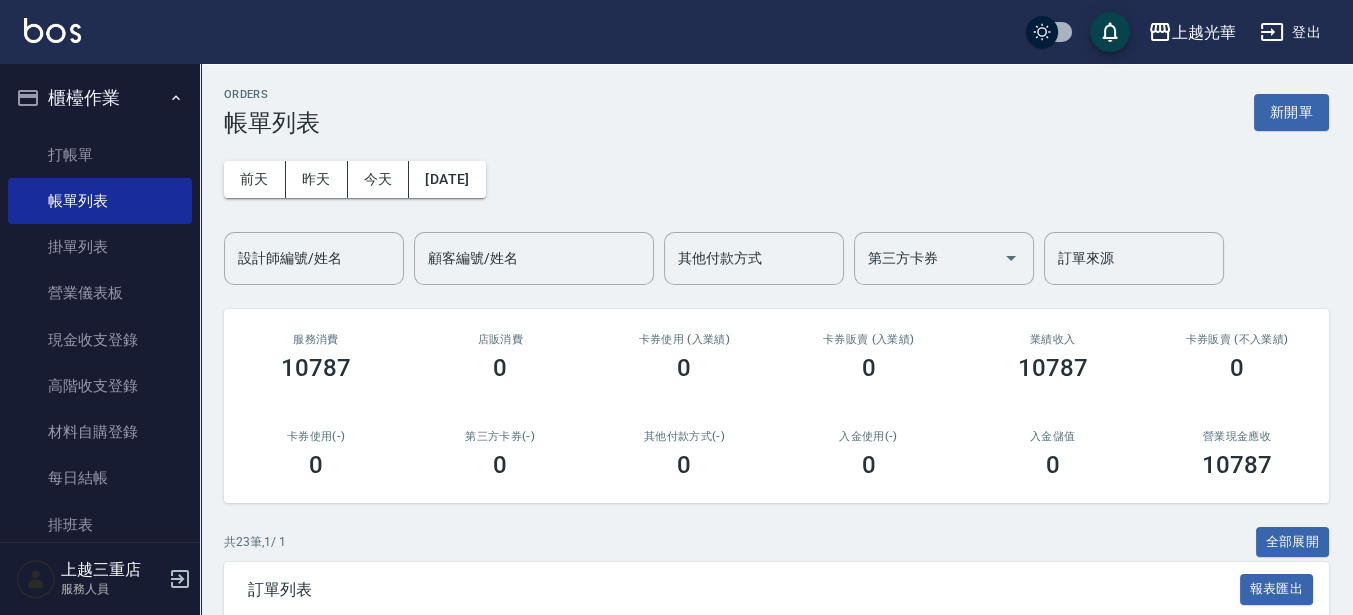 click on "設計師編號/姓名" at bounding box center [314, 258] 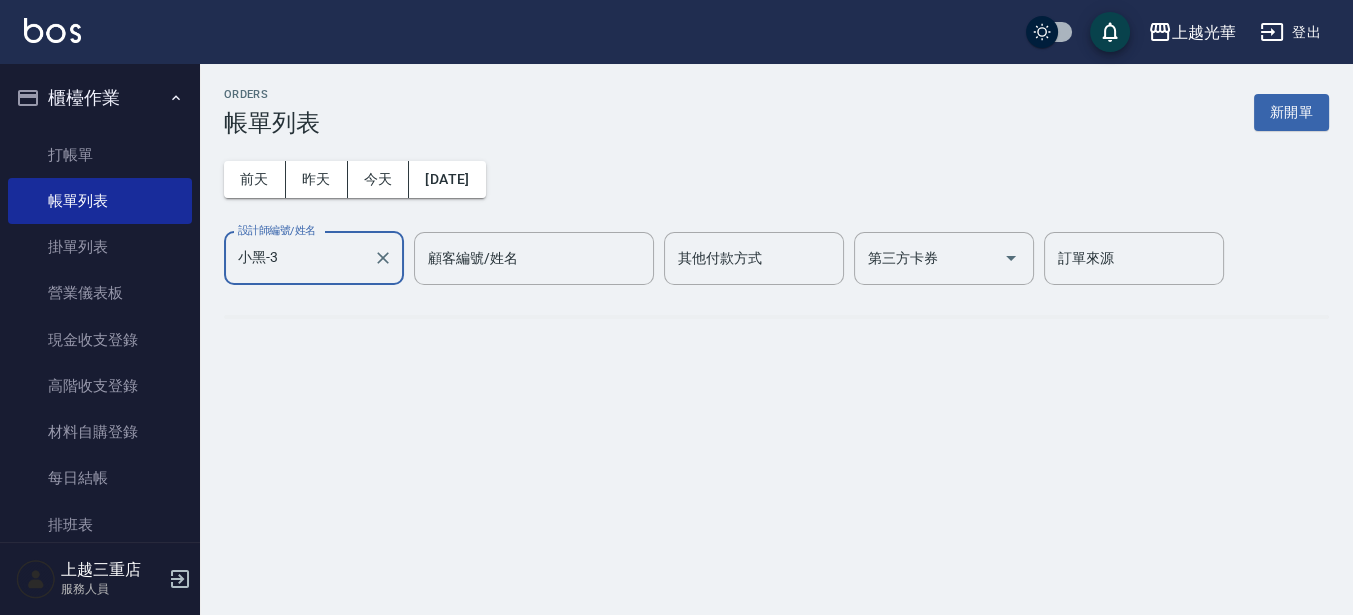 type on "小黑-3" 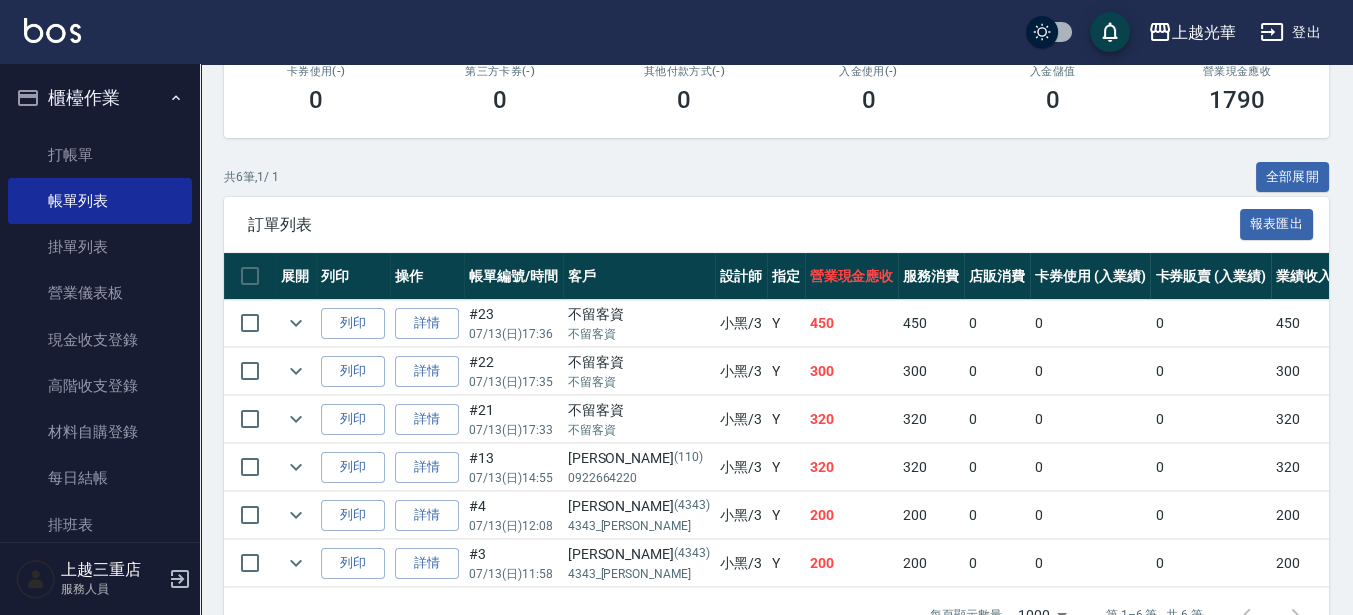 scroll, scrollTop: 430, scrollLeft: 0, axis: vertical 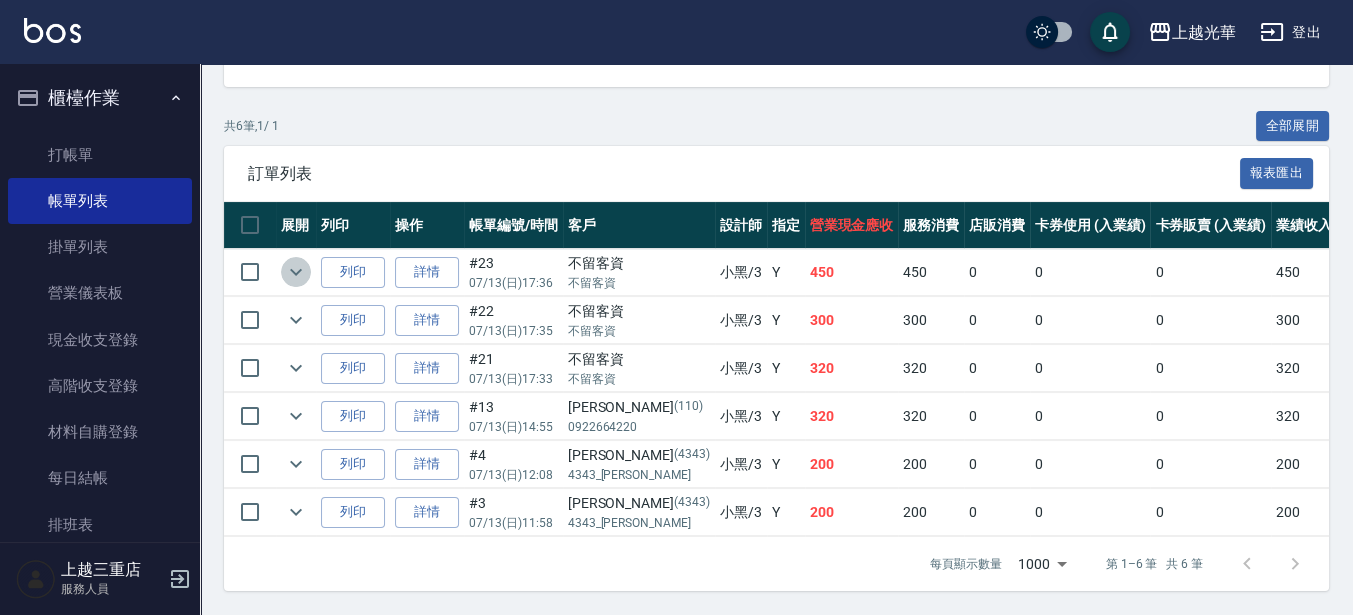 click 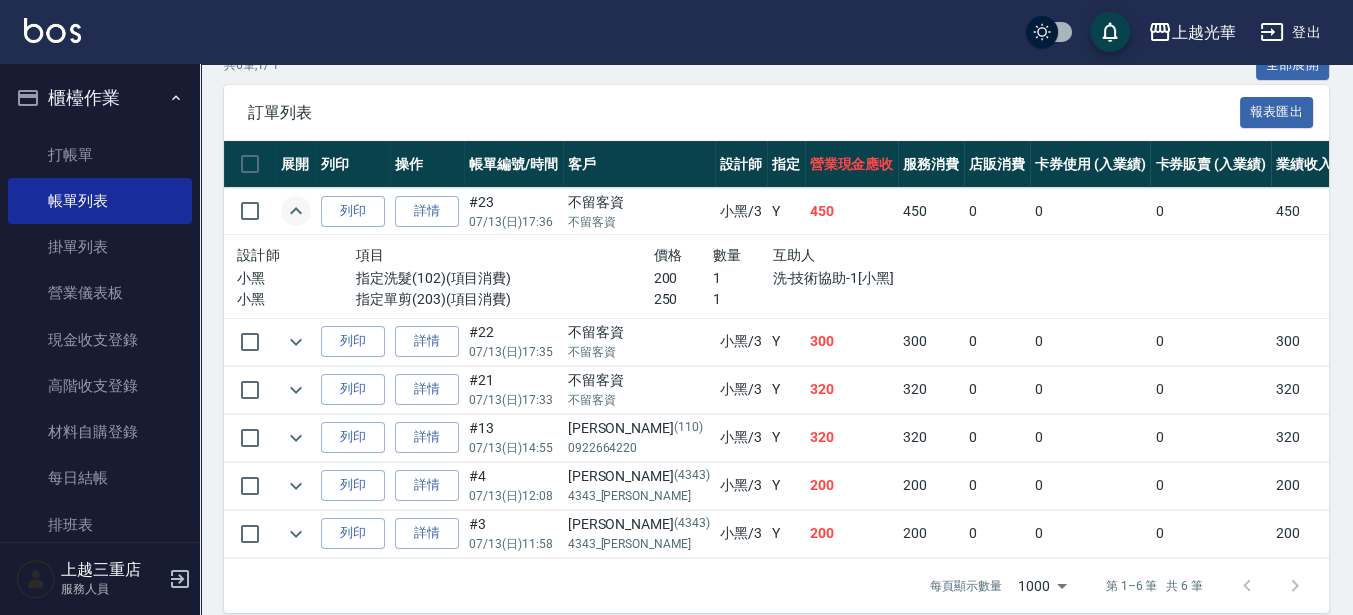 scroll, scrollTop: 512, scrollLeft: 0, axis: vertical 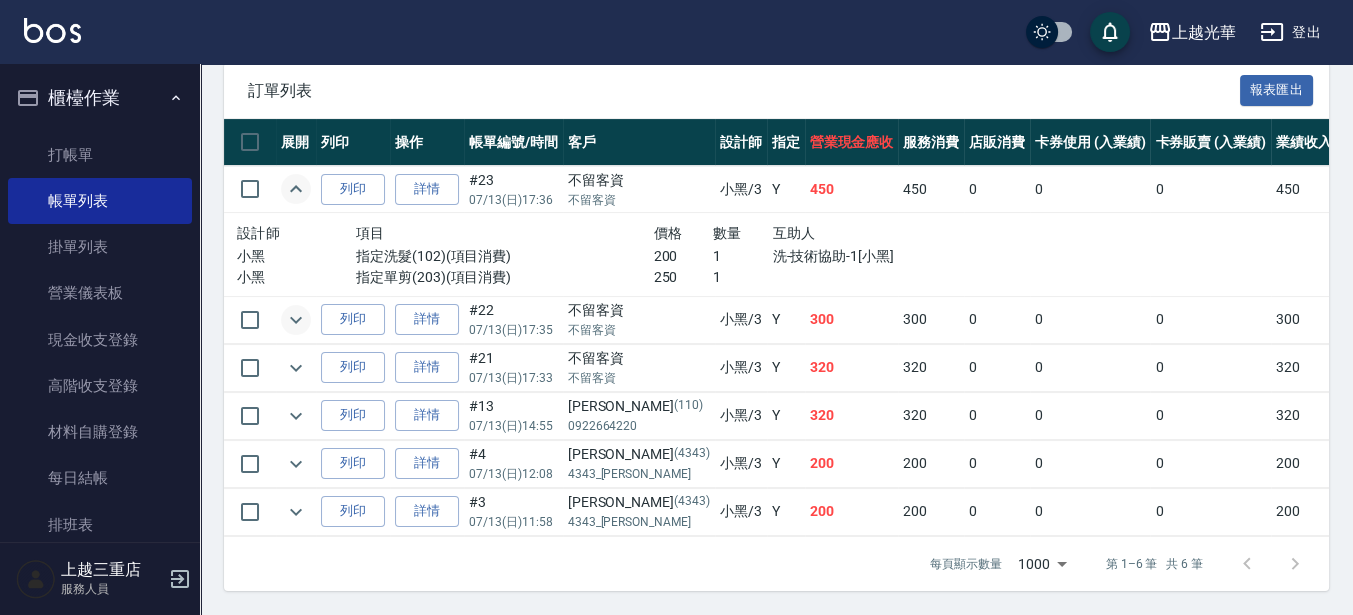 click 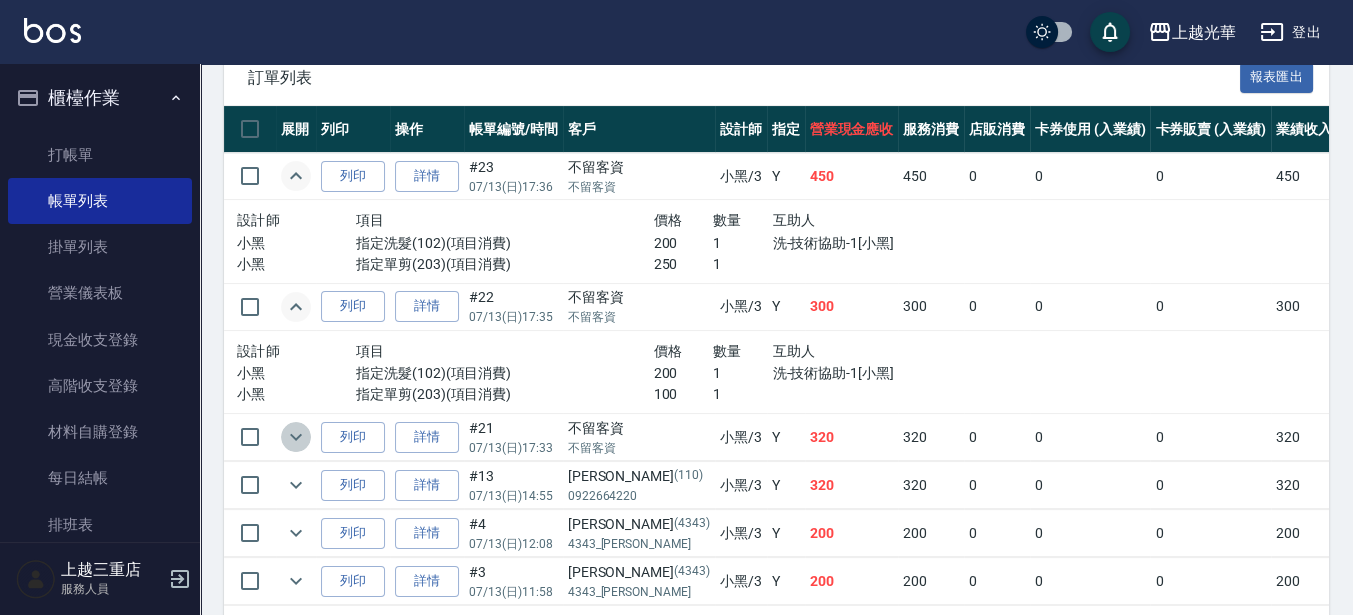 click 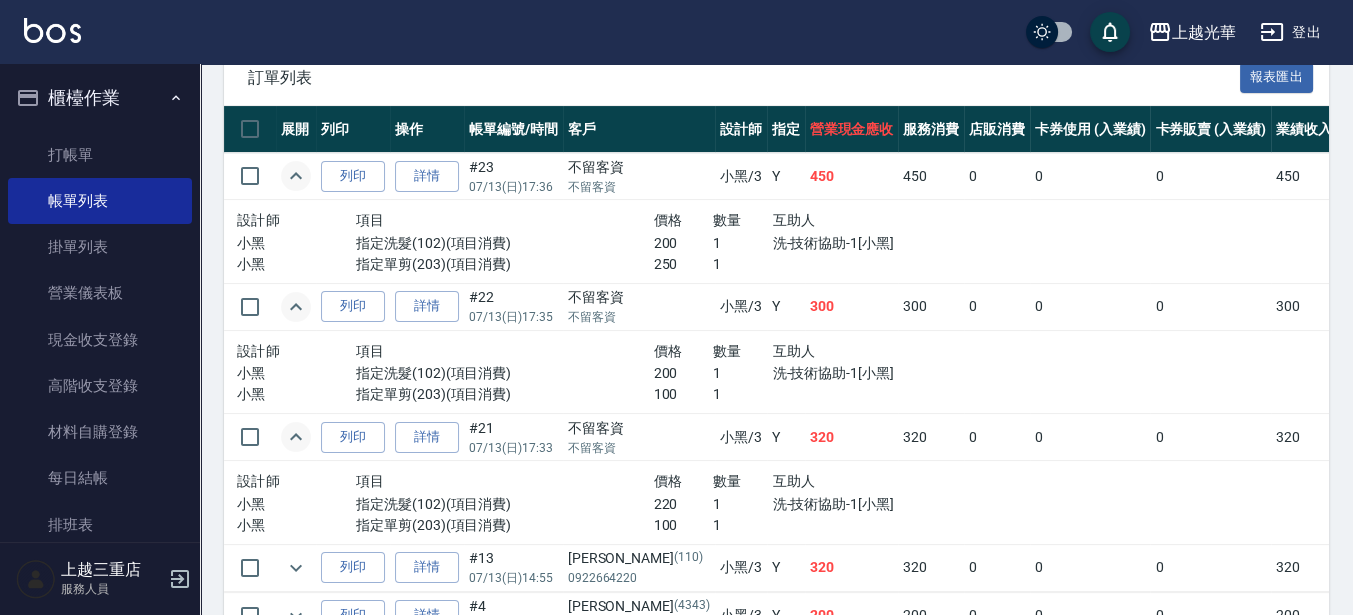 scroll, scrollTop: 637, scrollLeft: 0, axis: vertical 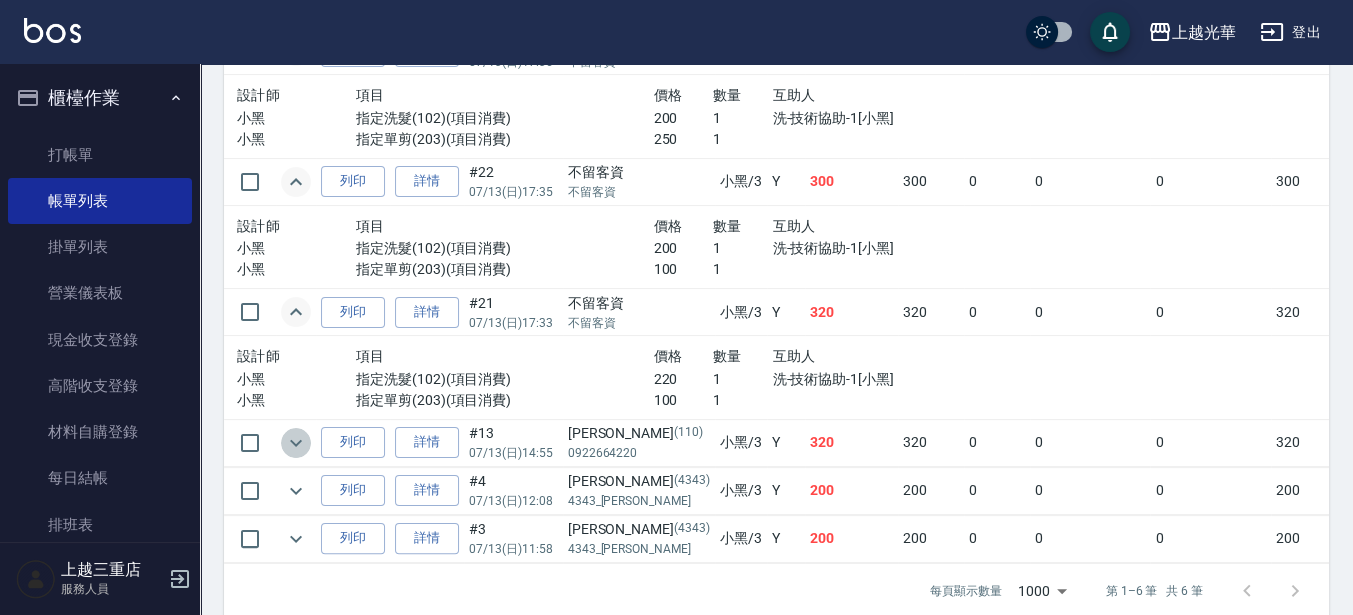 click 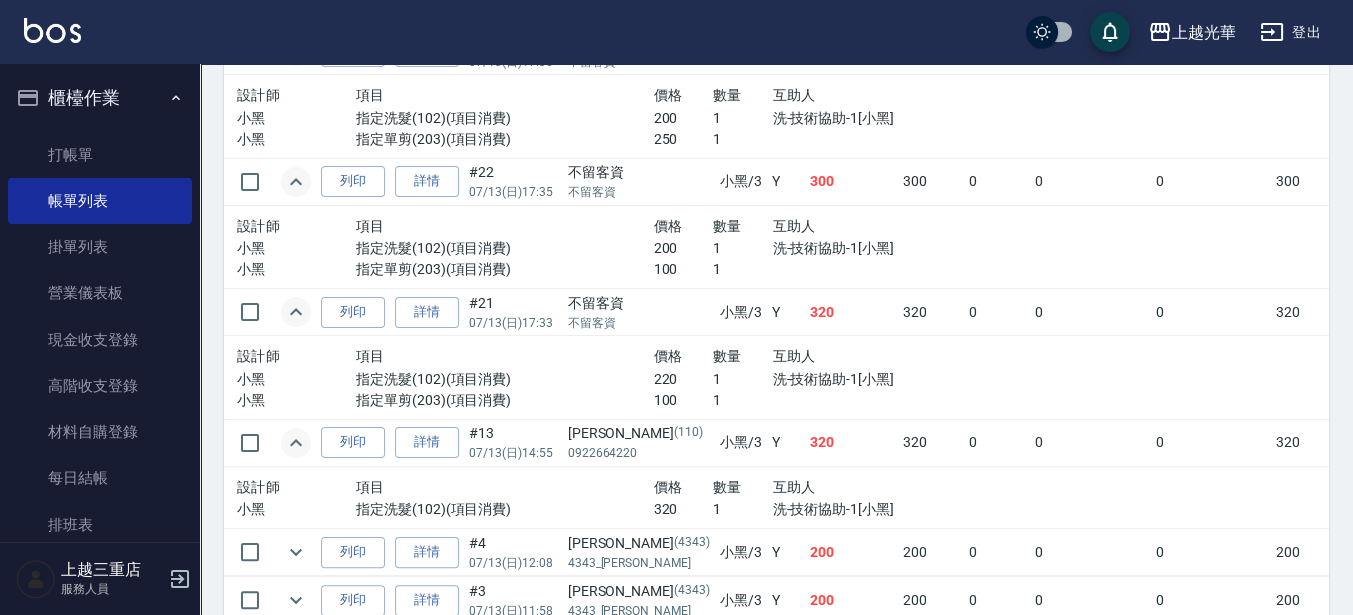 scroll, scrollTop: 739, scrollLeft: 0, axis: vertical 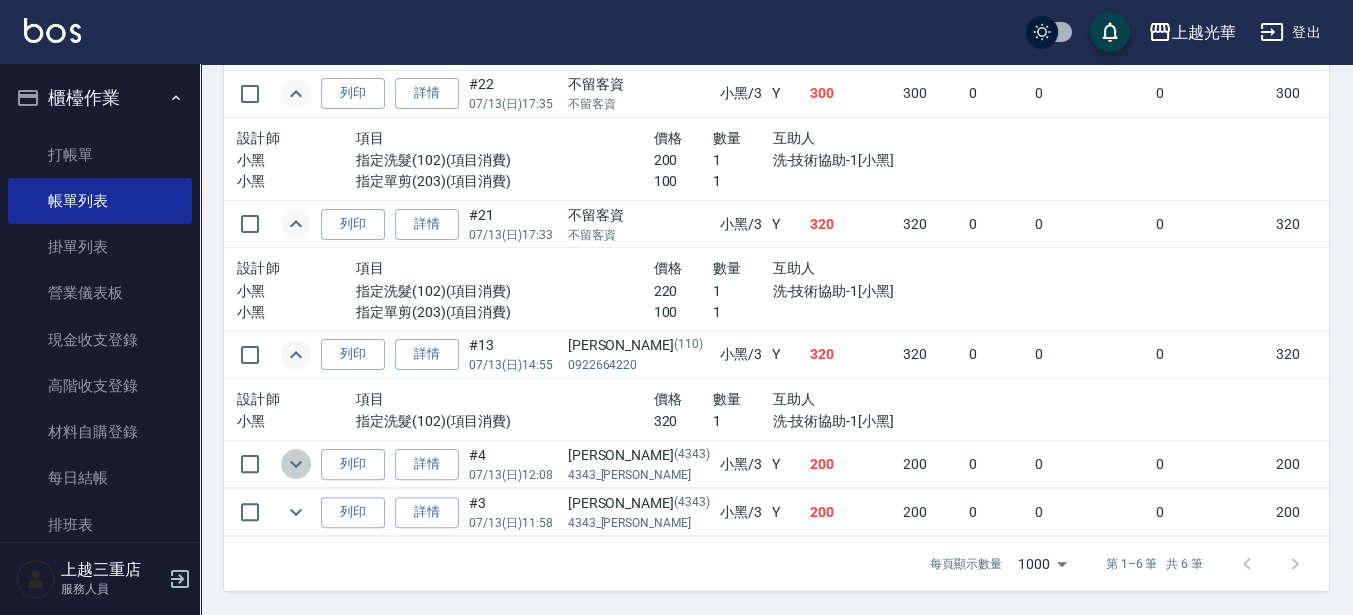 click 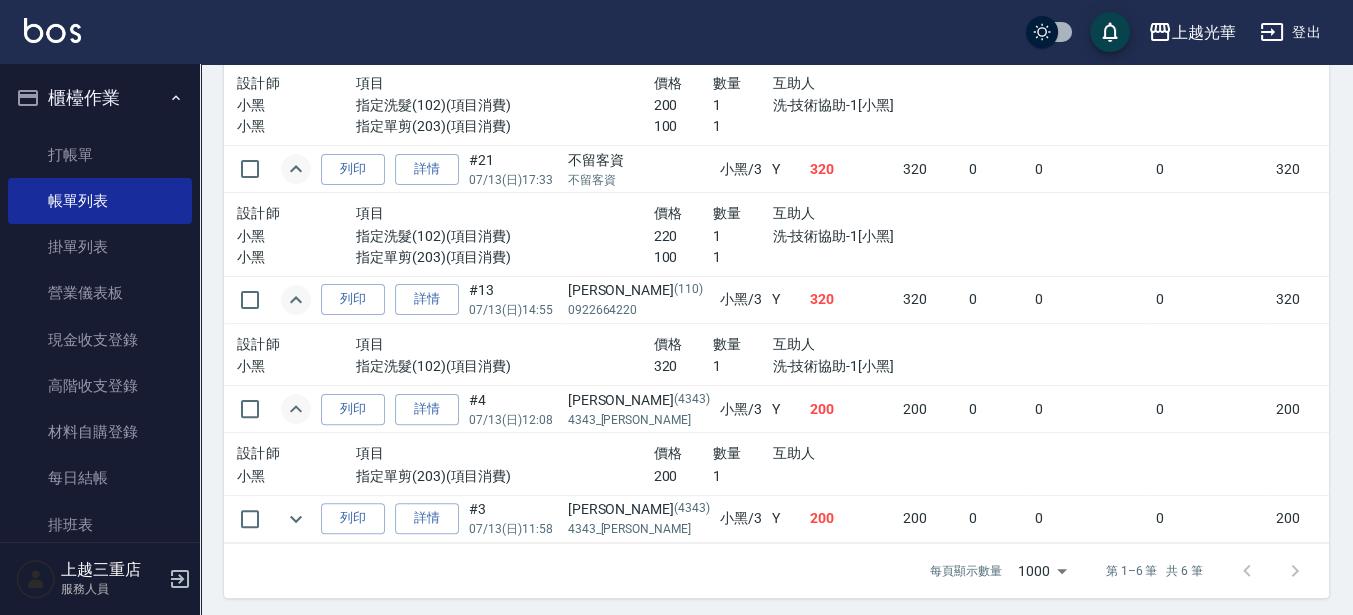 scroll, scrollTop: 800, scrollLeft: 0, axis: vertical 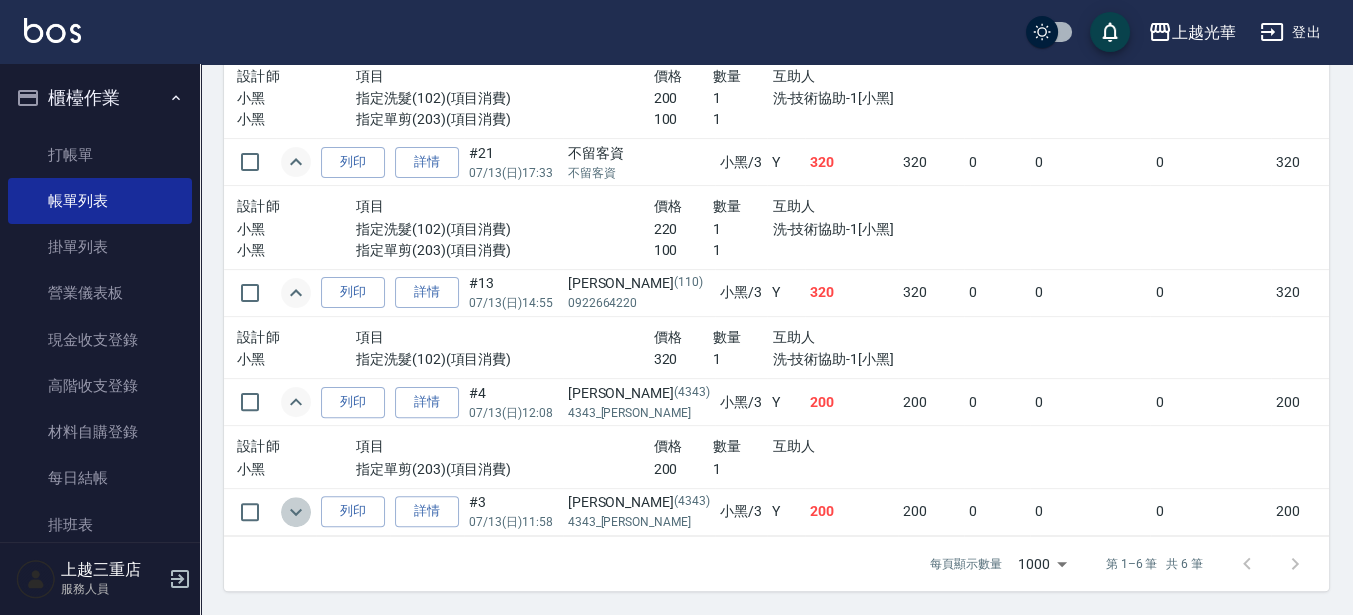 click 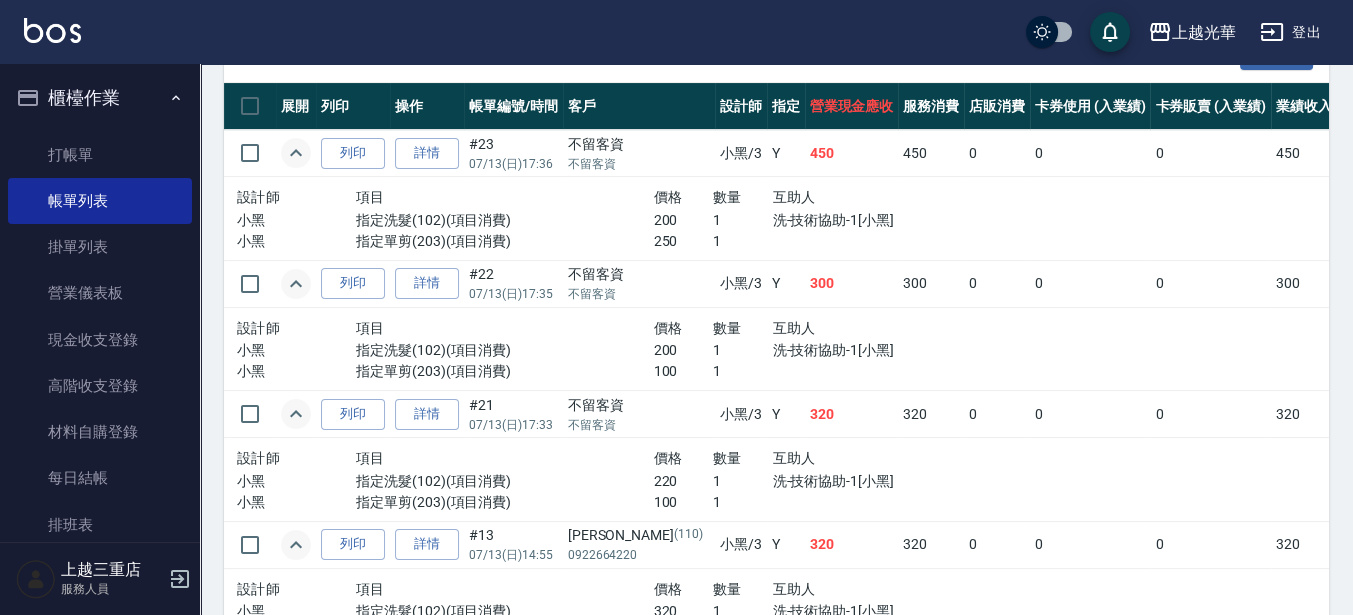 scroll, scrollTop: 425, scrollLeft: 0, axis: vertical 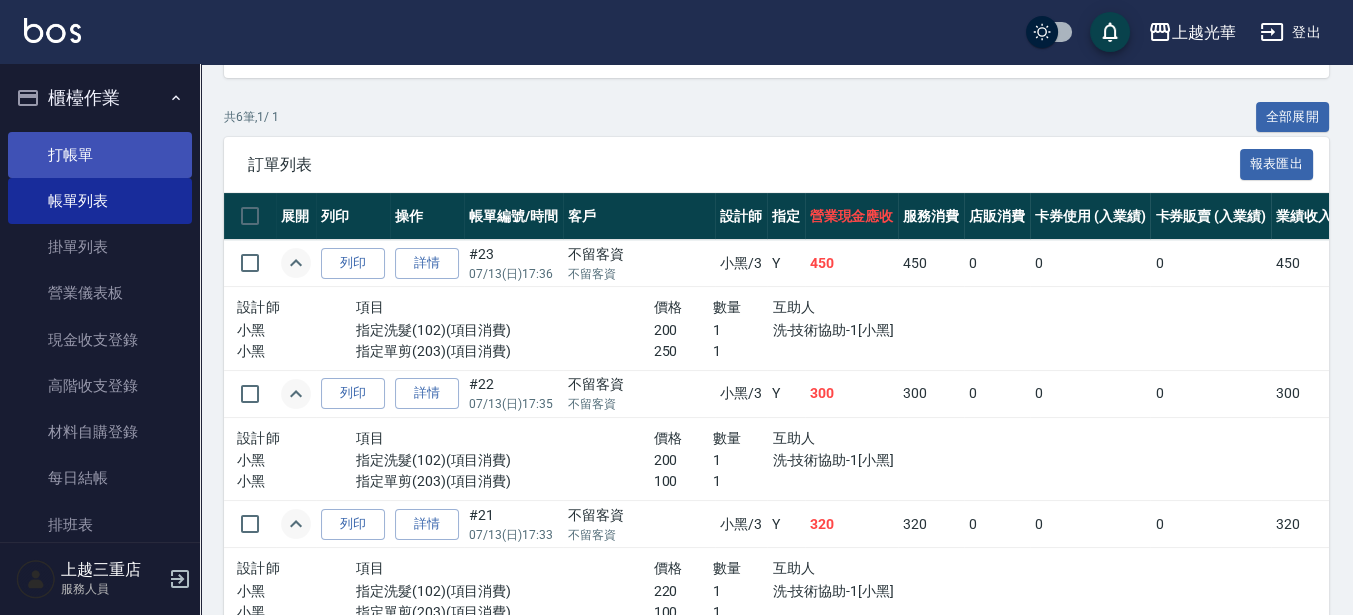 click on "打帳單" at bounding box center [100, 155] 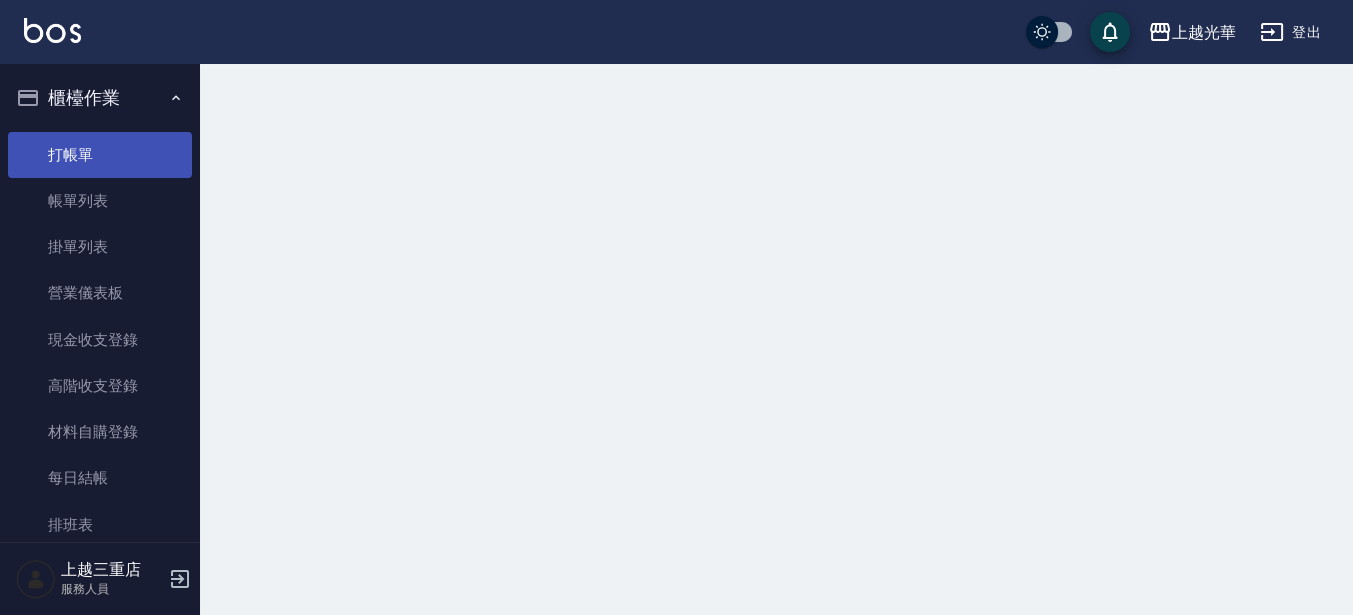 scroll, scrollTop: 0, scrollLeft: 0, axis: both 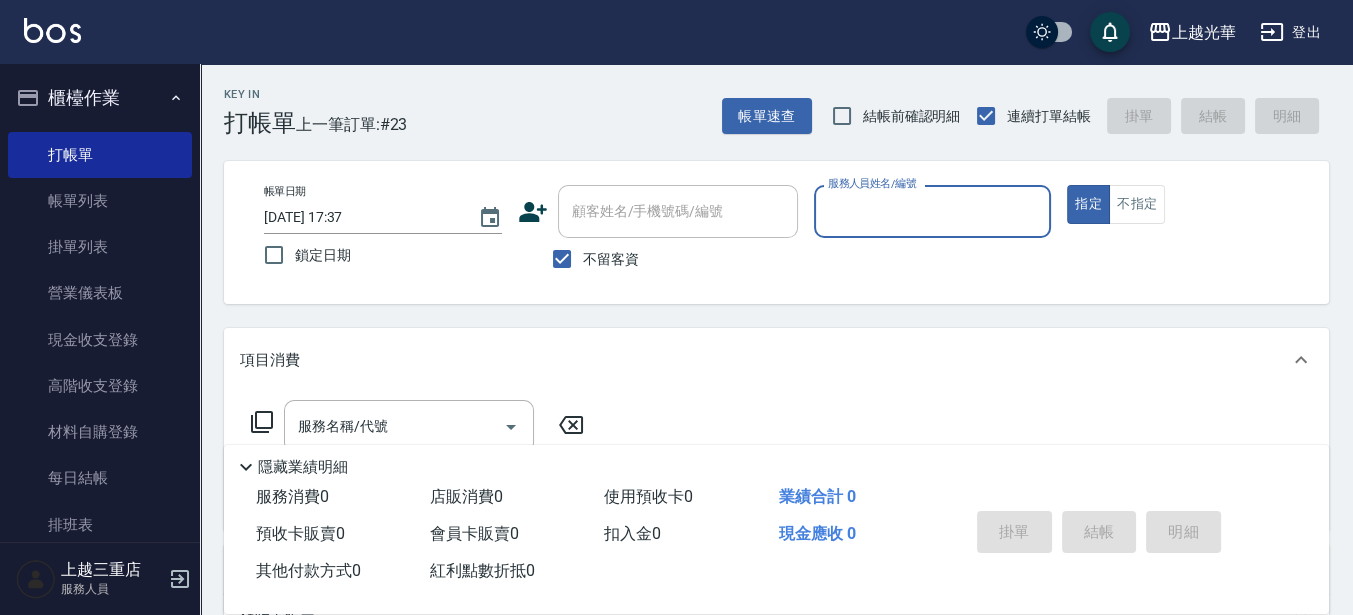 click on "不留客資" at bounding box center [658, 259] 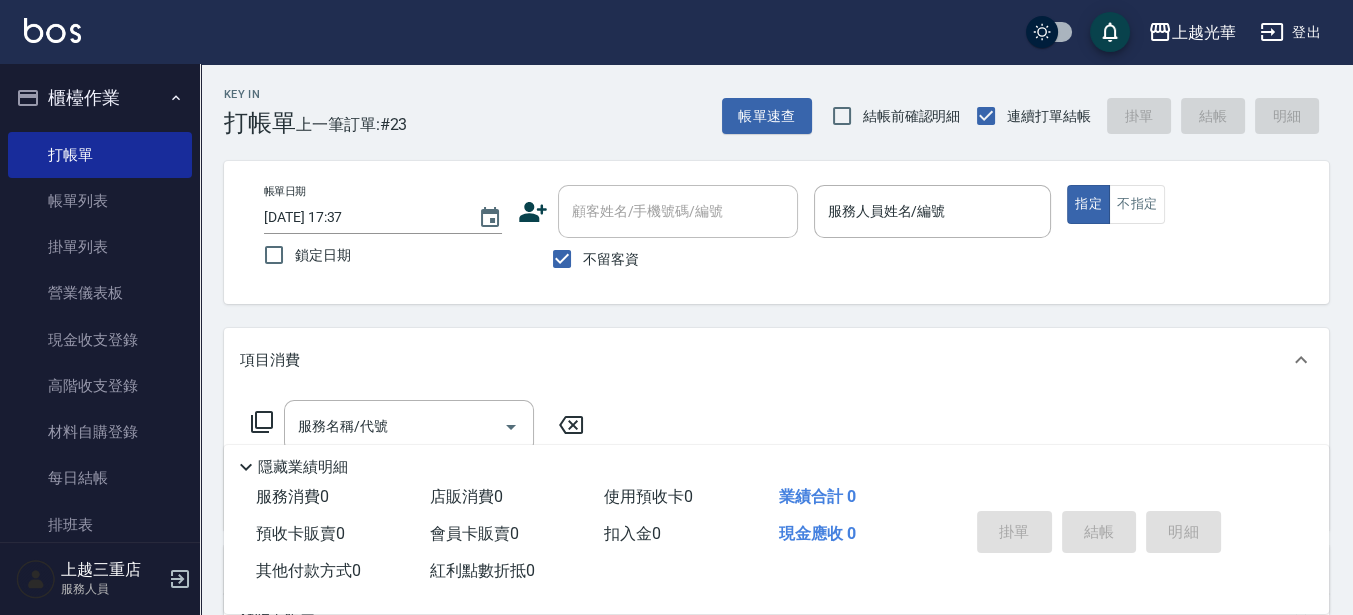 click on "不留客資" at bounding box center (611, 259) 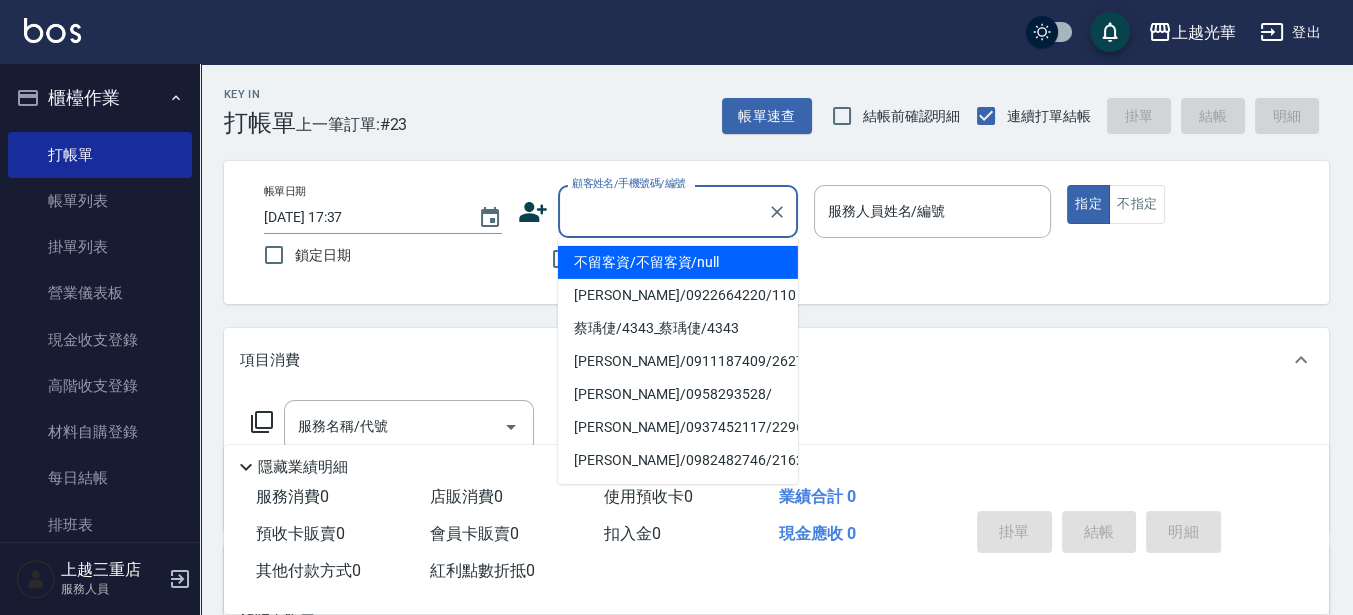 click on "顧客姓名/手機號碼/編號" at bounding box center (663, 211) 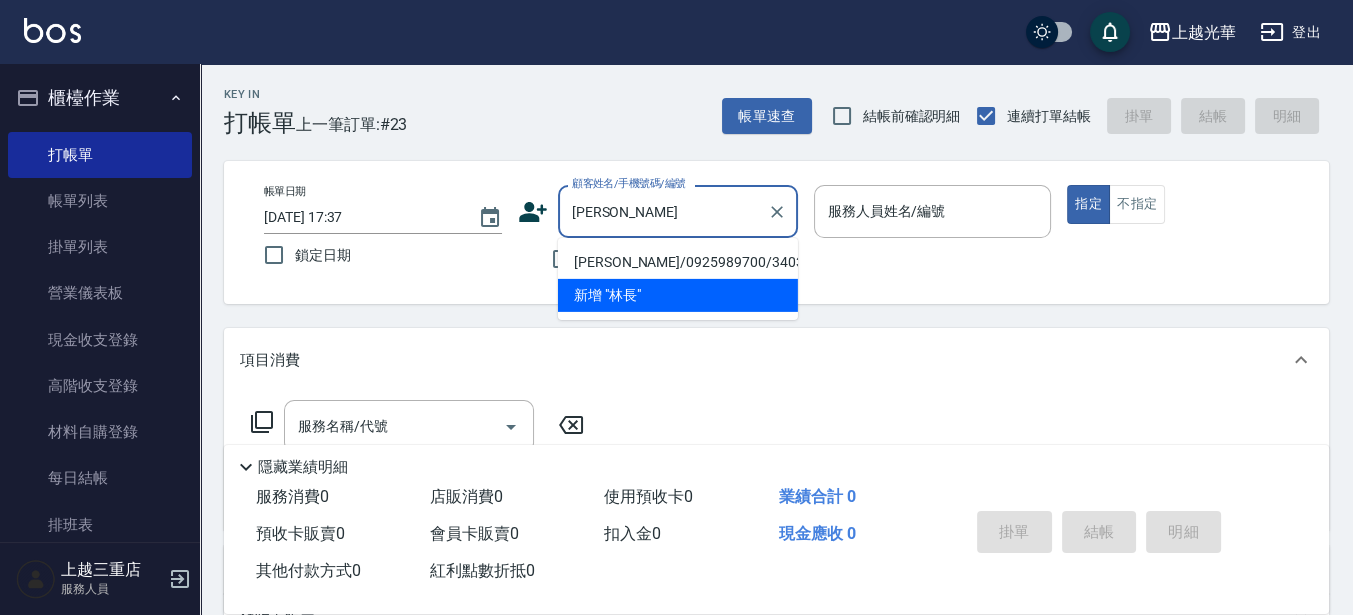 click on "[PERSON_NAME]/0925989700/3403" at bounding box center [678, 262] 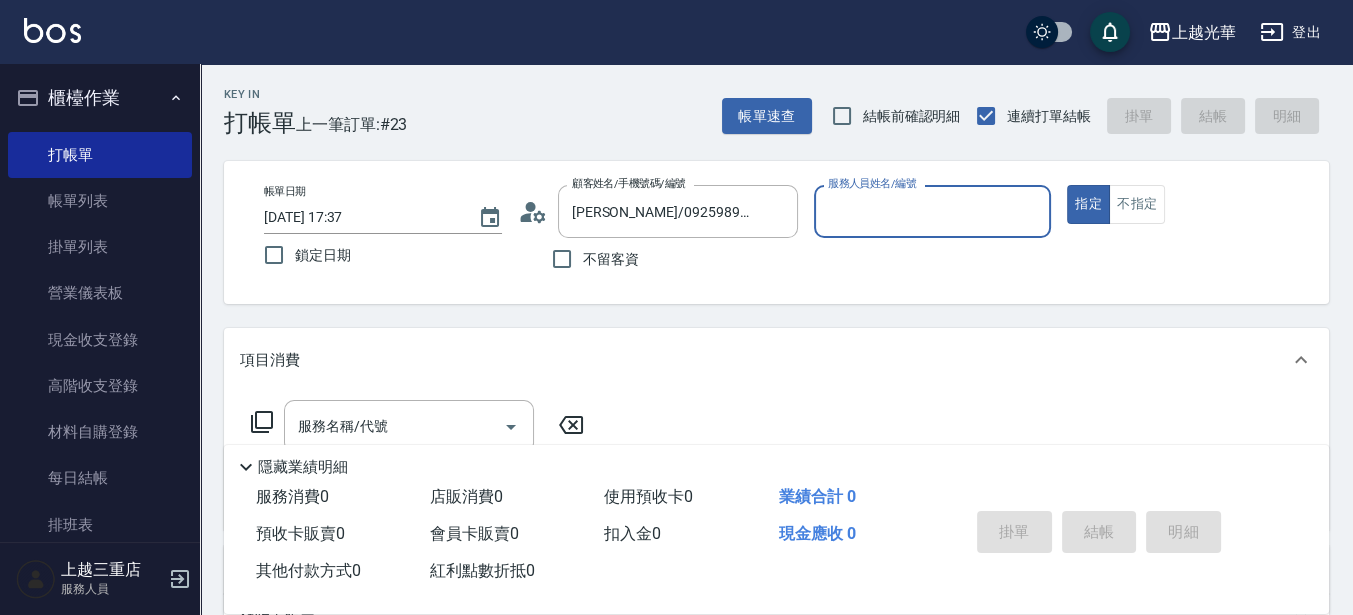 type on "小黑-3" 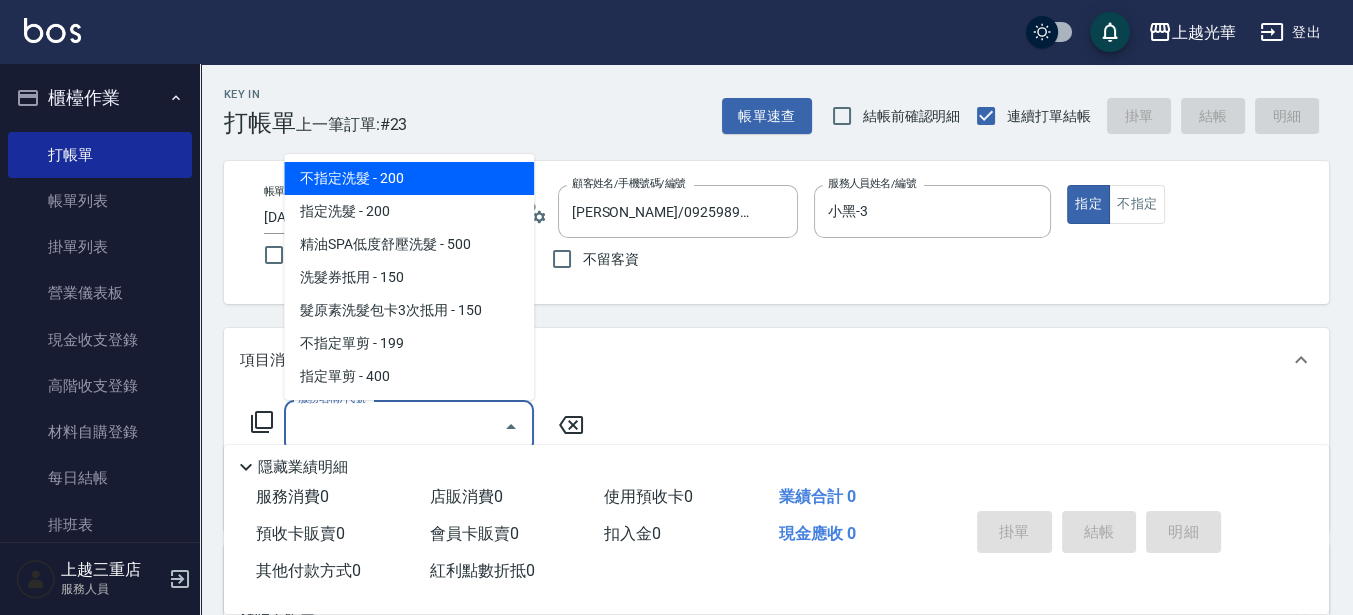 click on "服務名稱/代號" at bounding box center [394, 426] 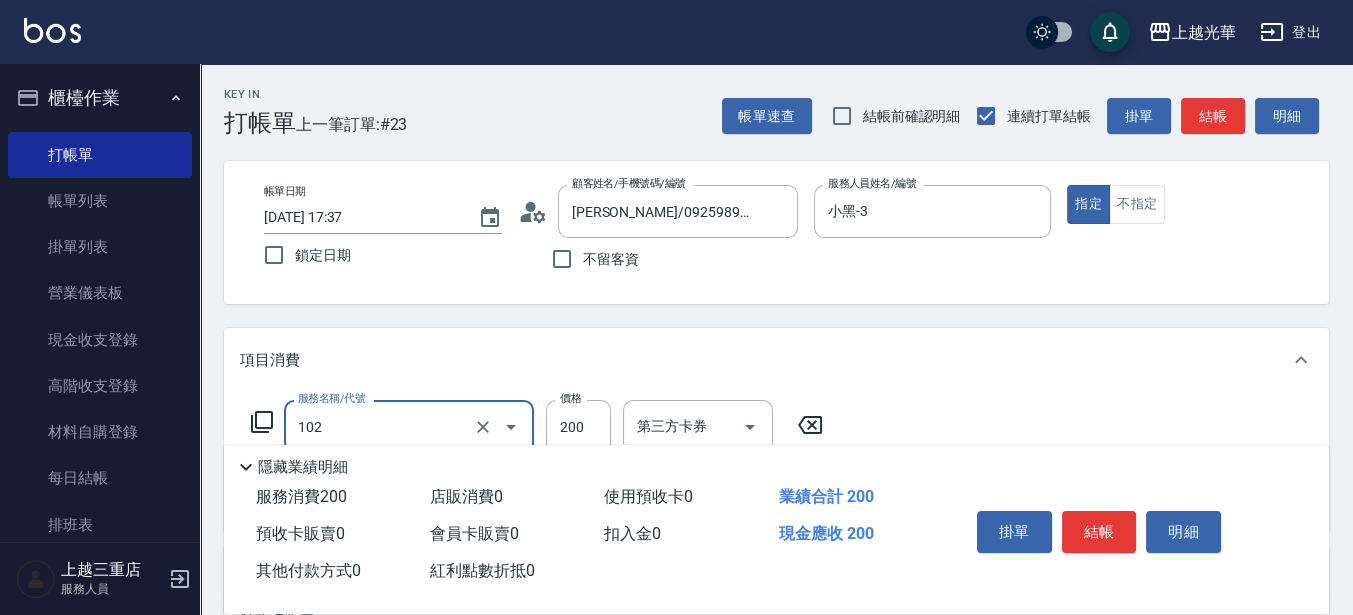type on "指定洗髮(102)" 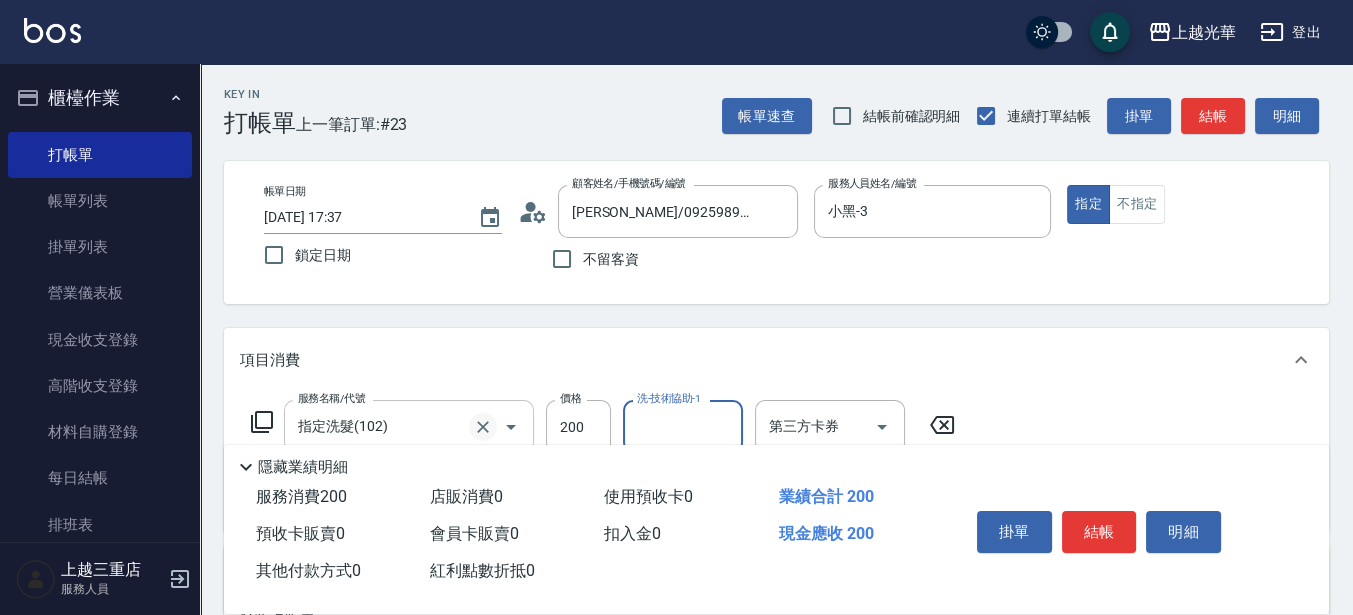 click 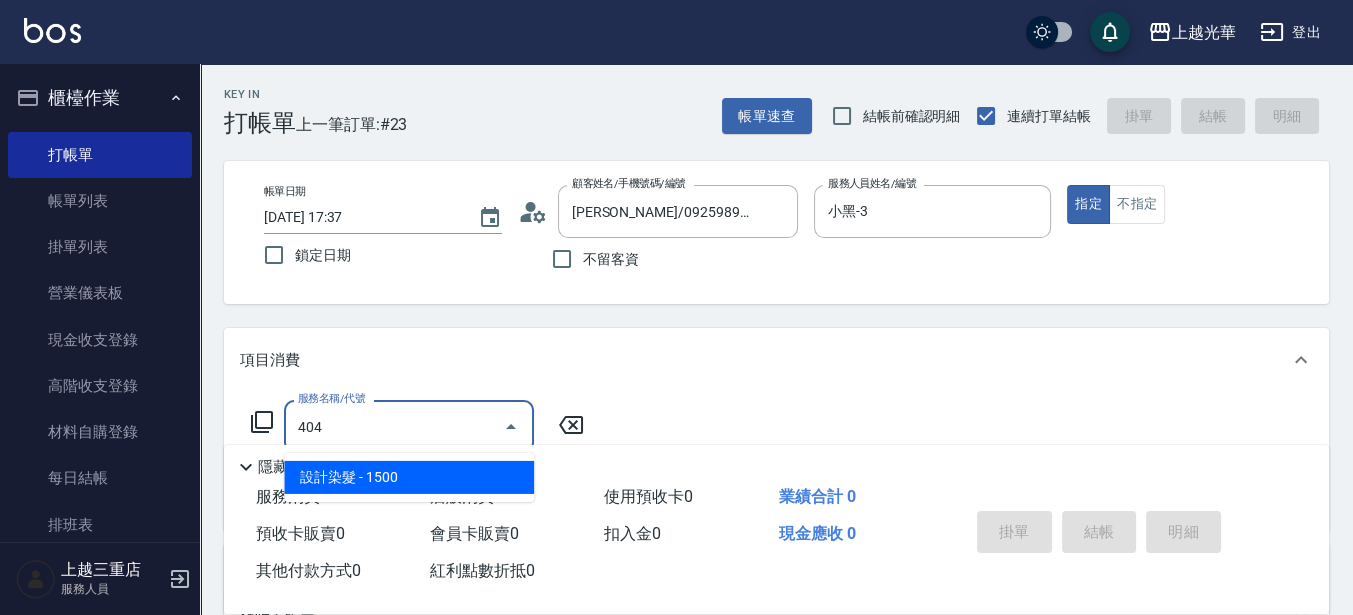 type on "設計染髮(404)" 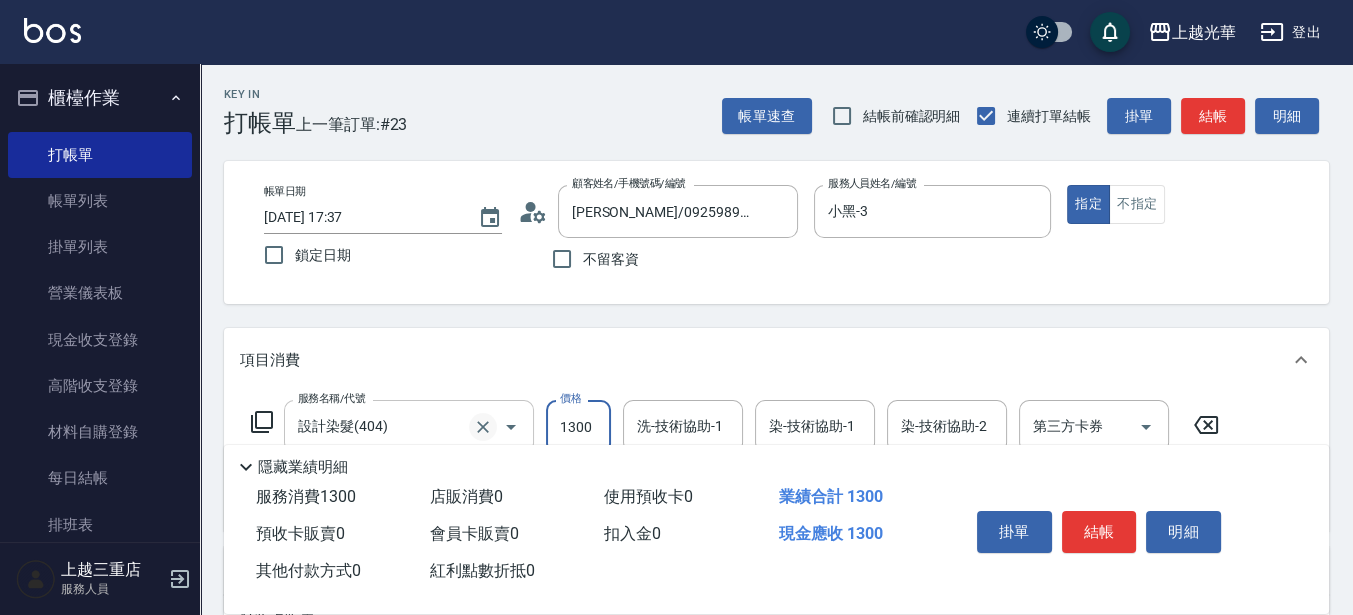 type on "1300" 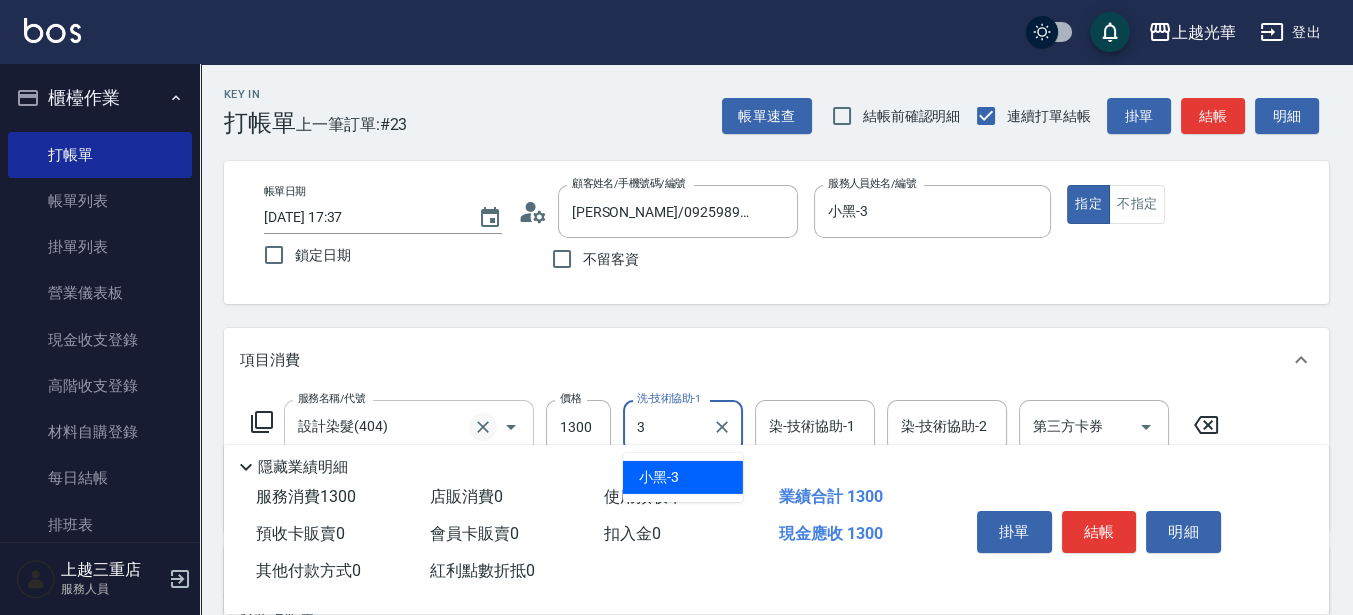 type on "小黑-3" 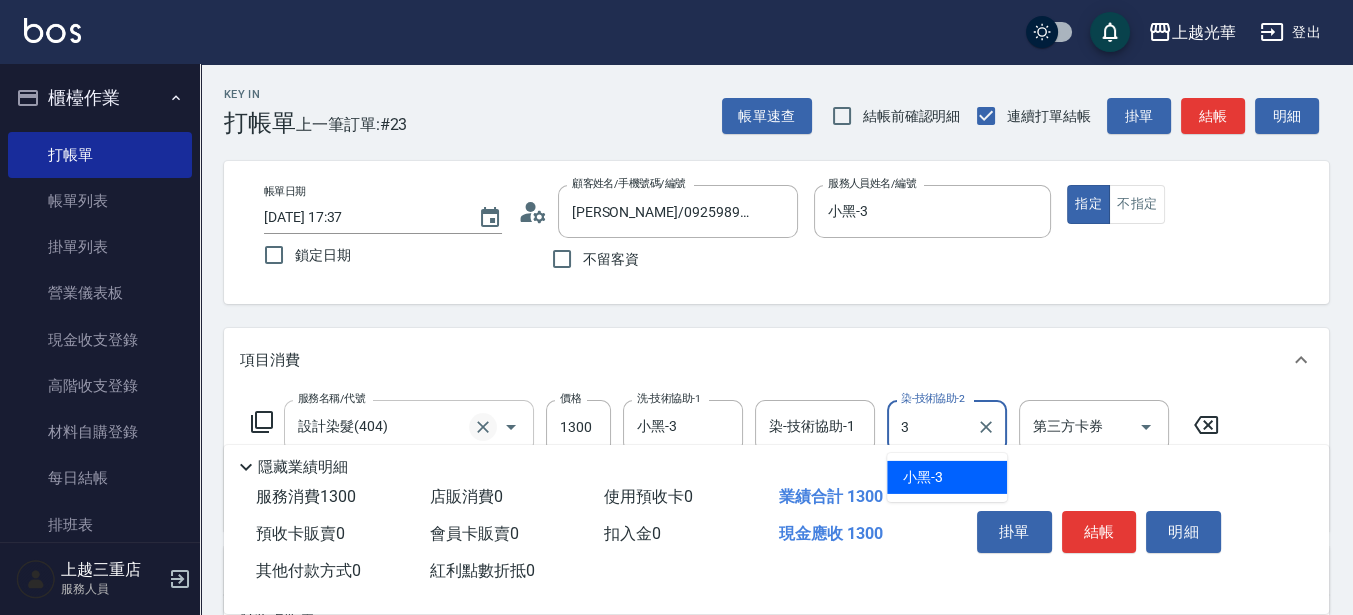 type on "小黑-3" 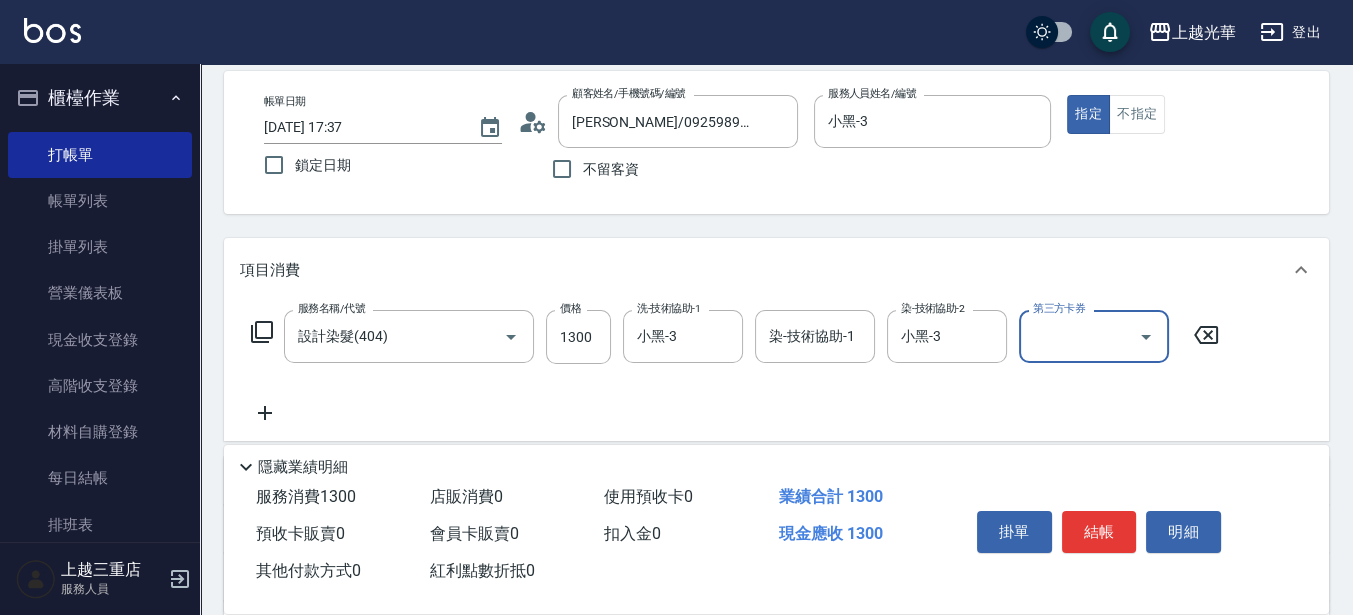 scroll, scrollTop: 125, scrollLeft: 0, axis: vertical 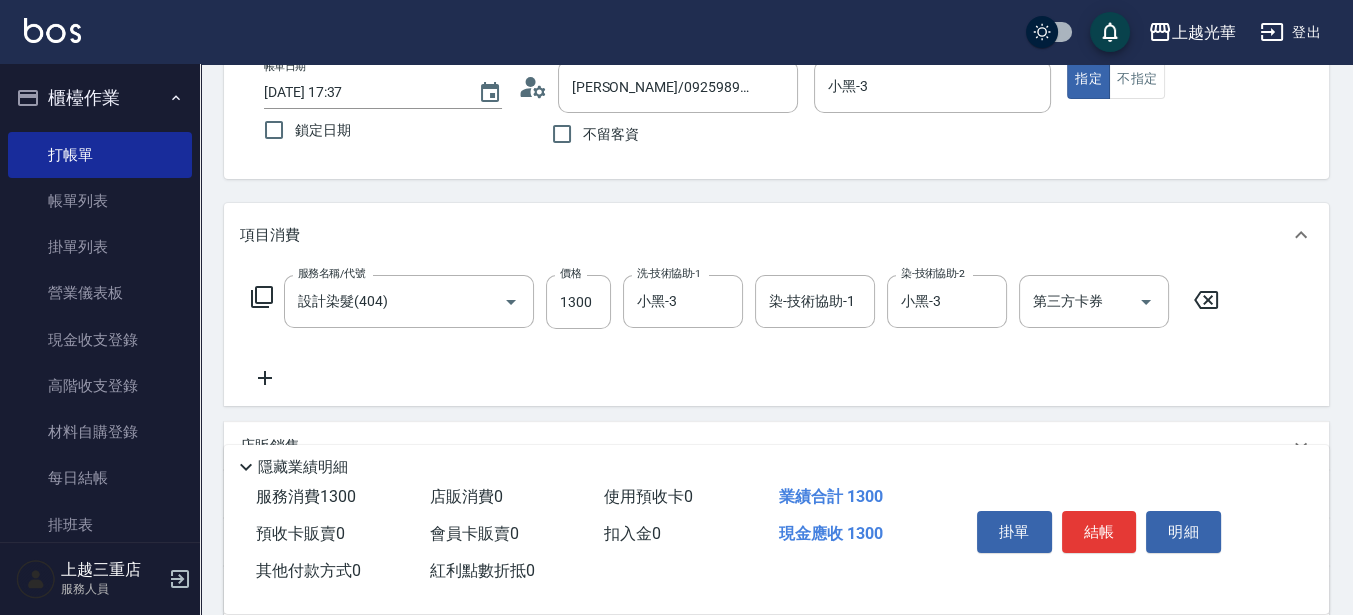 click 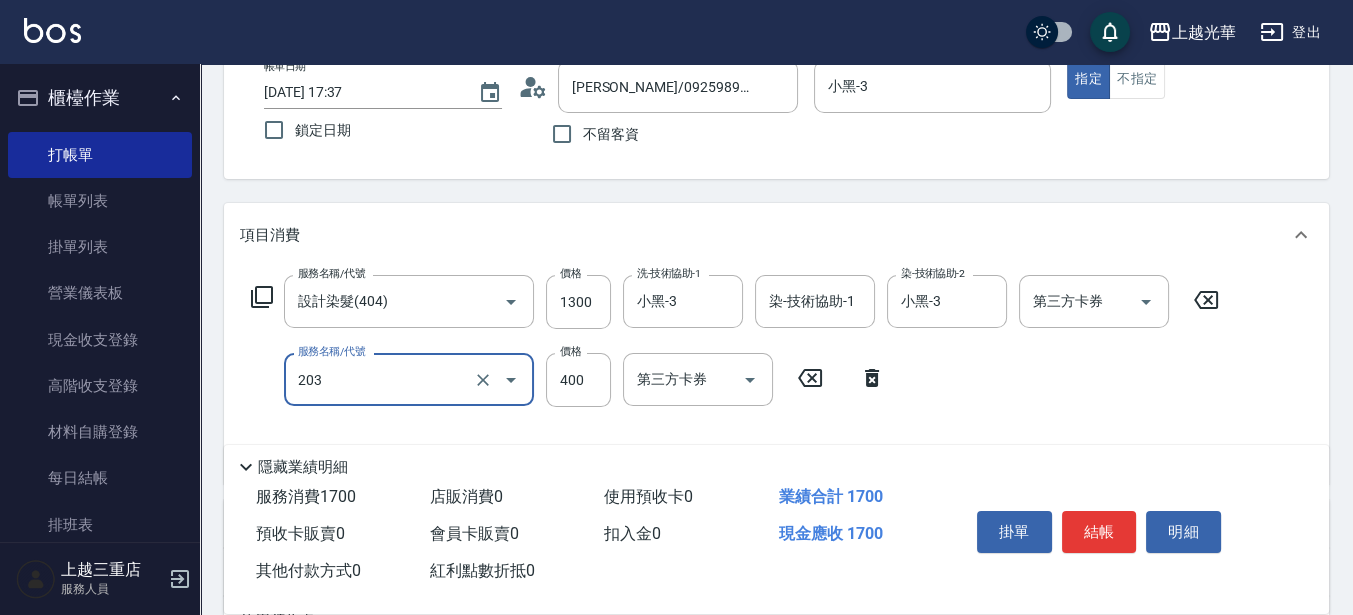 type on "指定單剪(203)" 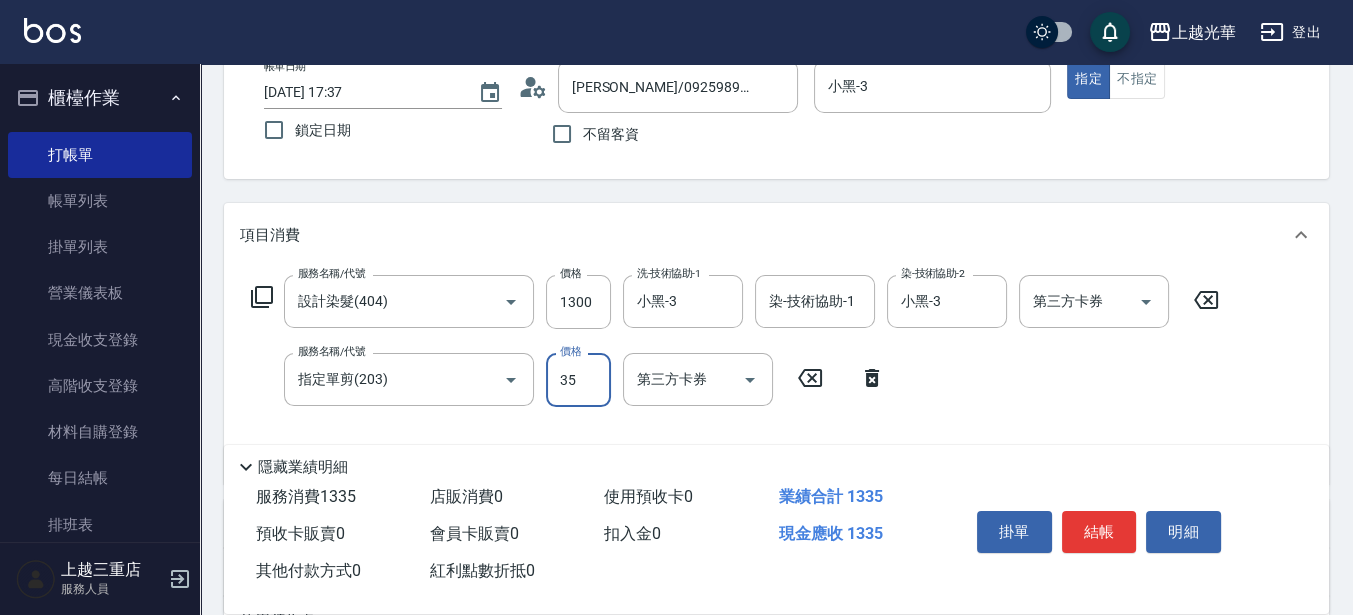 type on "350" 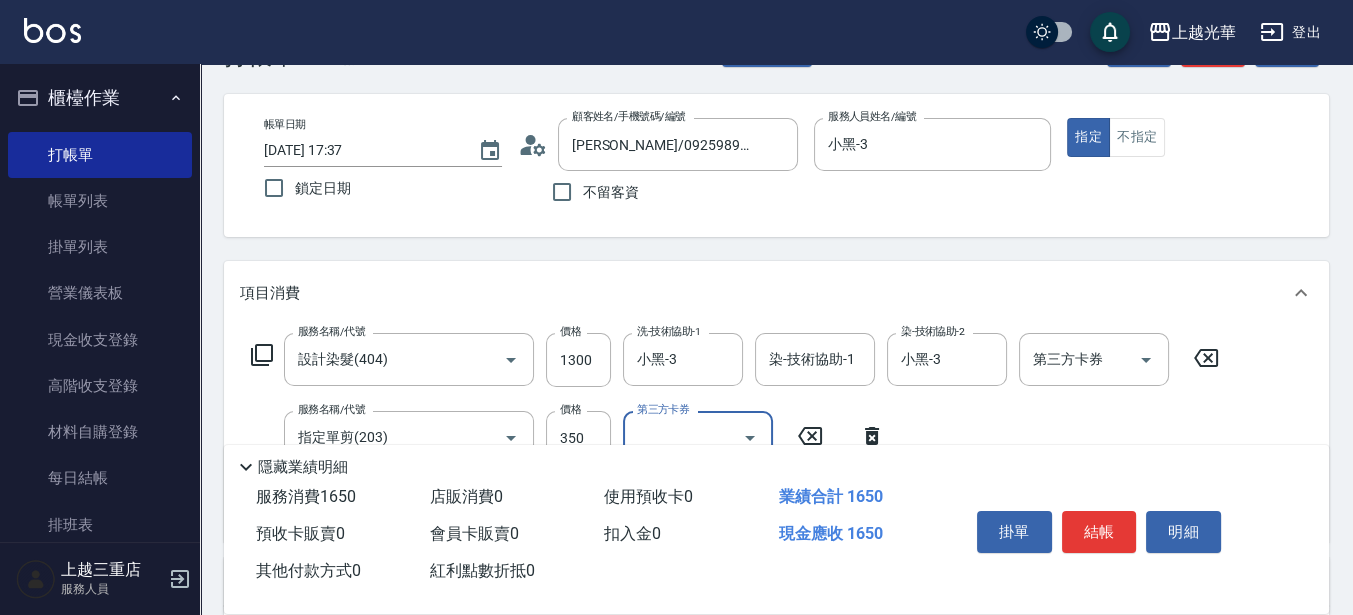 scroll, scrollTop: 0, scrollLeft: 0, axis: both 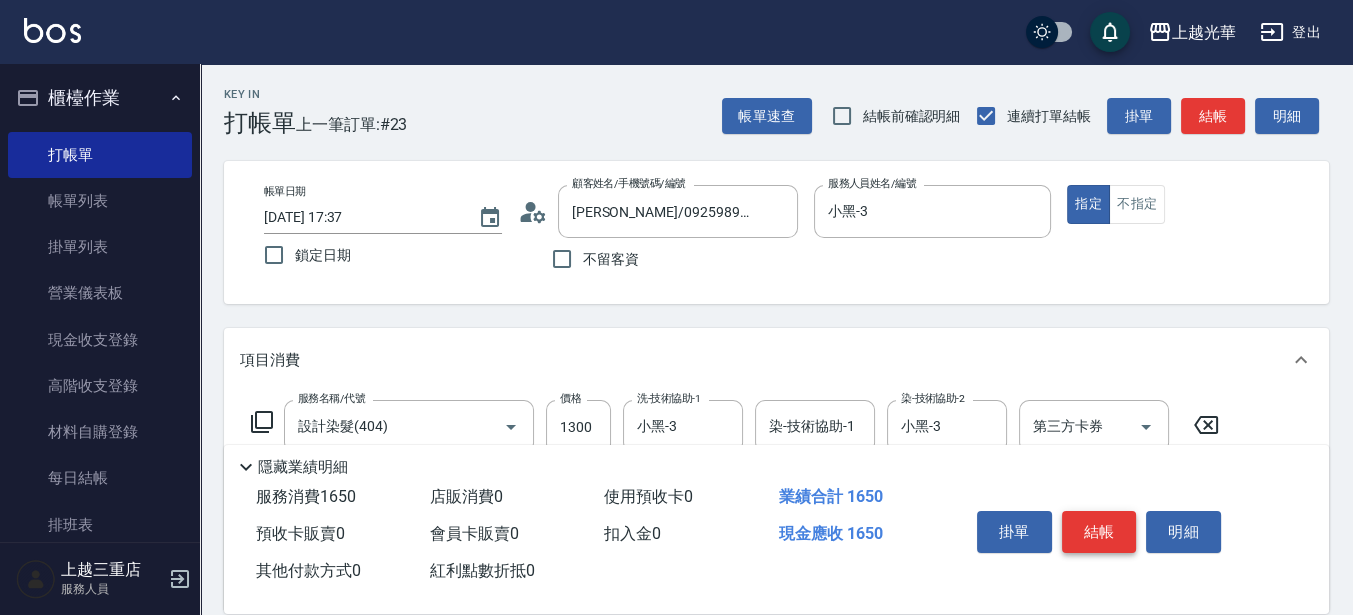 click on "結帳" at bounding box center (1099, 532) 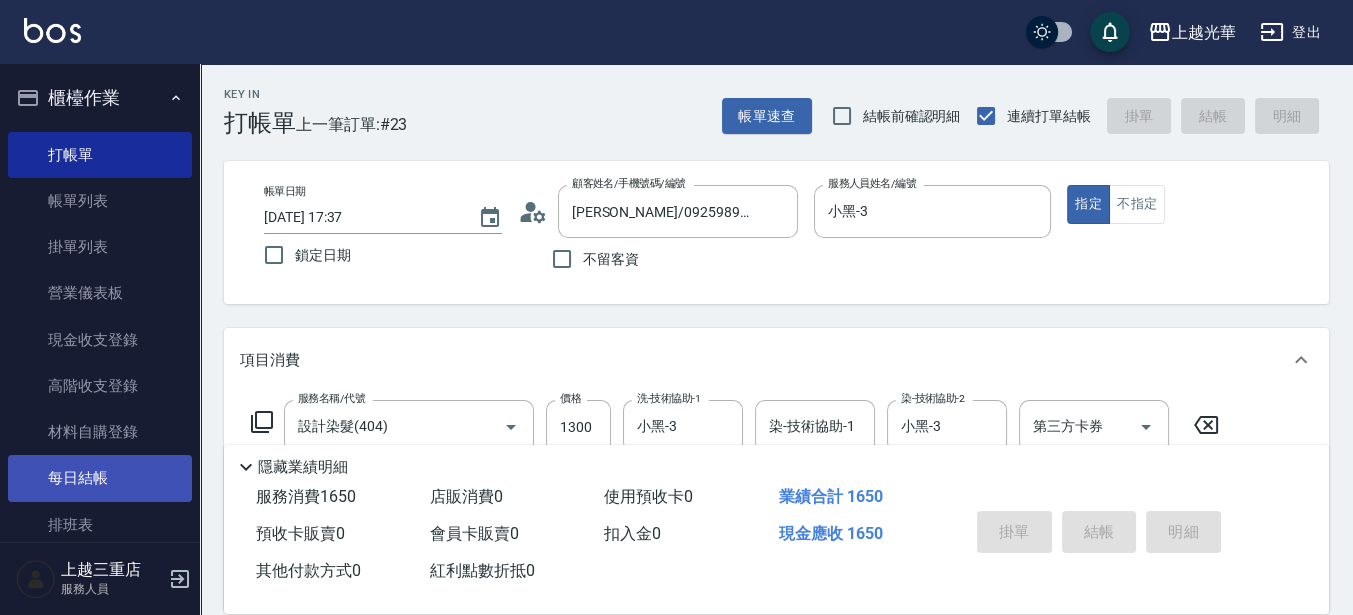 type 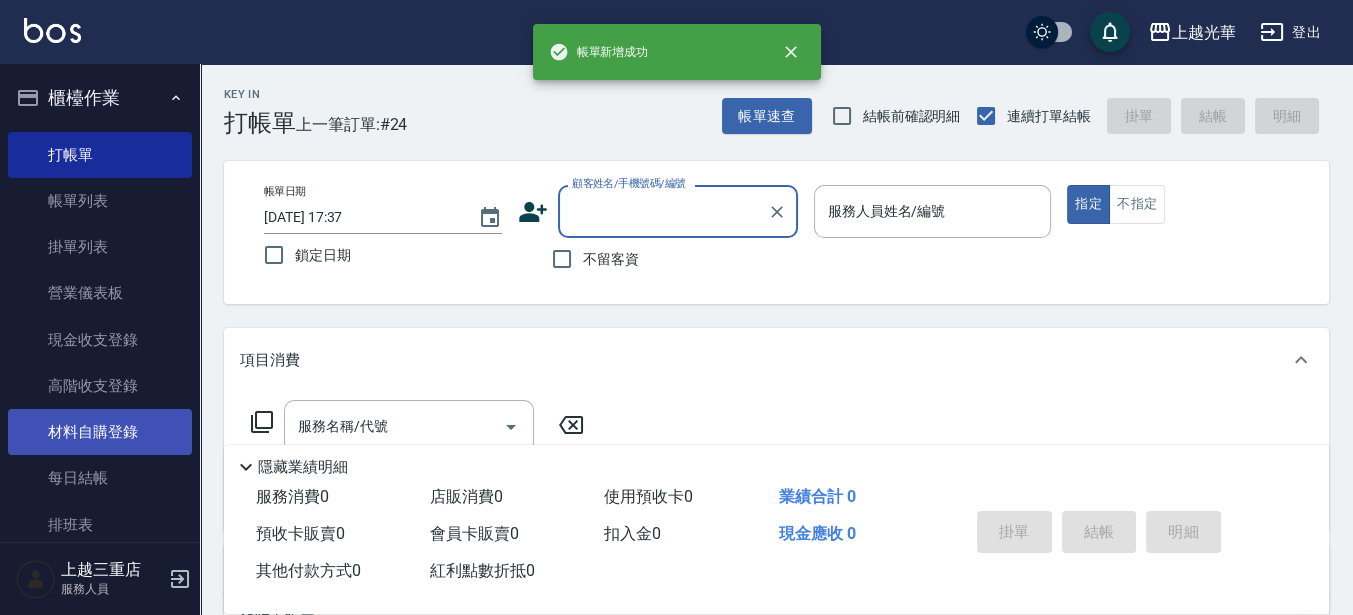 scroll, scrollTop: 125, scrollLeft: 0, axis: vertical 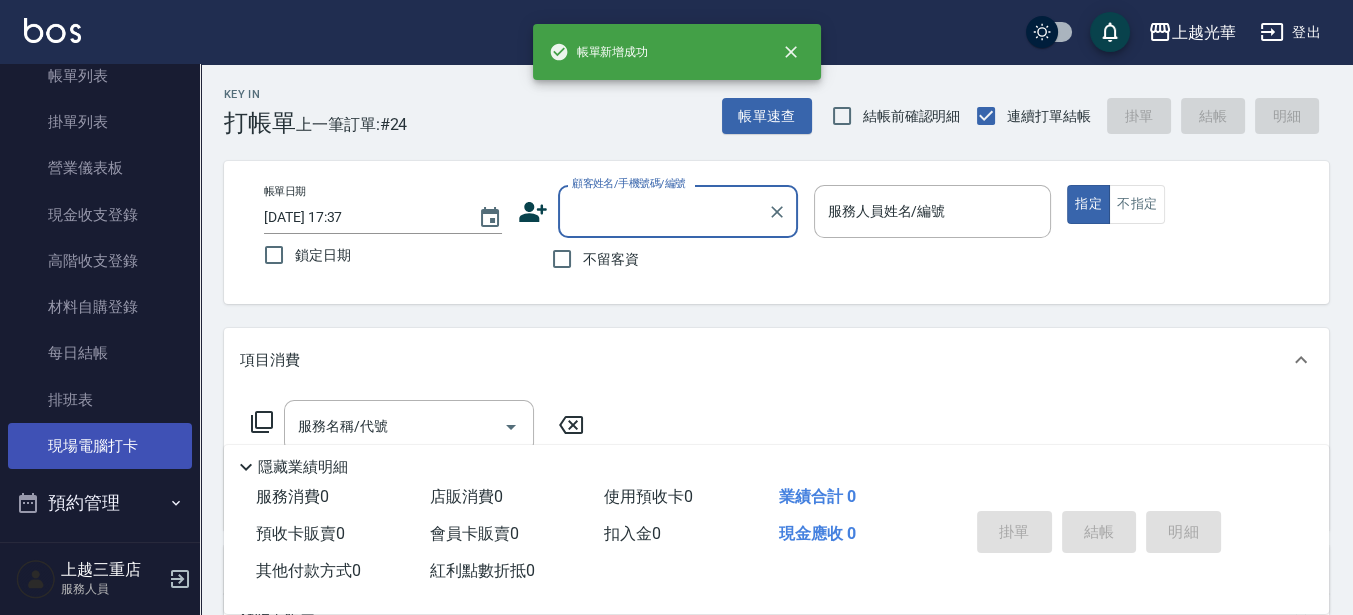drag, startPoint x: 102, startPoint y: 446, endPoint x: 116, endPoint y: 443, distance: 14.3178215 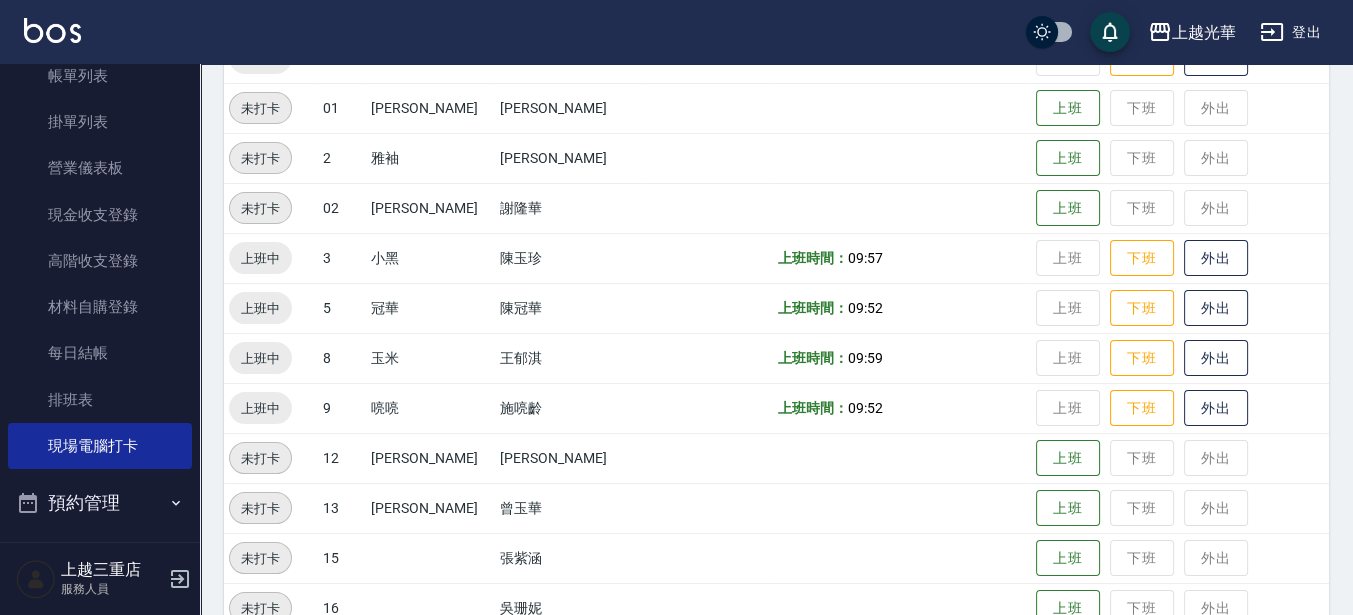 scroll, scrollTop: 375, scrollLeft: 0, axis: vertical 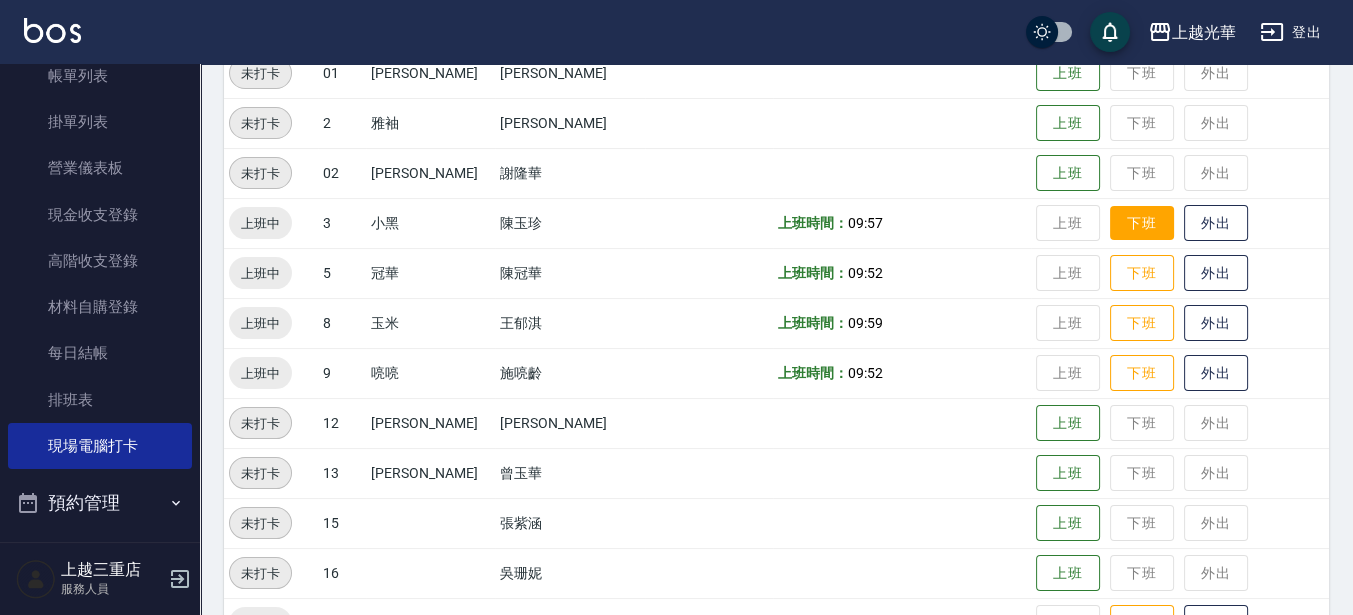 click on "下班" at bounding box center [1142, 223] 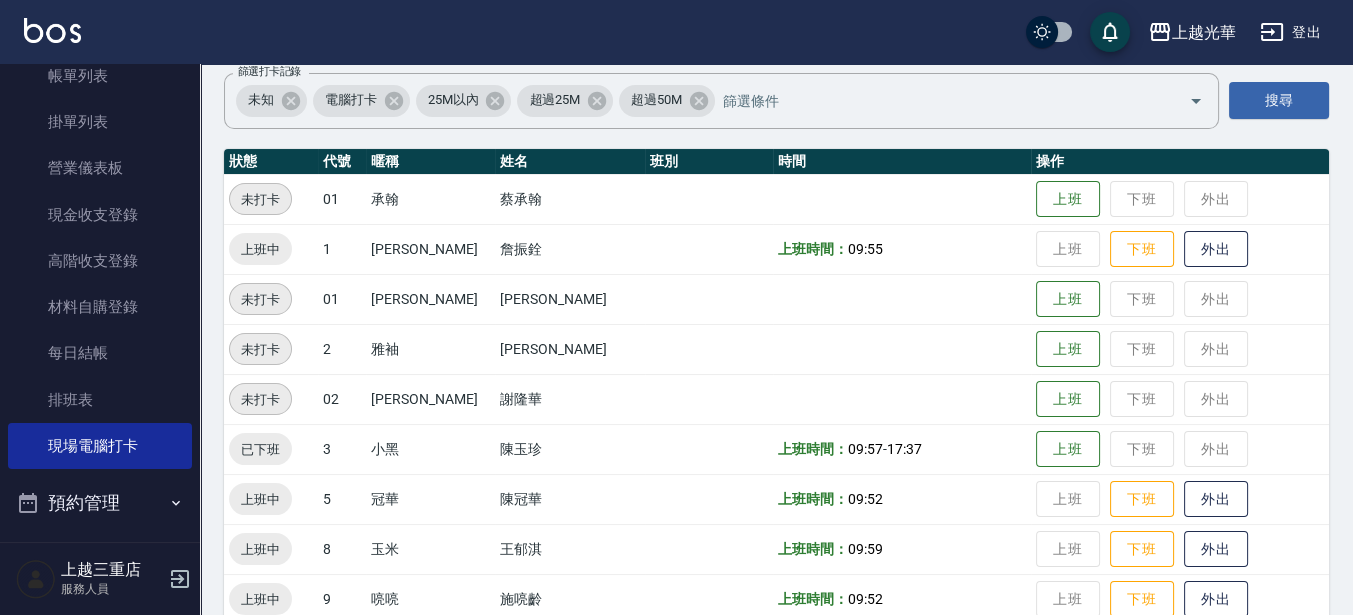 scroll, scrollTop: 0, scrollLeft: 0, axis: both 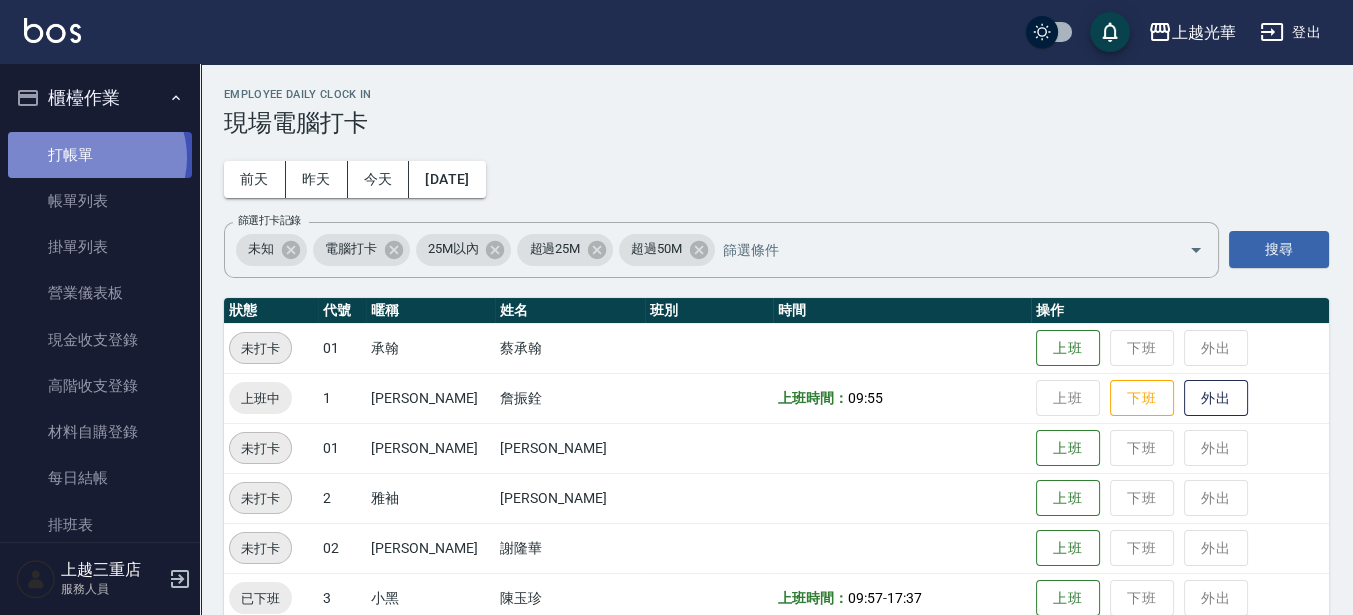 click on "打帳單" at bounding box center (100, 155) 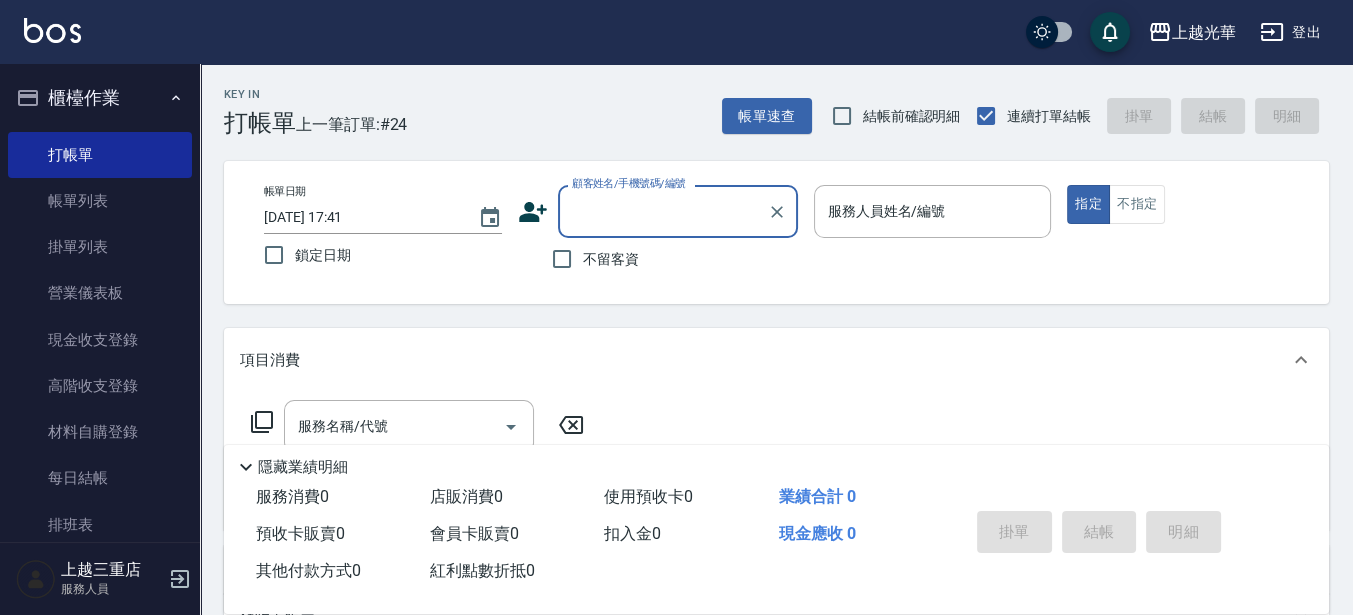 click on "不留客資" at bounding box center [611, 259] 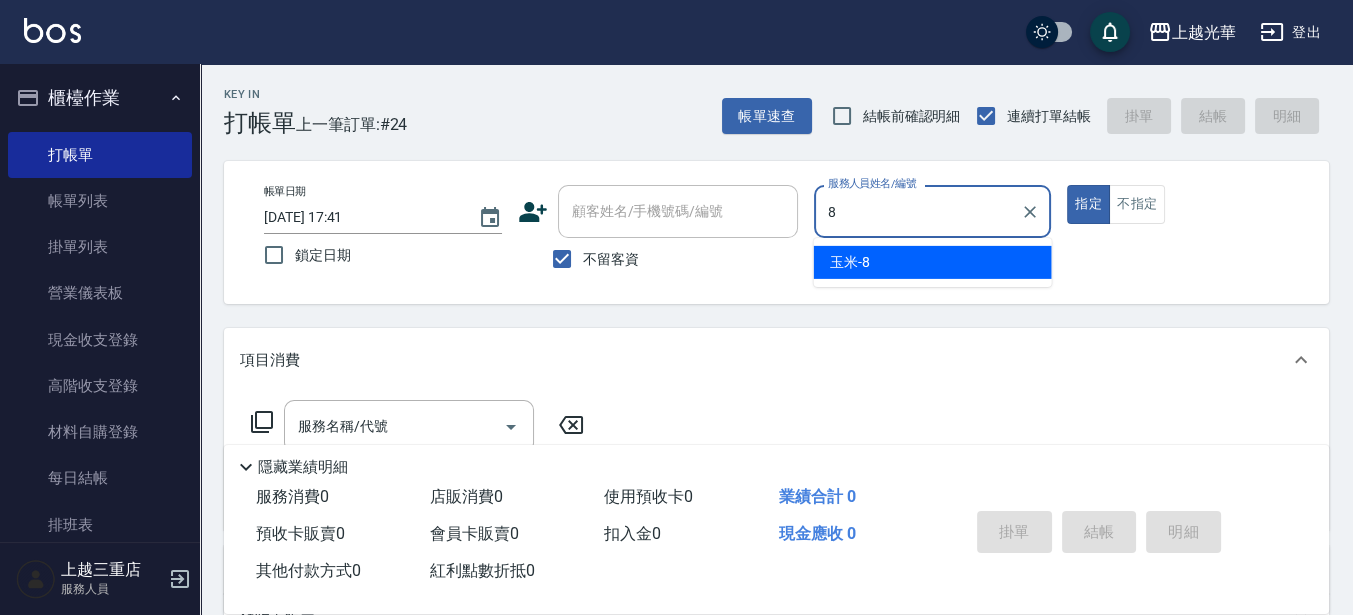 type on "玉米-8" 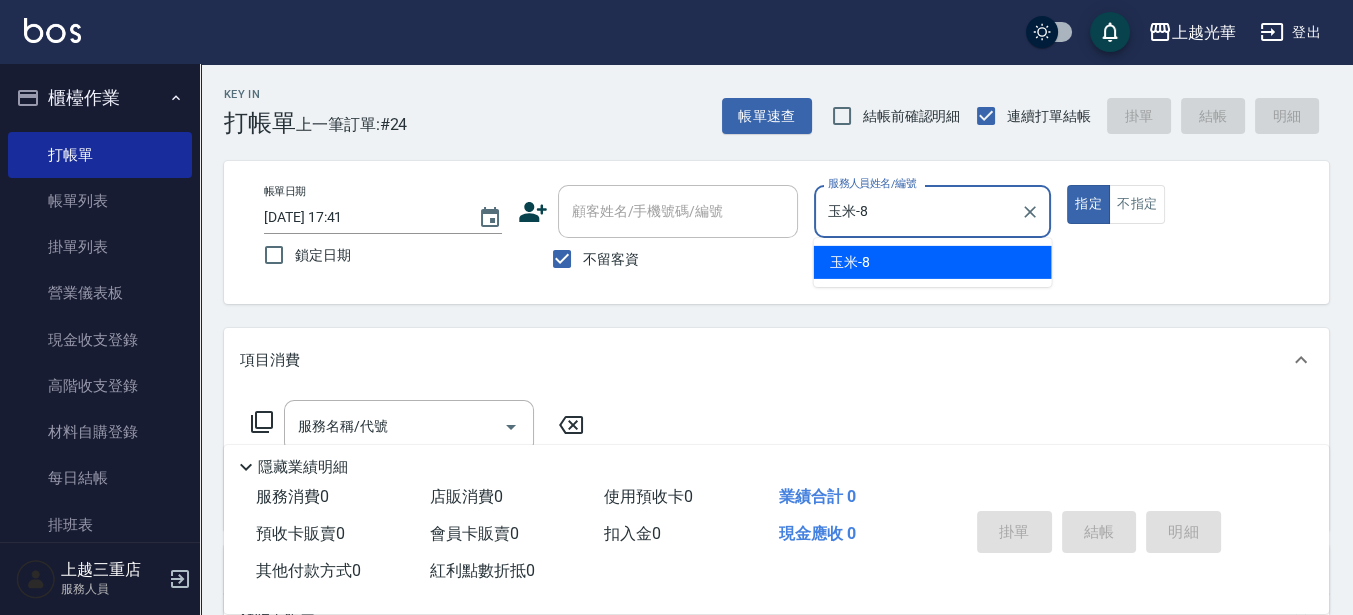 type on "true" 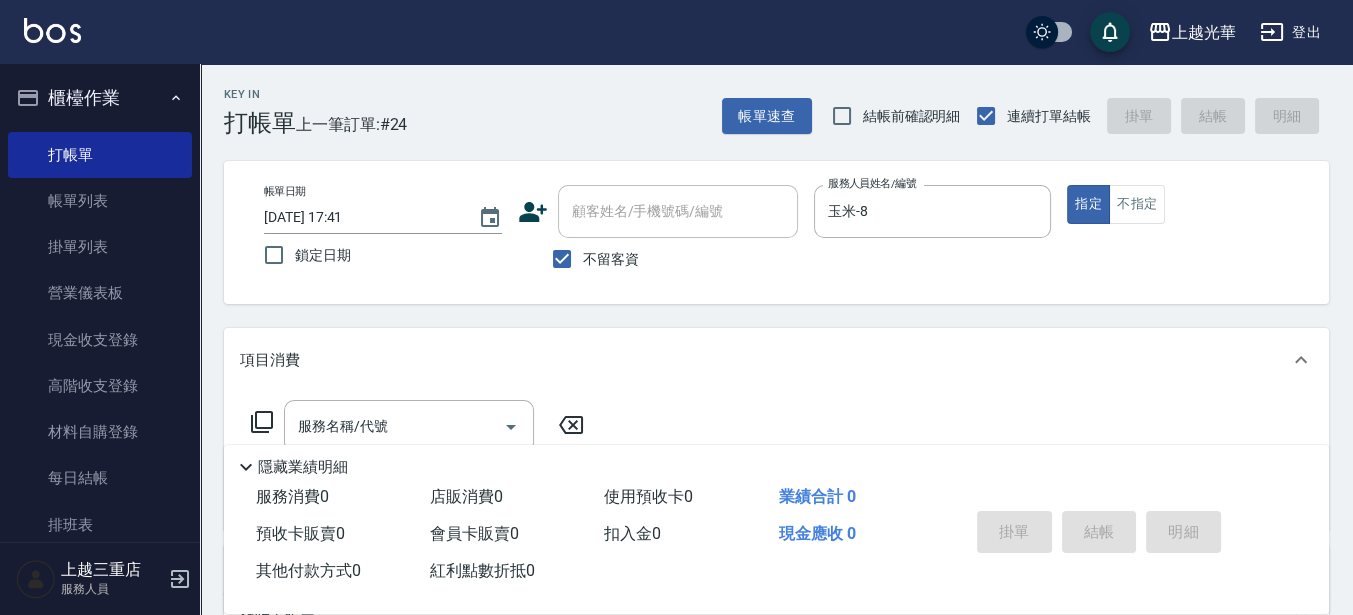 click 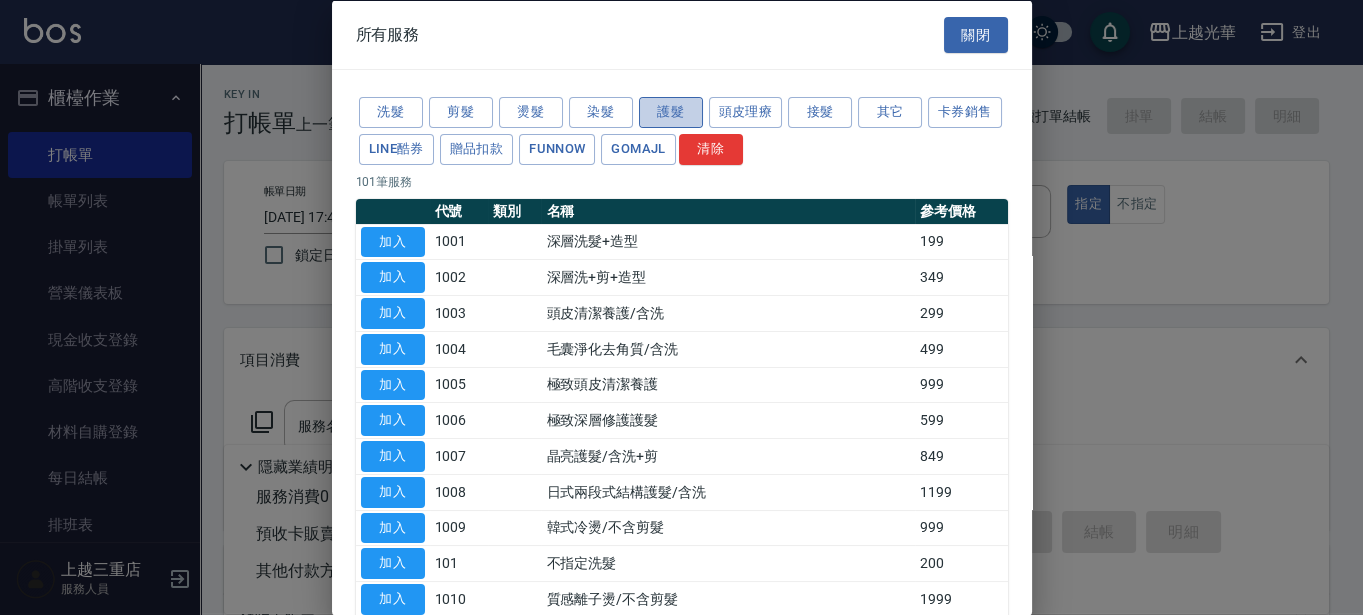 click on "護髮" at bounding box center (671, 112) 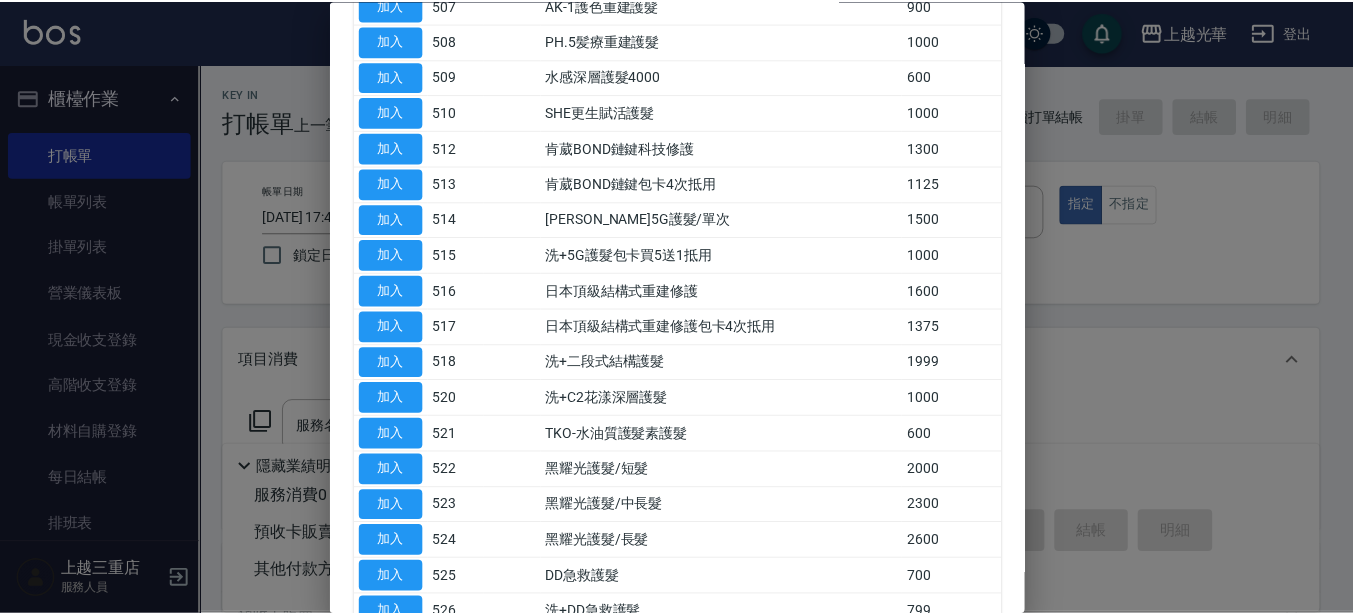 scroll, scrollTop: 500, scrollLeft: 0, axis: vertical 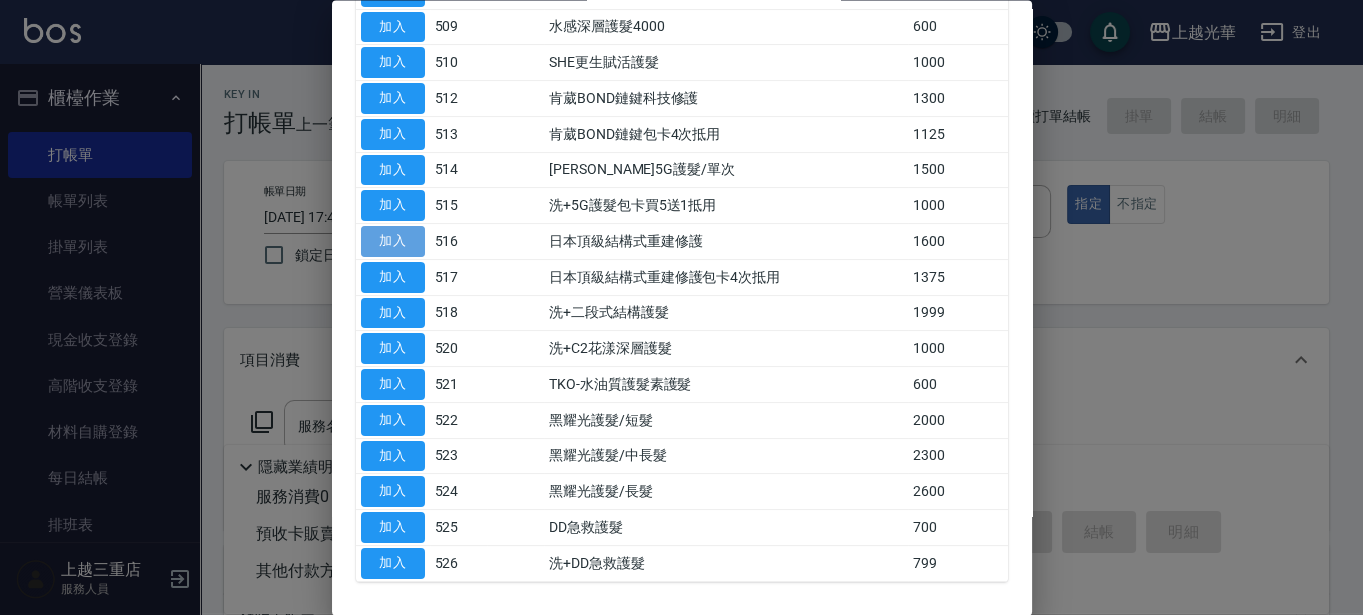click on "加入" at bounding box center (393, 242) 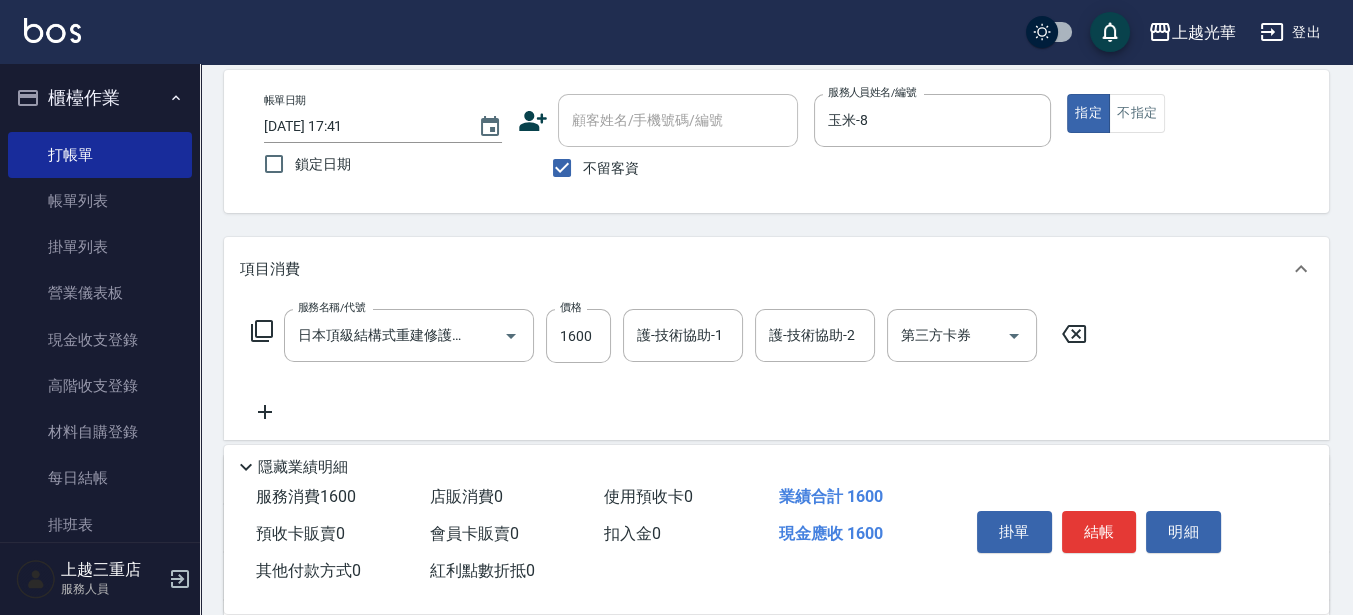 scroll, scrollTop: 125, scrollLeft: 0, axis: vertical 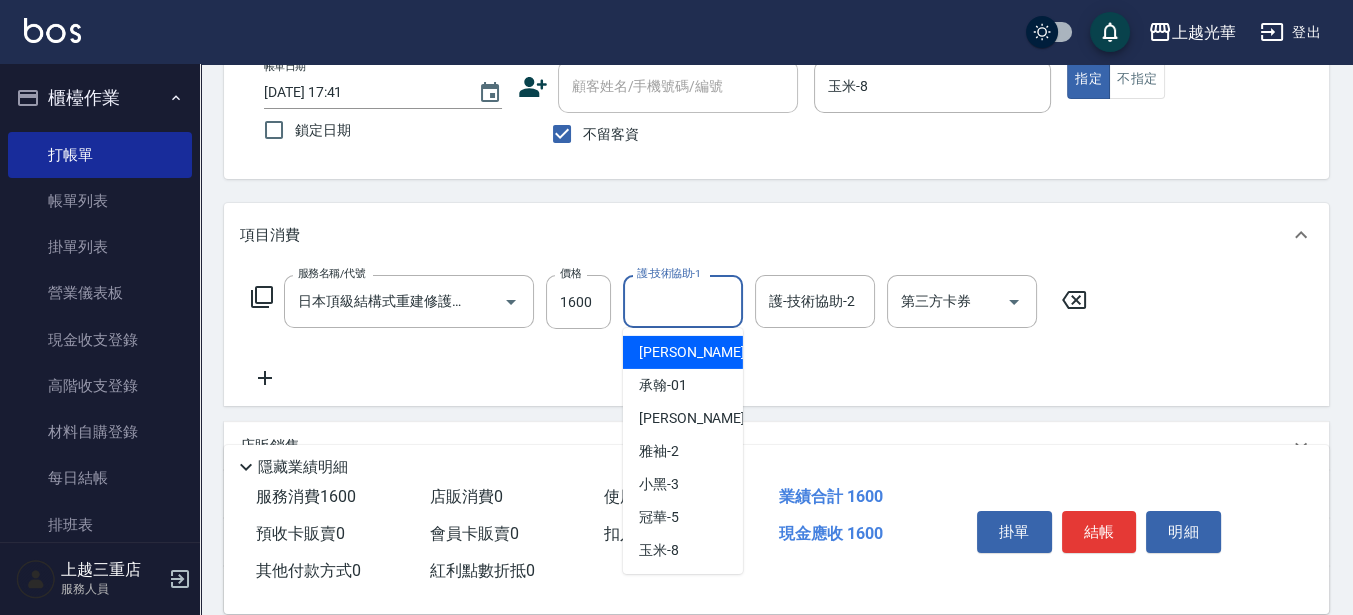 click on "護-技術協助-1" at bounding box center (683, 301) 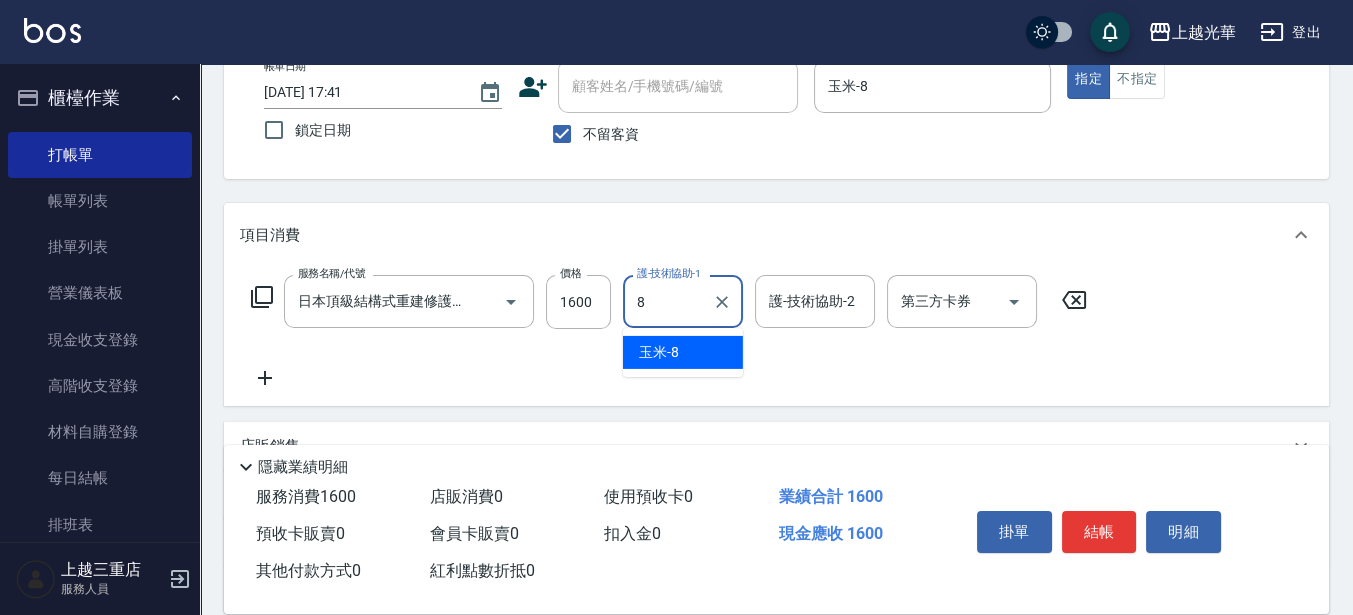 type on "玉米-8" 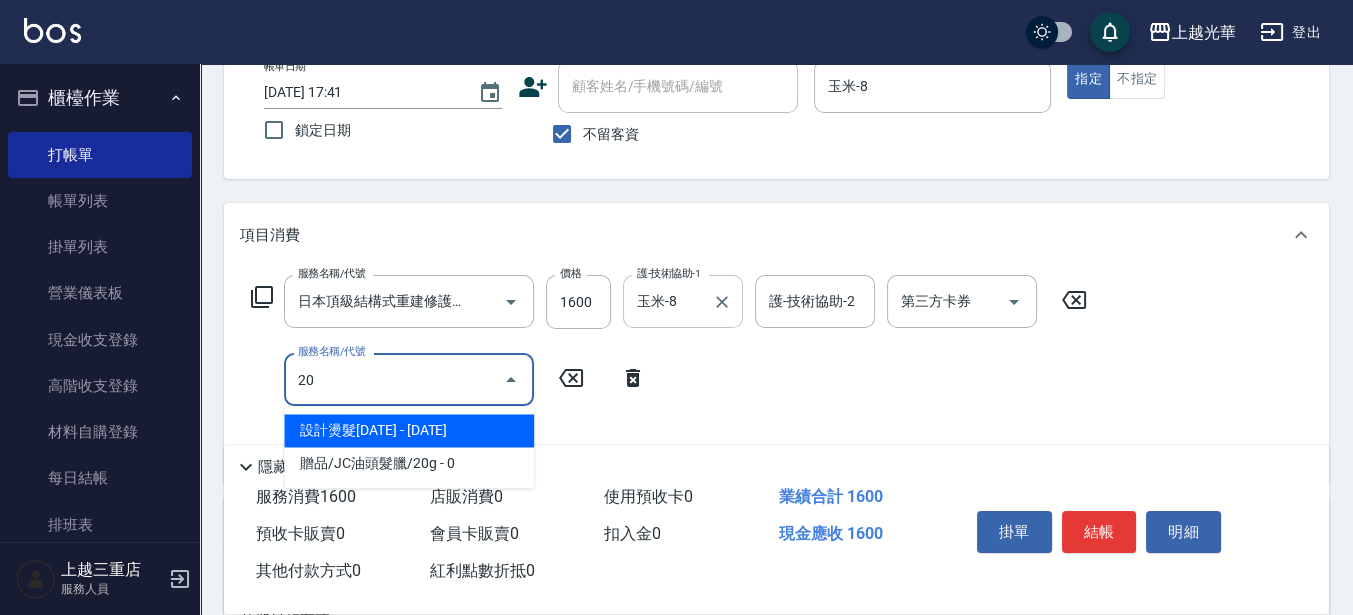 type on "2" 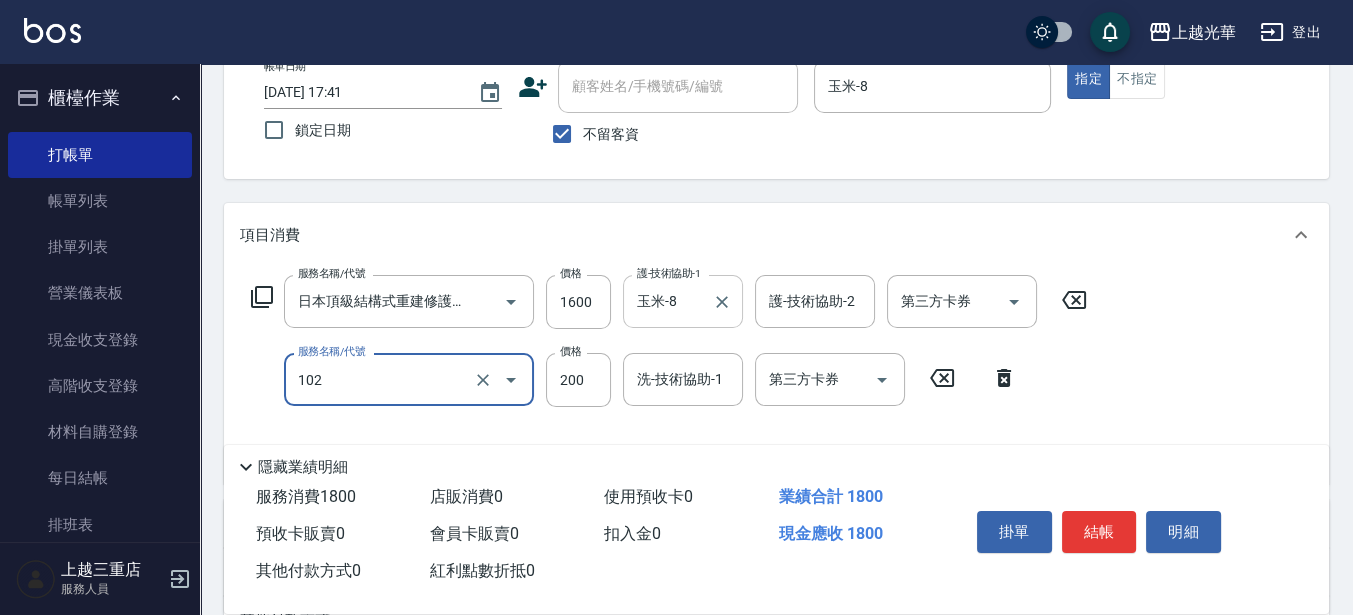 type on "指定洗髮(102)" 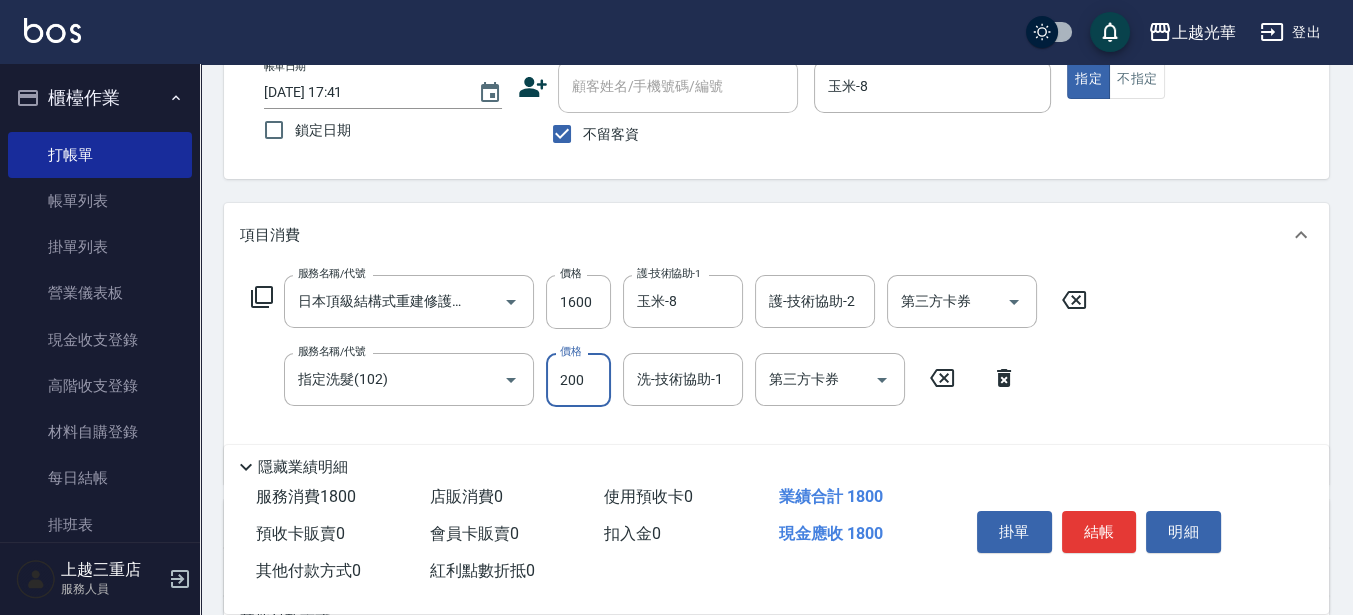 click on "200" at bounding box center [578, 380] 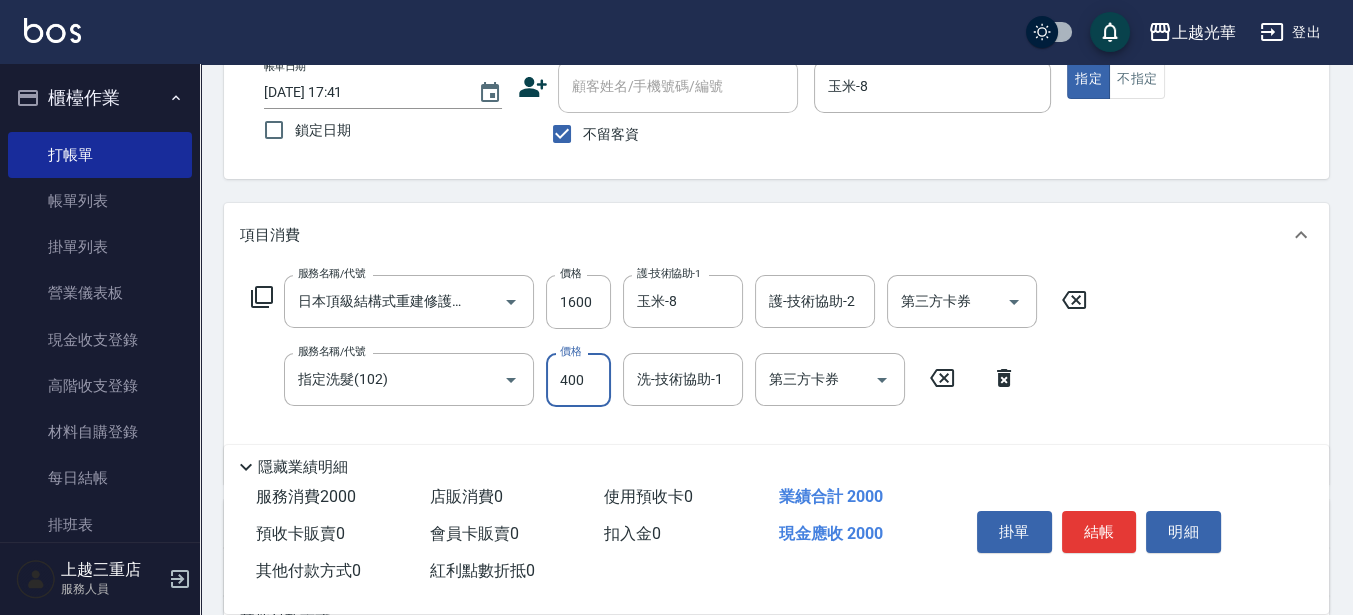 type on "400" 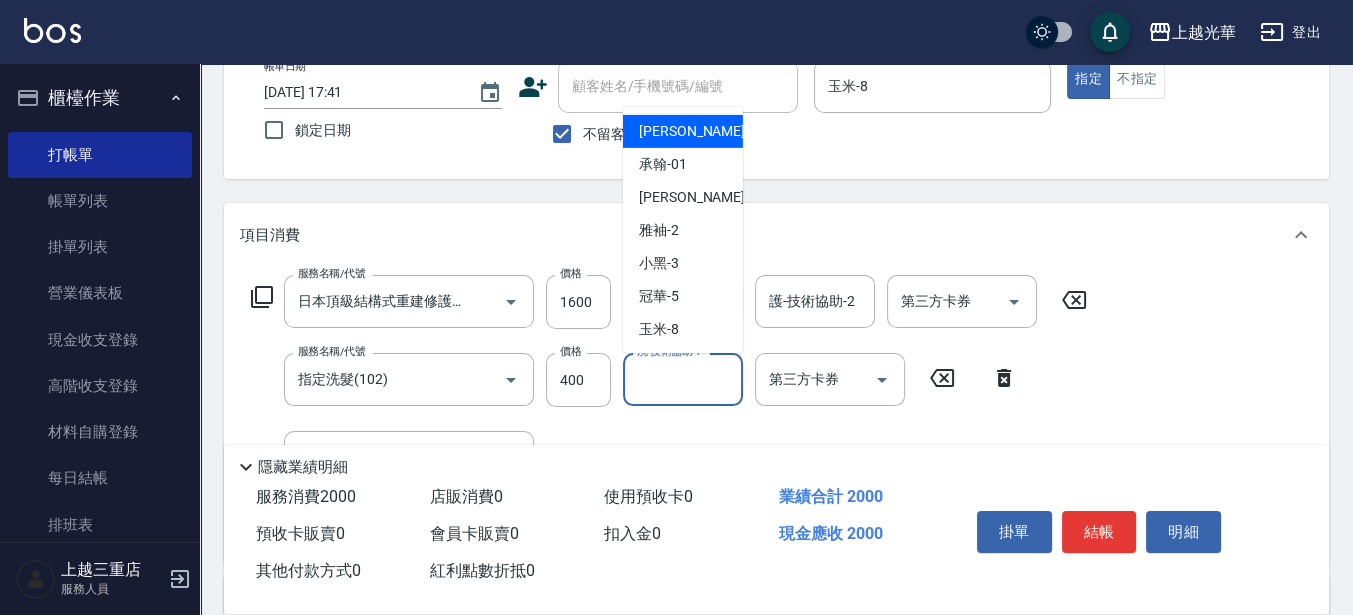 click on "洗-技術協助-1" at bounding box center (683, 379) 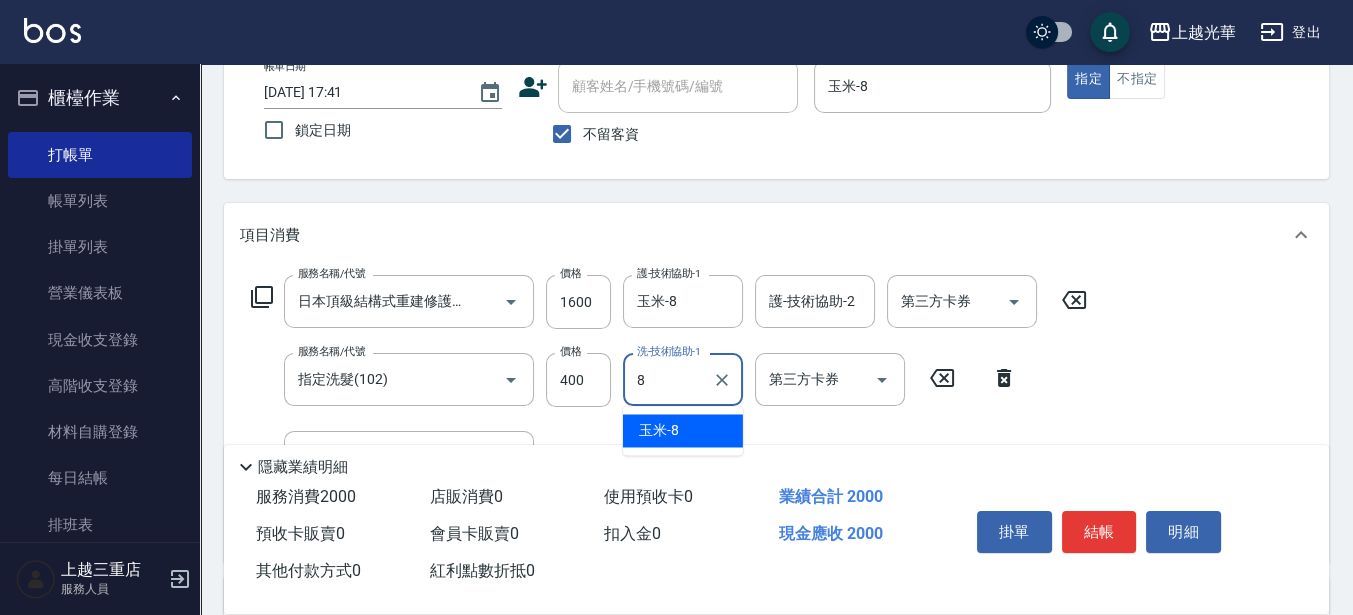 type on "玉米-8" 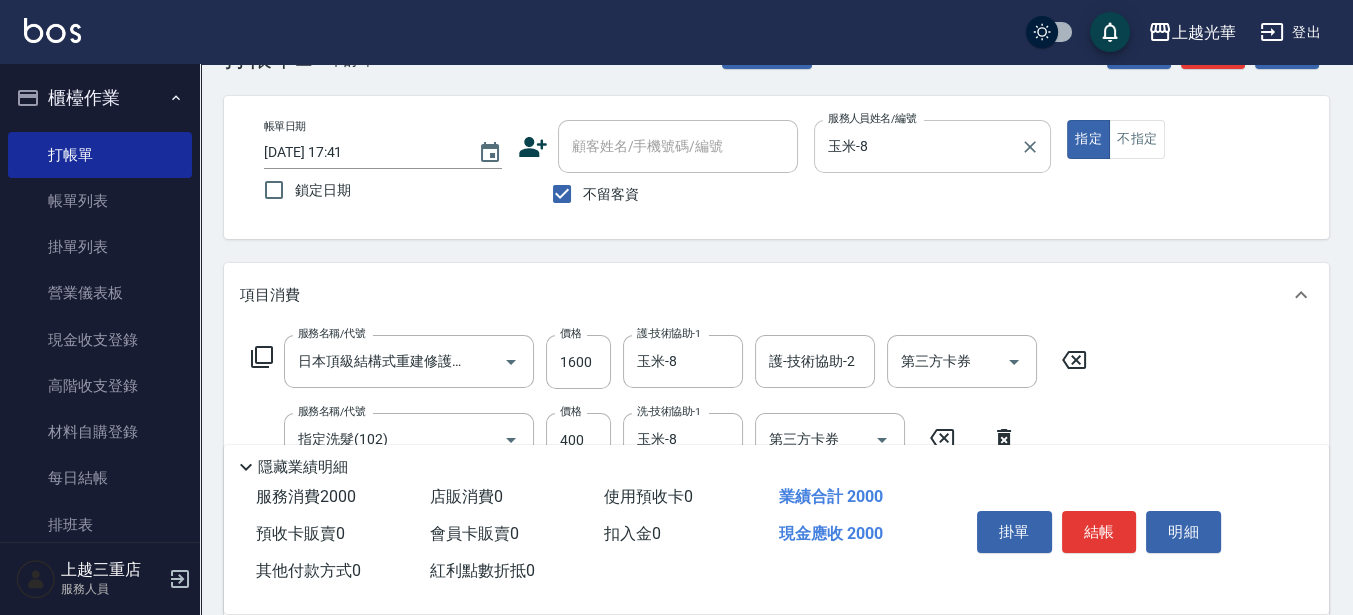 scroll, scrollTop: 0, scrollLeft: 0, axis: both 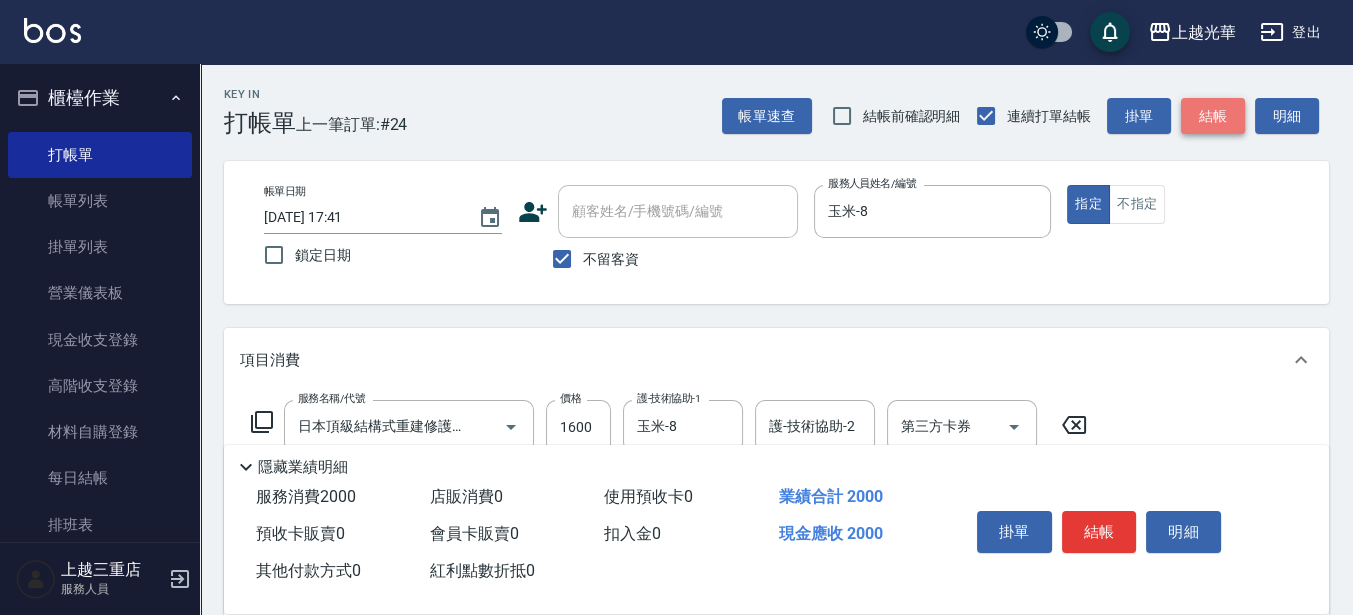 click on "結帳" at bounding box center [1213, 116] 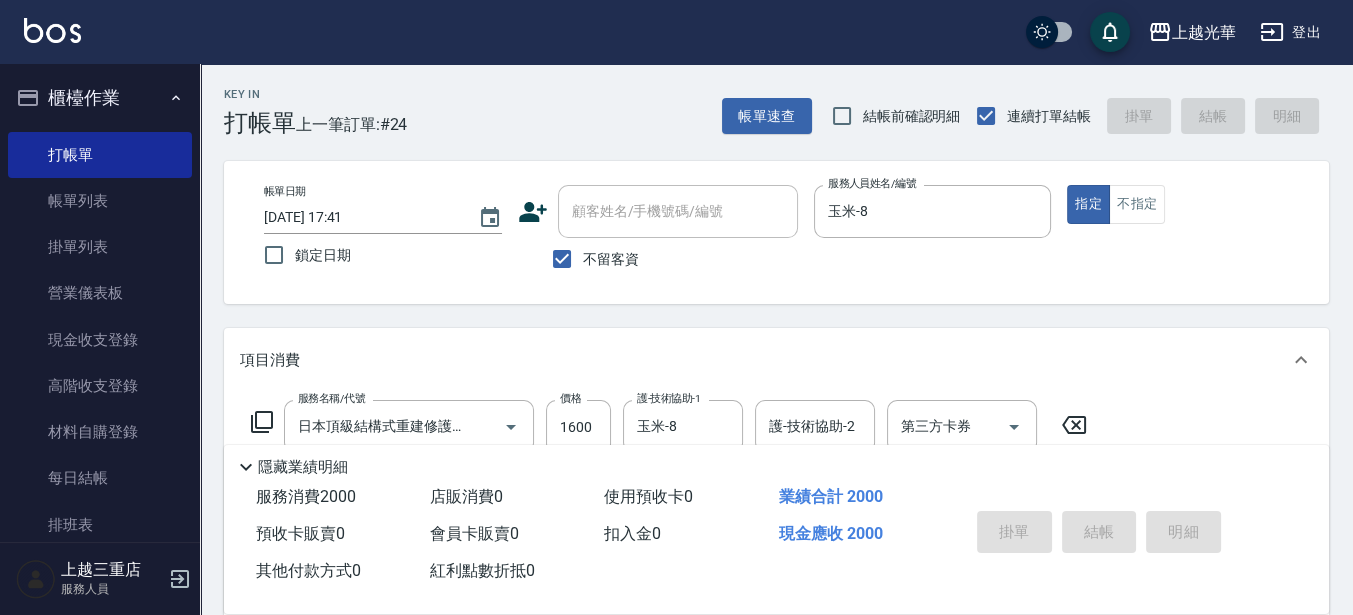 type on "[DATE] 17:42" 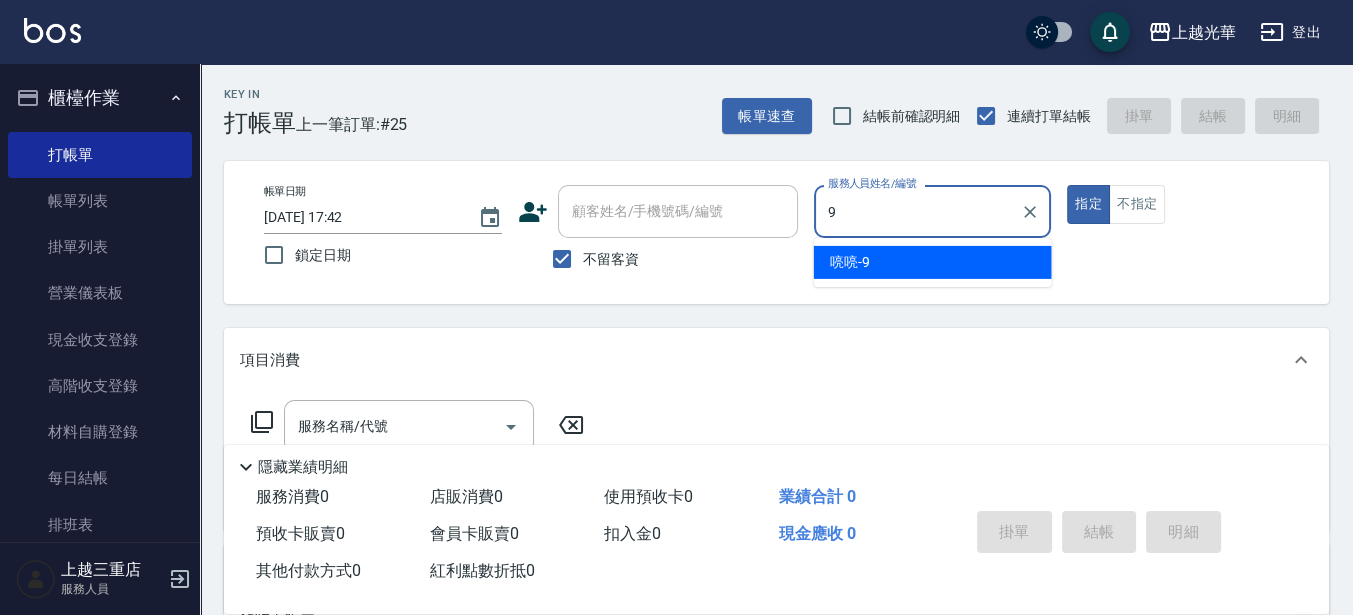 type on "喨喨-9" 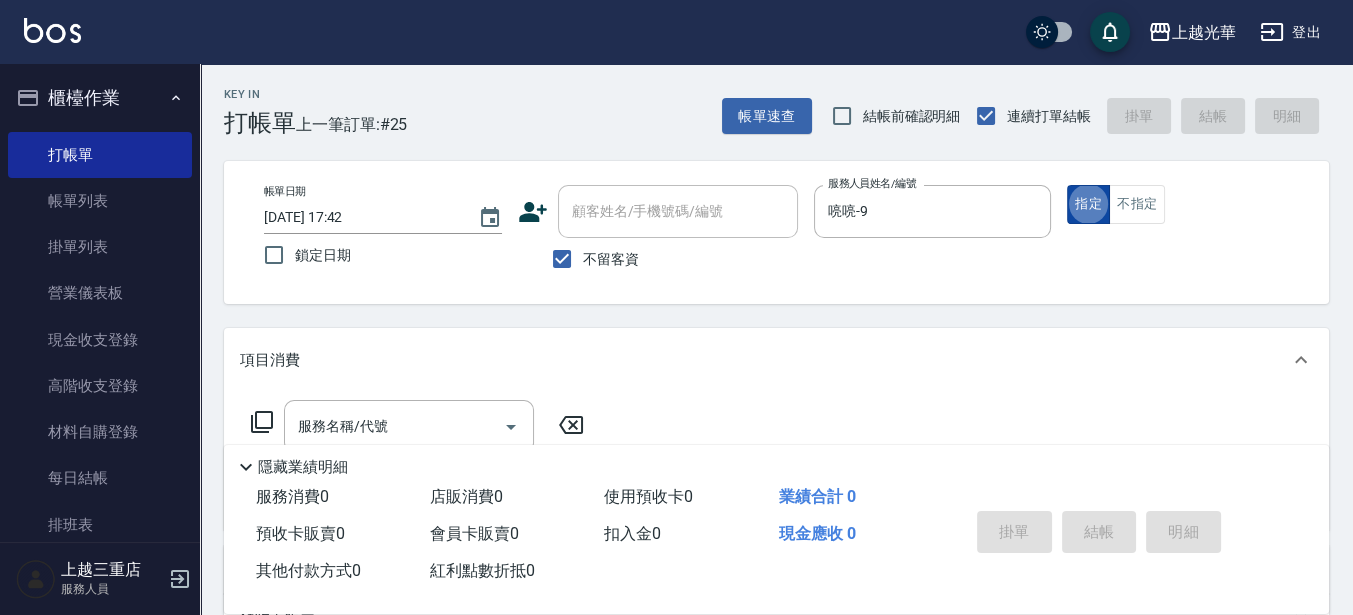 click on "帳單日期 [DATE] 17:42 鎖定日期 顧客姓名/手機號碼/編號 顧客姓名/手機號碼/編號 不留客資 服務人員姓名/編號 喨喨-9 服務人員姓名/編號 指定 不指定" at bounding box center [776, 232] 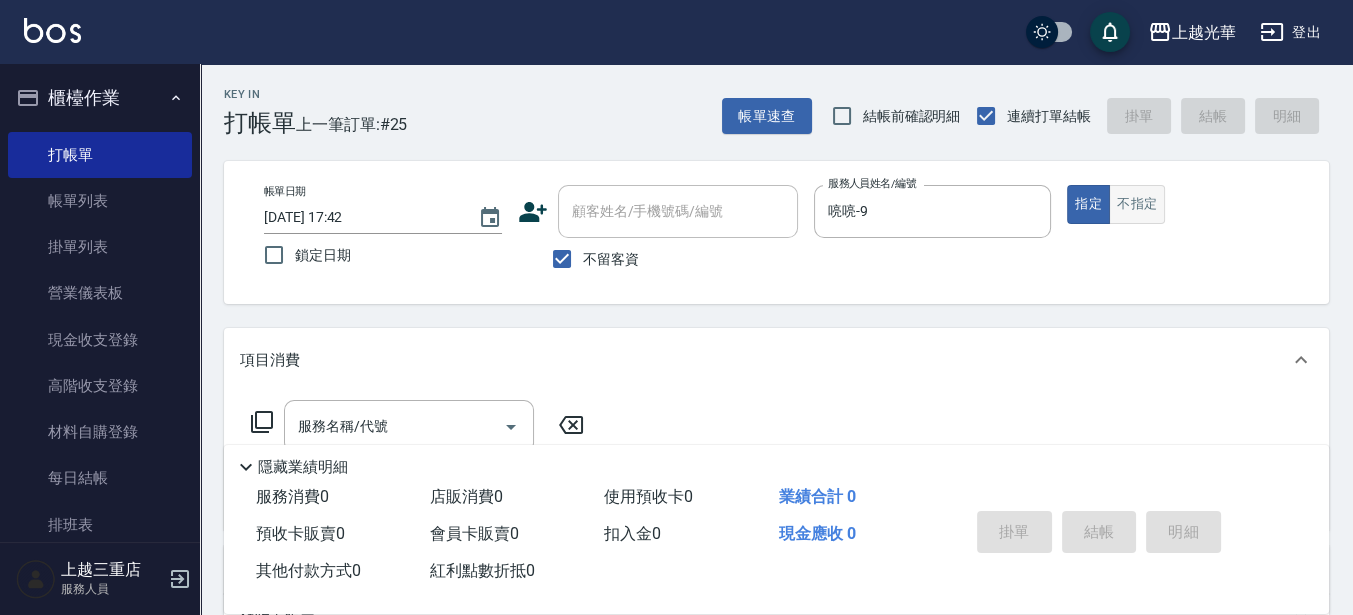 click on "不指定" at bounding box center [1137, 204] 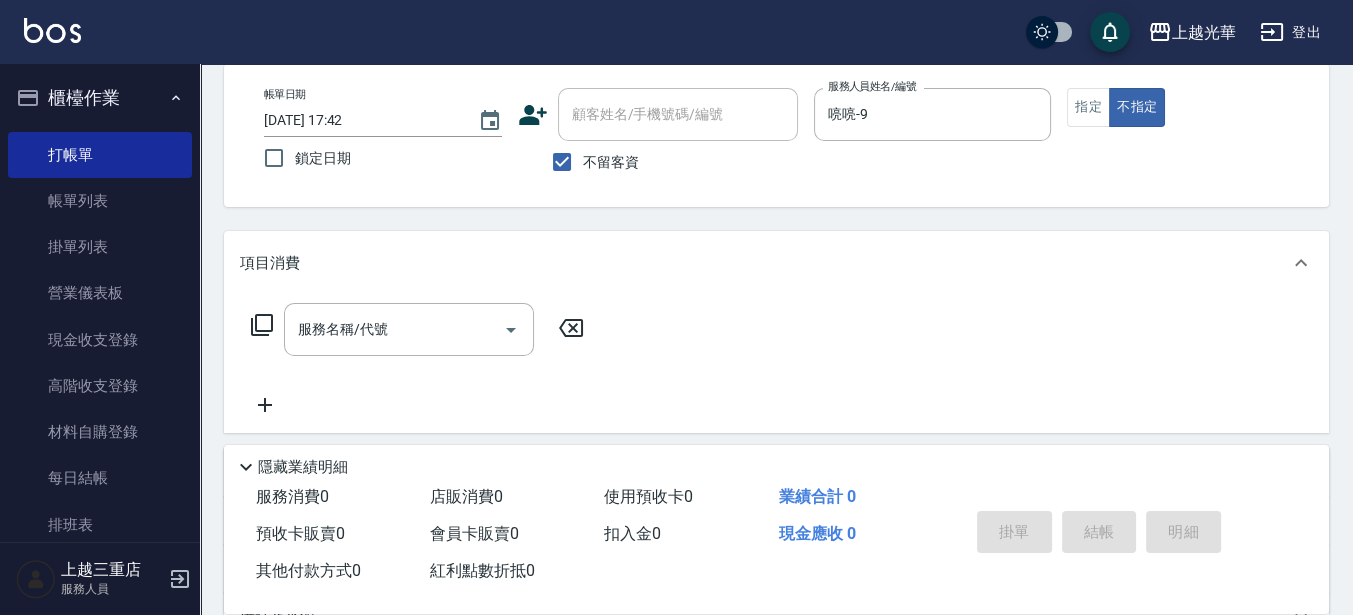 scroll, scrollTop: 125, scrollLeft: 0, axis: vertical 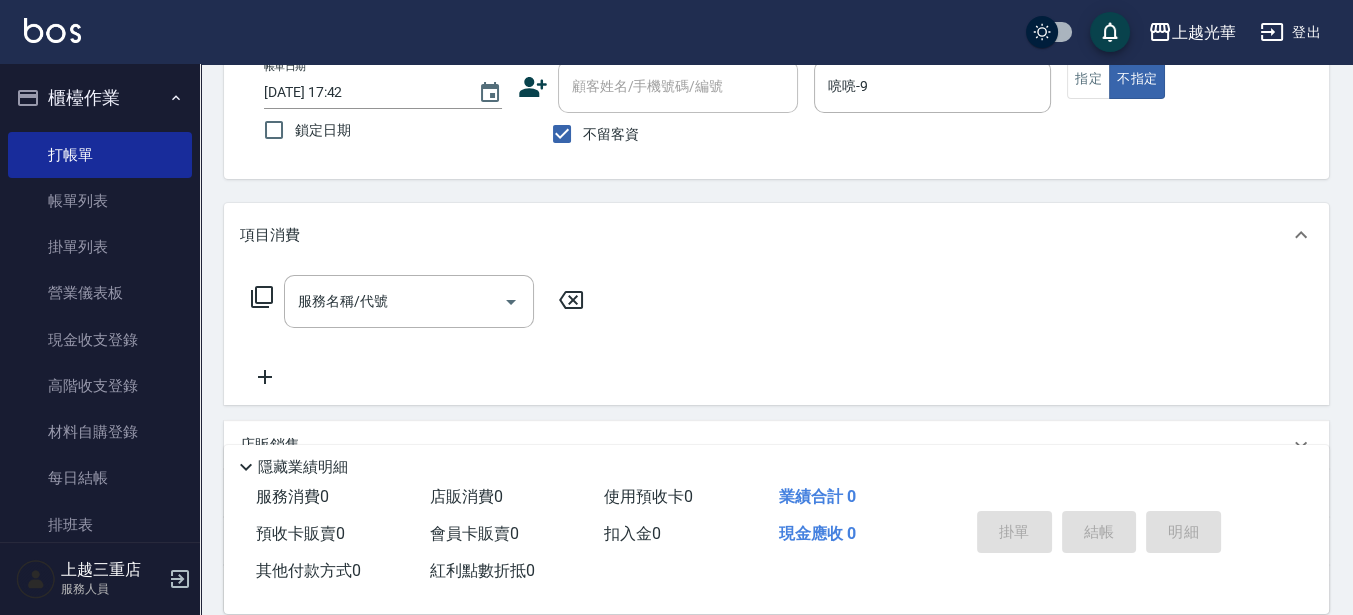 drag, startPoint x: 384, startPoint y: 311, endPoint x: 345, endPoint y: 293, distance: 42.953465 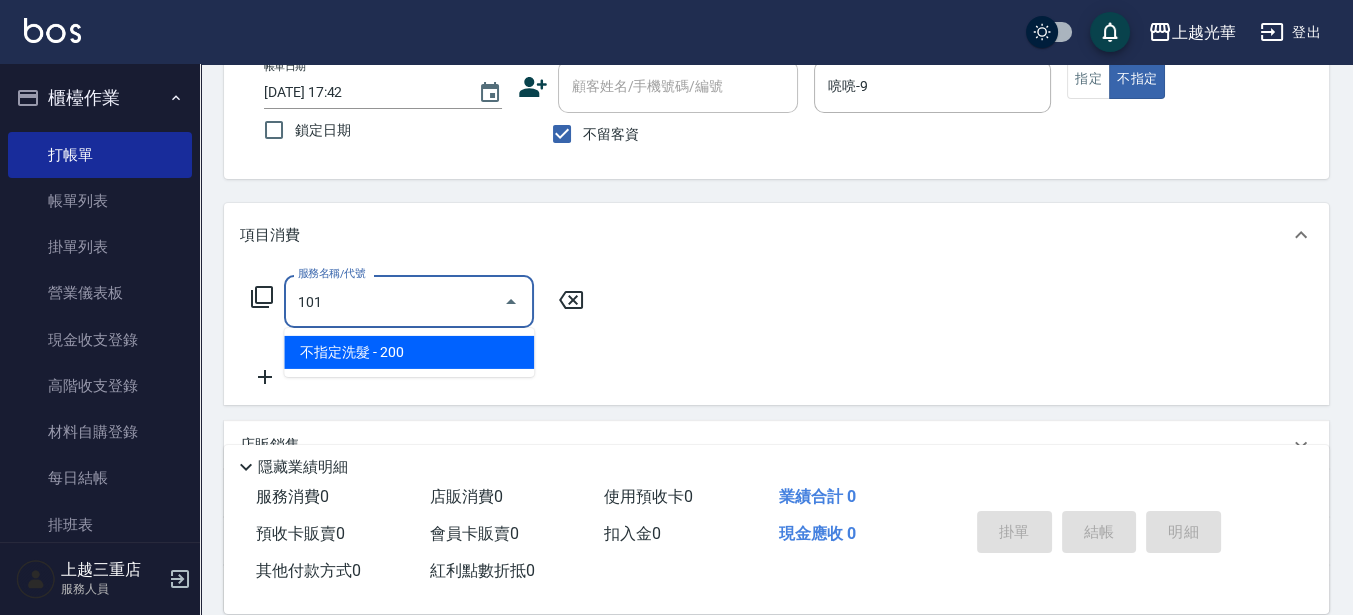 type on "不指定洗髮(101)" 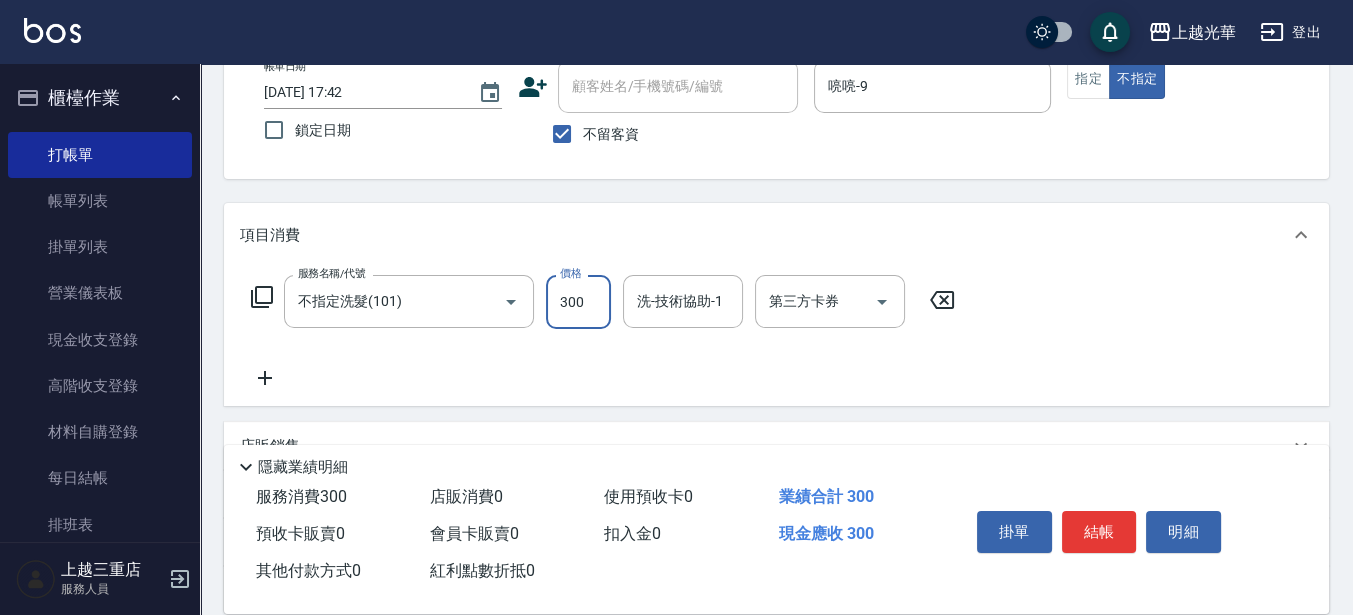type on "300" 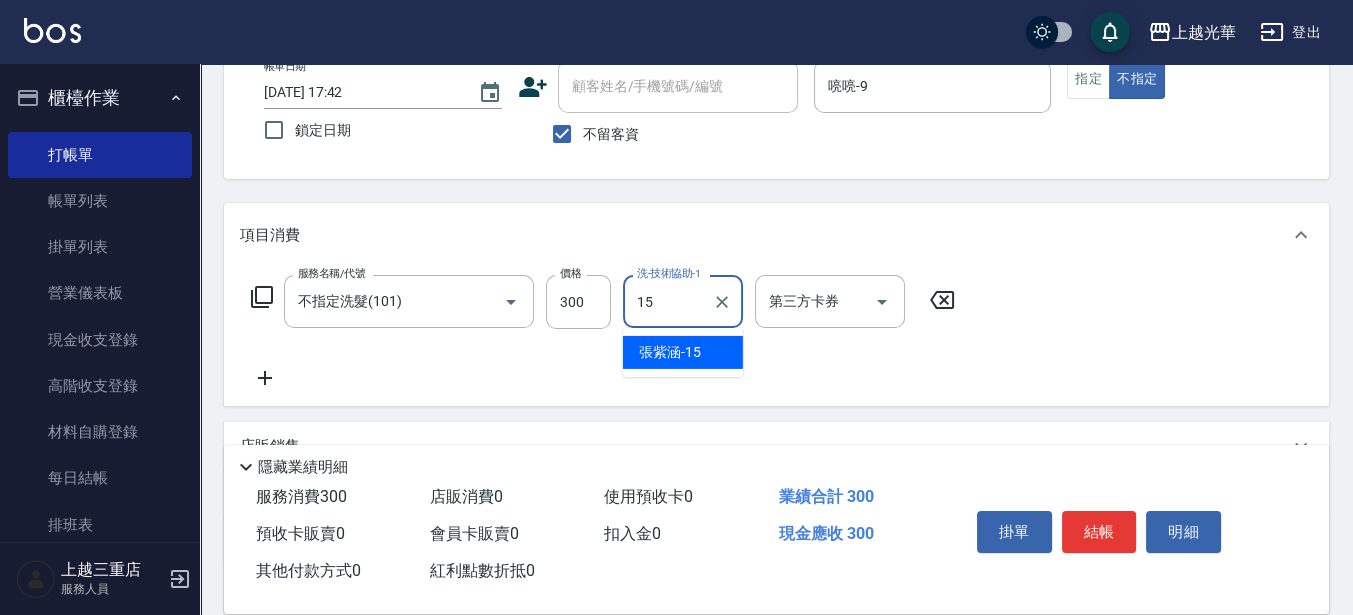 type on "[PERSON_NAME]-15" 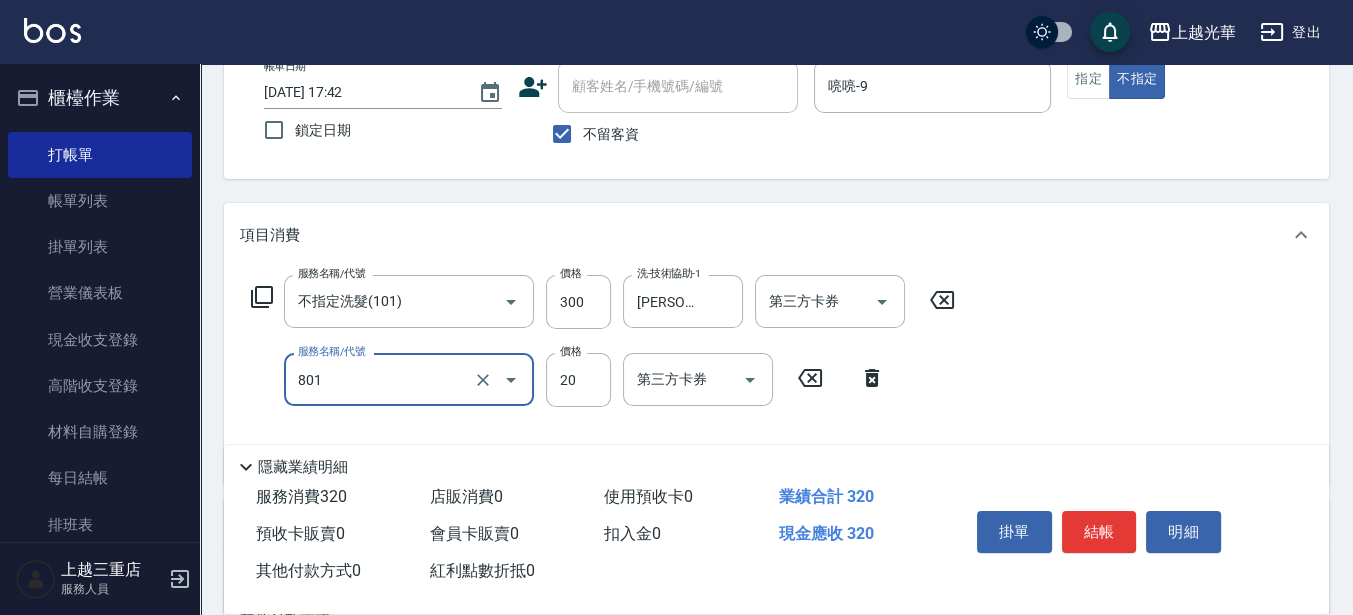 type on "潤絲(801)" 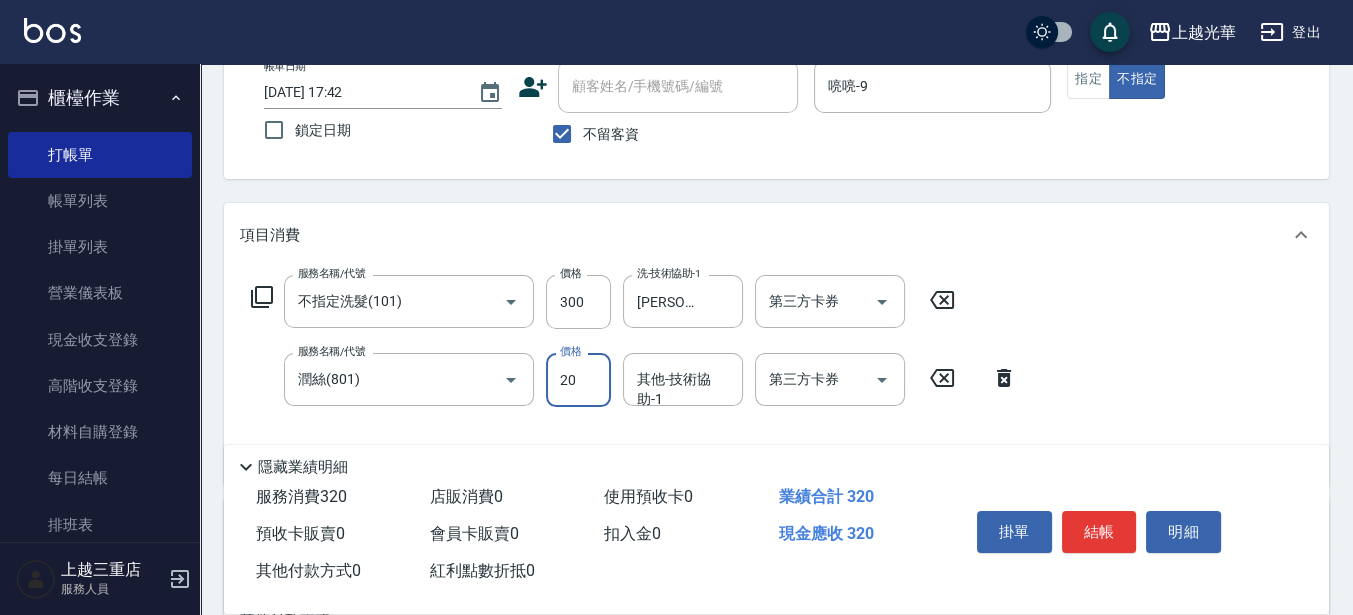 click on "其他-技術協助-1 其他-技術協助-1" at bounding box center [683, 379] 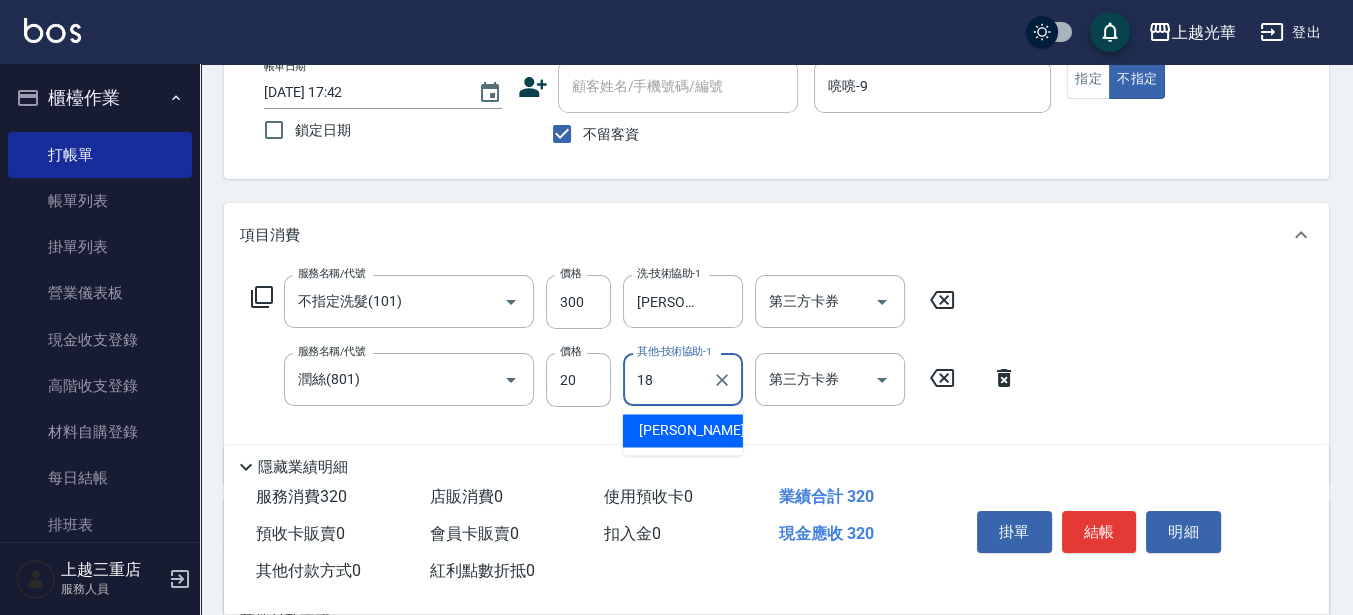 type on "[PERSON_NAME]-18" 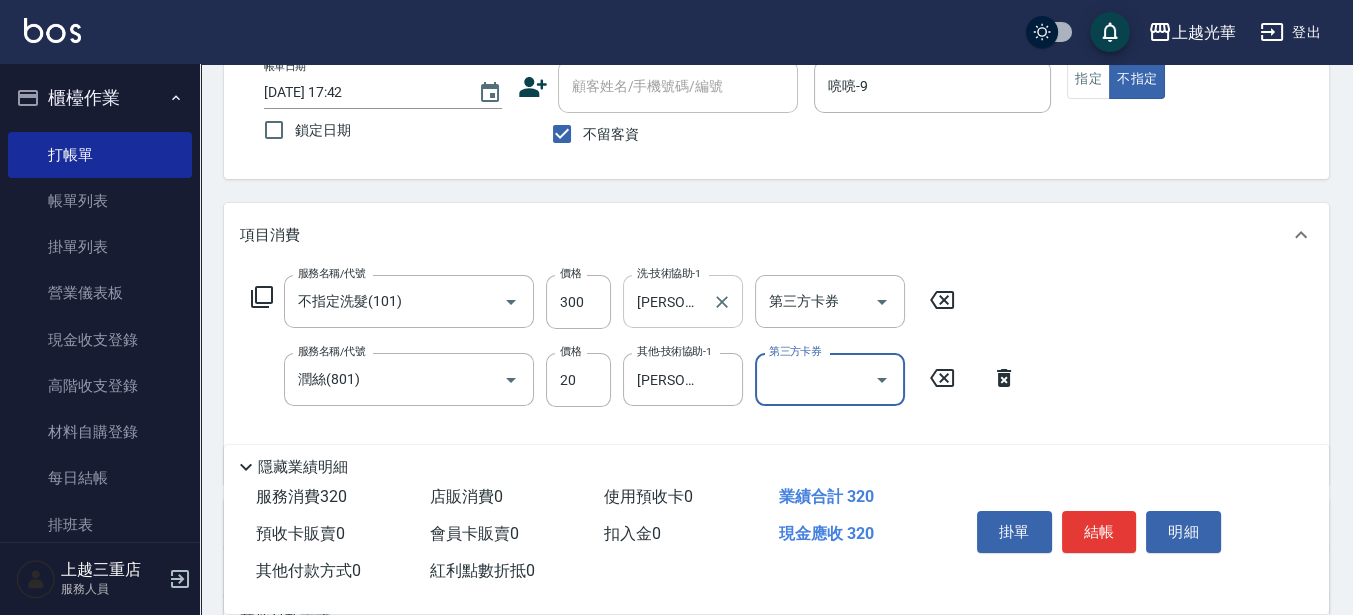 click on "[PERSON_NAME]-15" at bounding box center (668, 301) 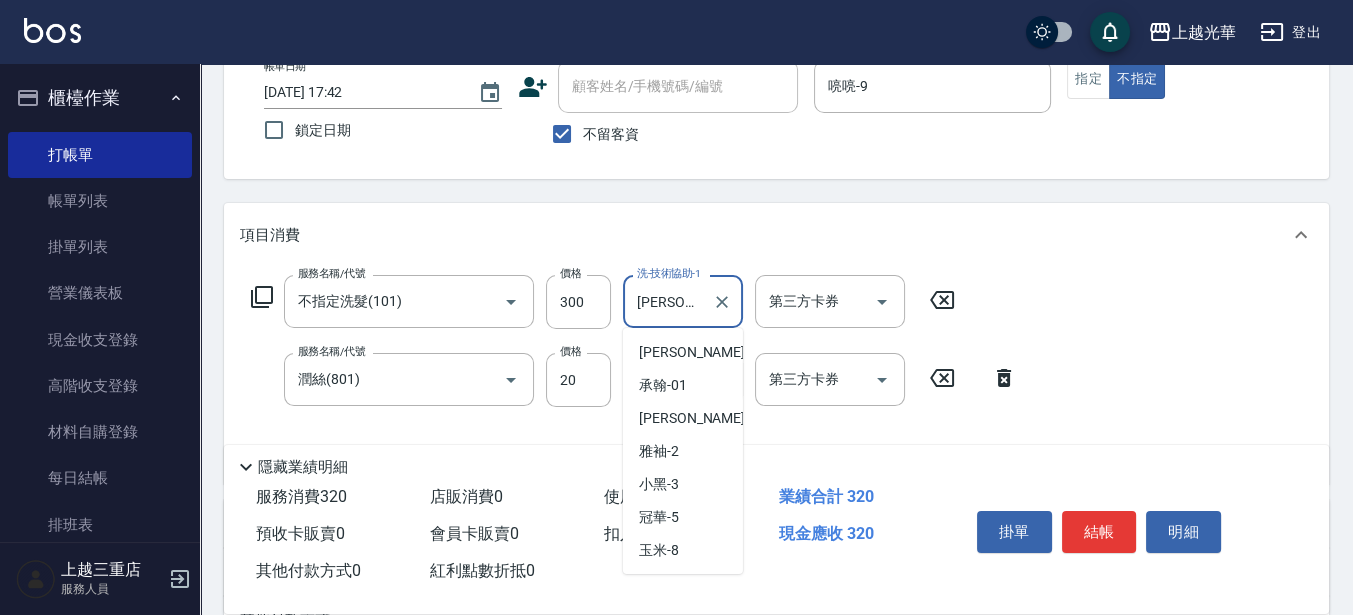 scroll, scrollTop: 125, scrollLeft: 0, axis: vertical 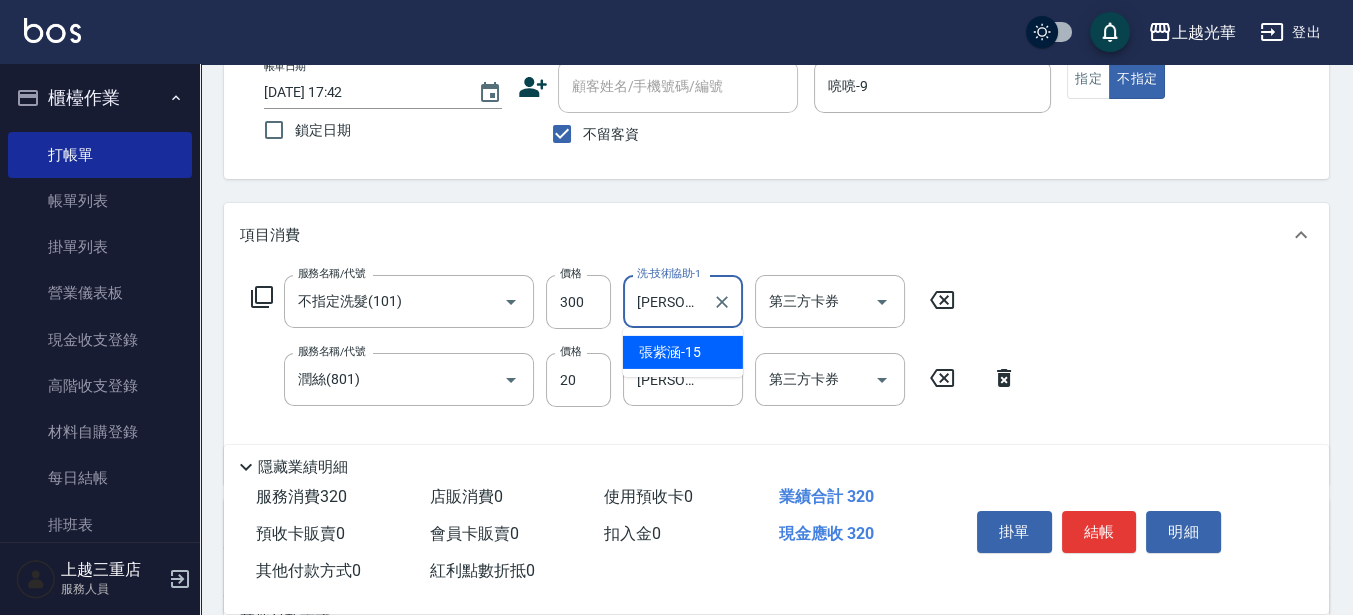 type on "張" 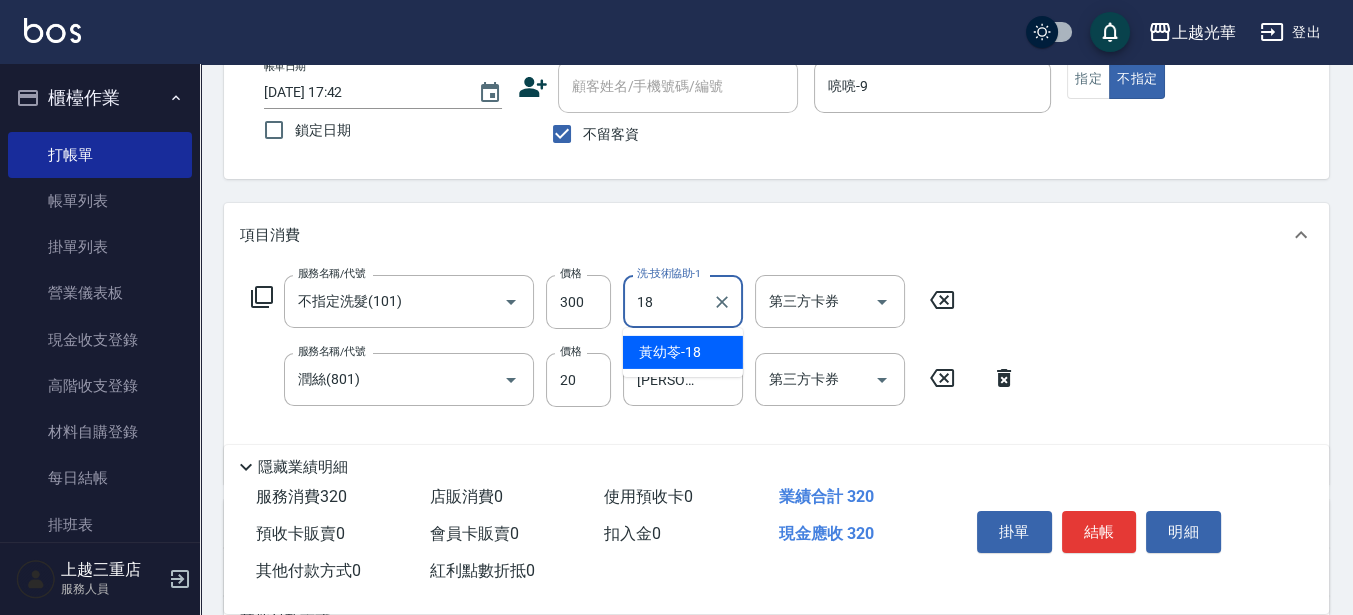 type on "[PERSON_NAME]-18" 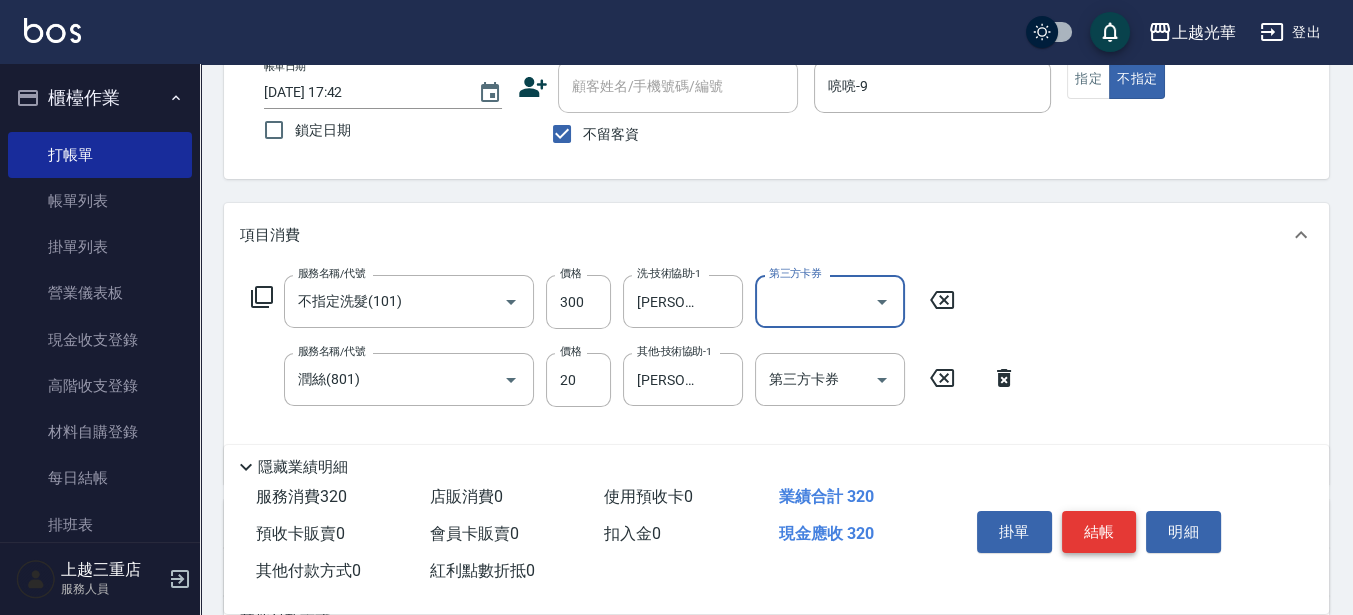 click on "結帳" at bounding box center [1099, 532] 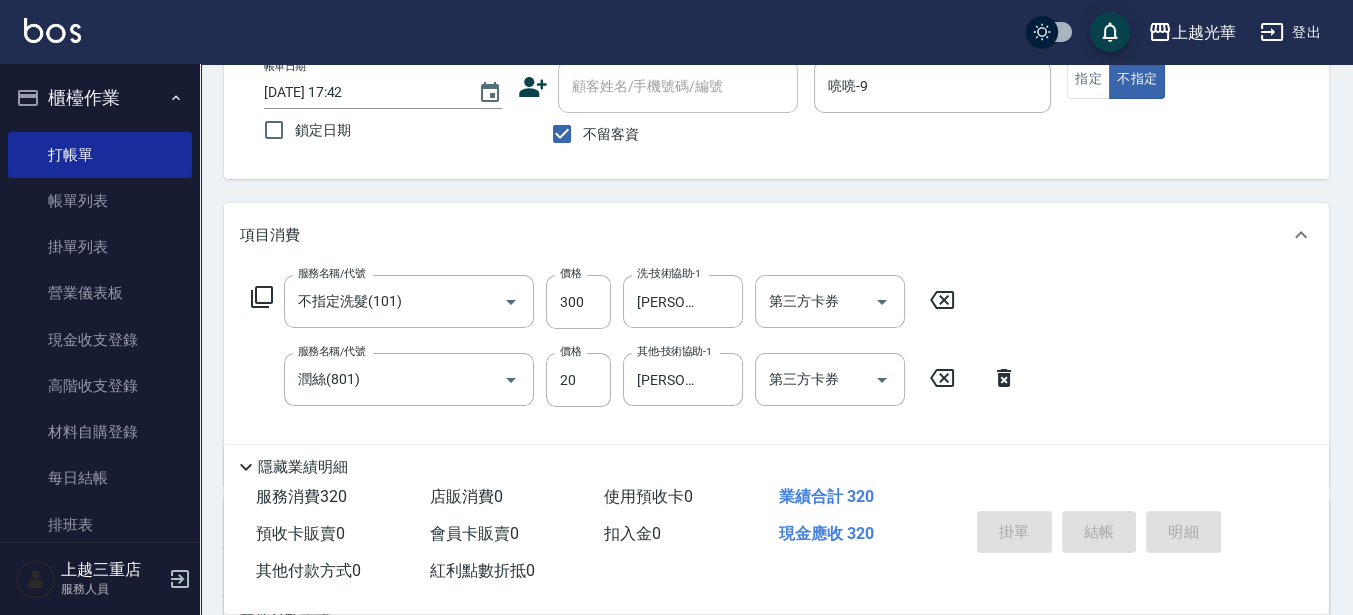 type on "[DATE] 17:51" 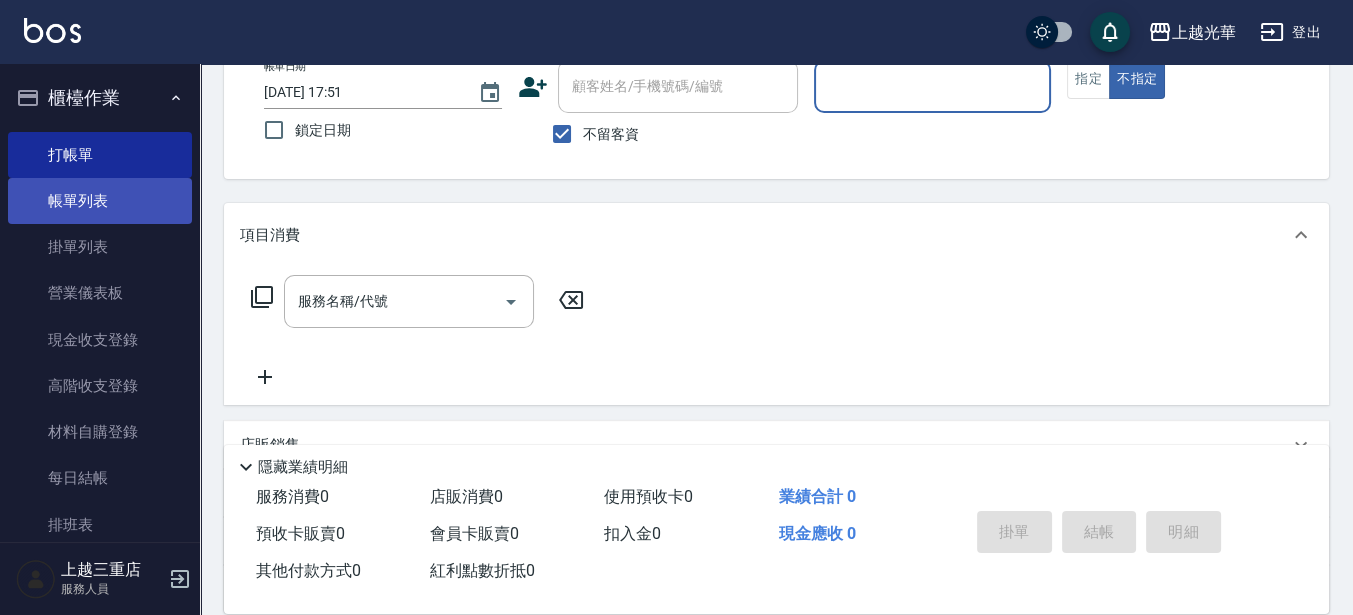 click on "帳單列表" at bounding box center [100, 201] 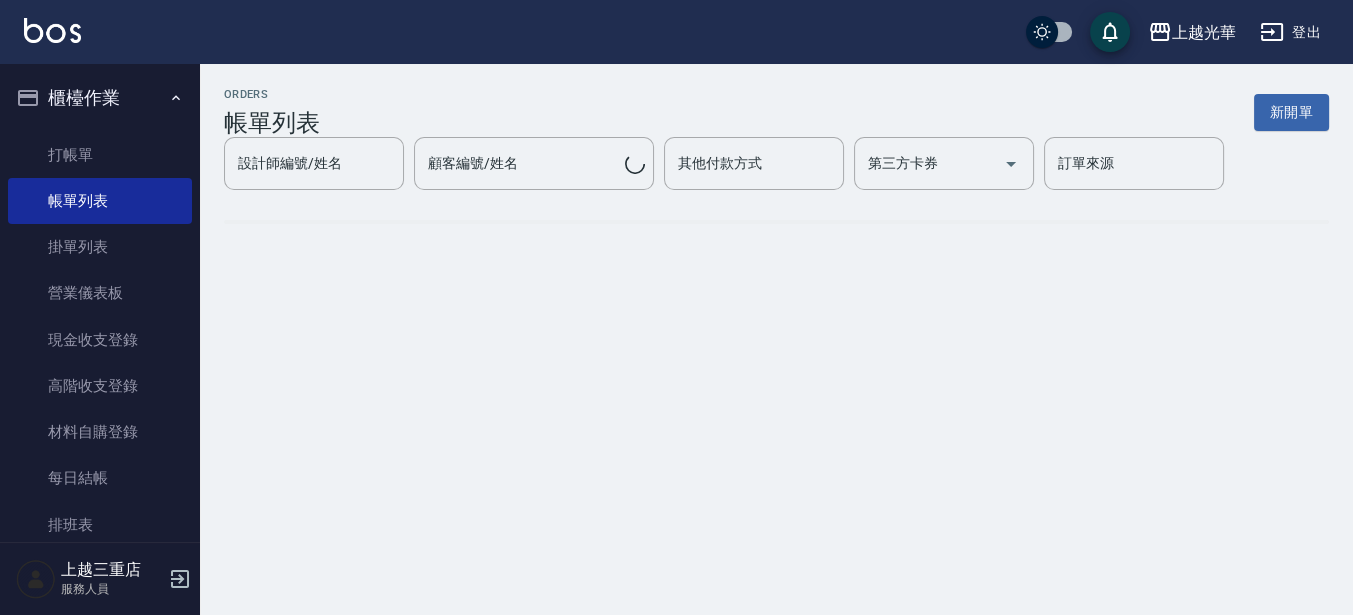 scroll, scrollTop: 0, scrollLeft: 0, axis: both 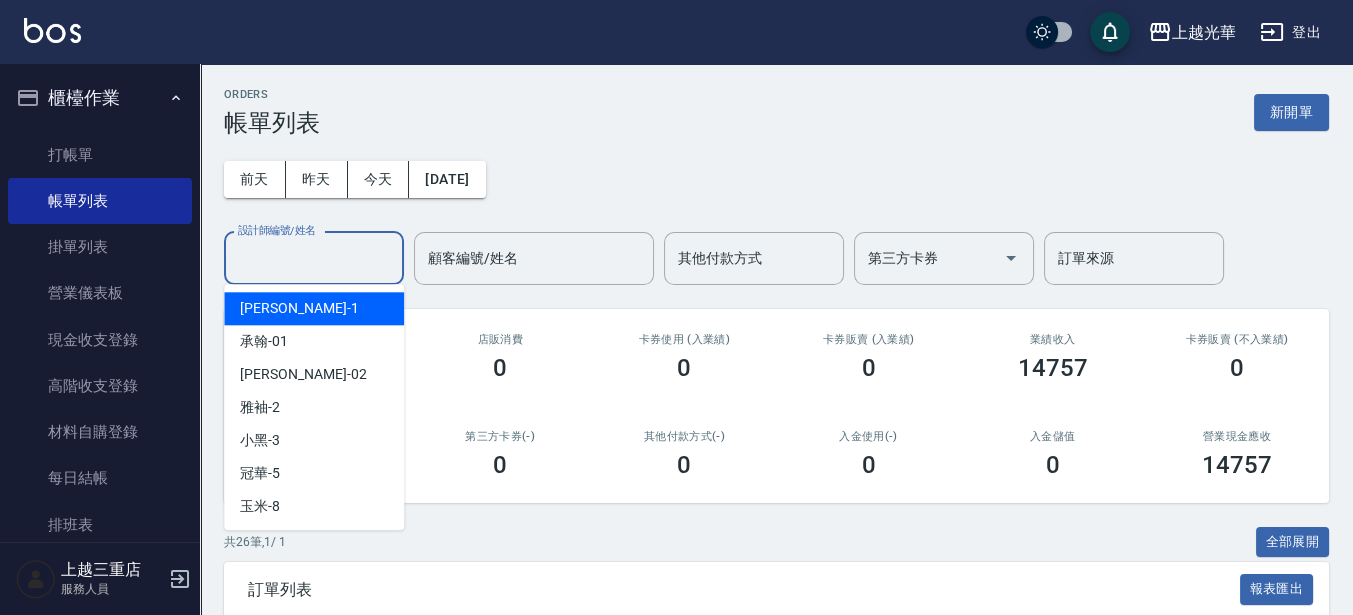 click on "設計師編號/姓名" at bounding box center [314, 258] 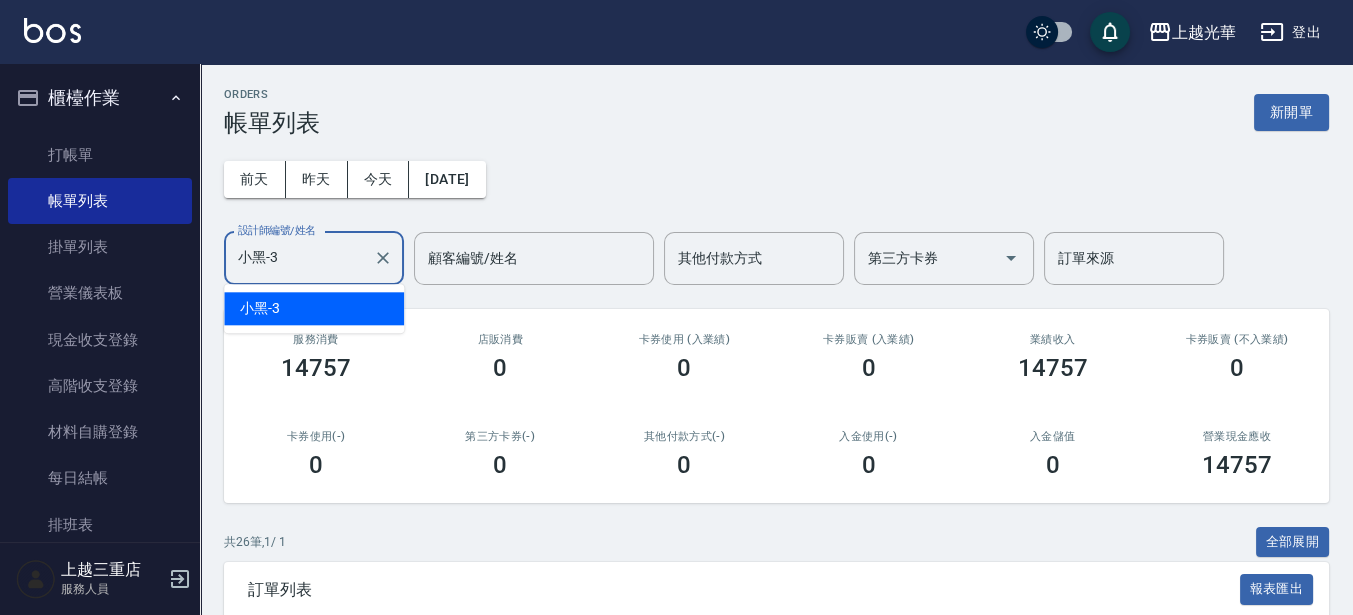 type on "小黑-3" 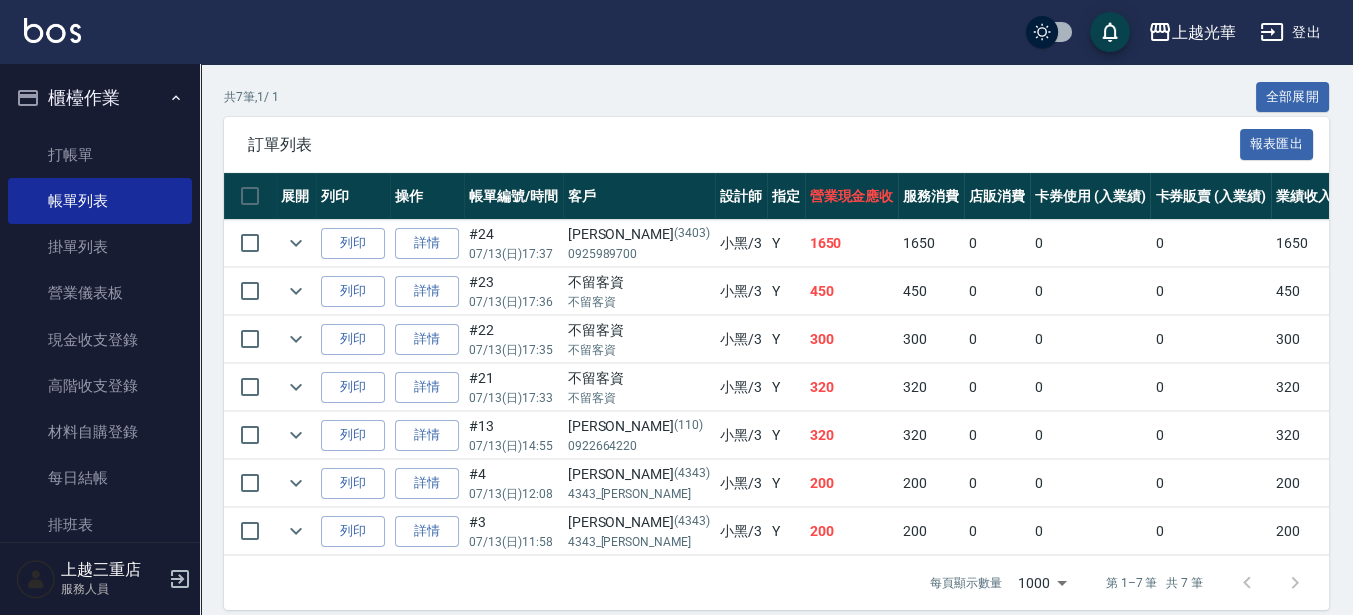 scroll, scrollTop: 477, scrollLeft: 0, axis: vertical 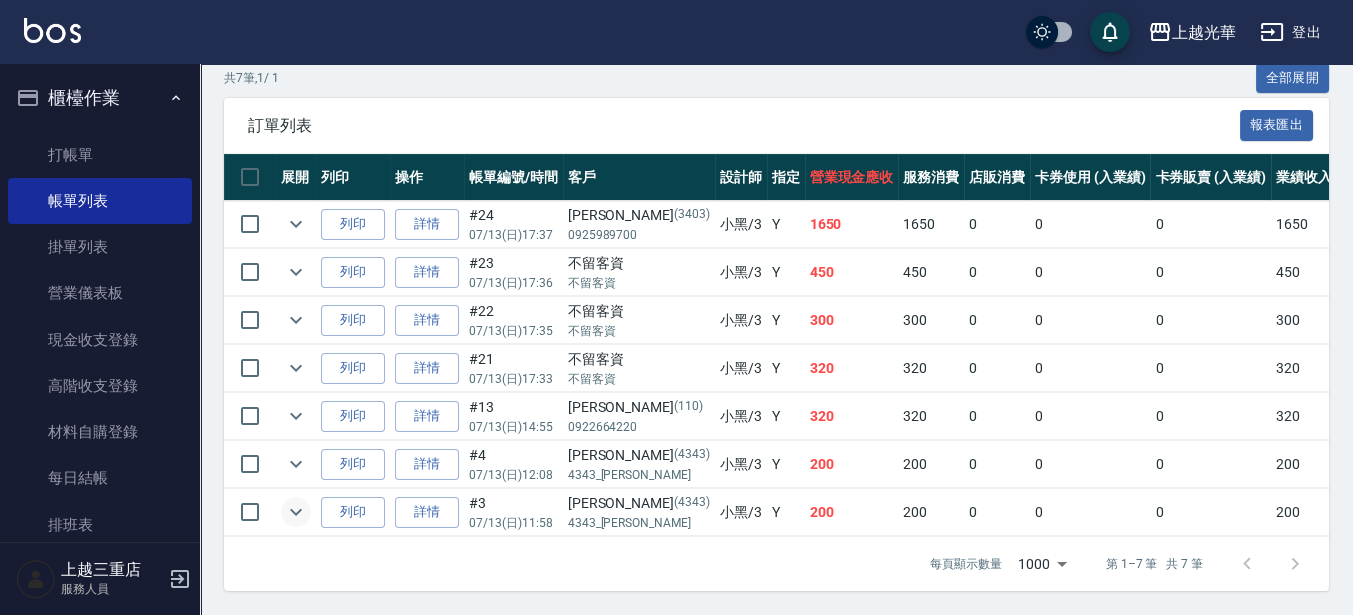 click 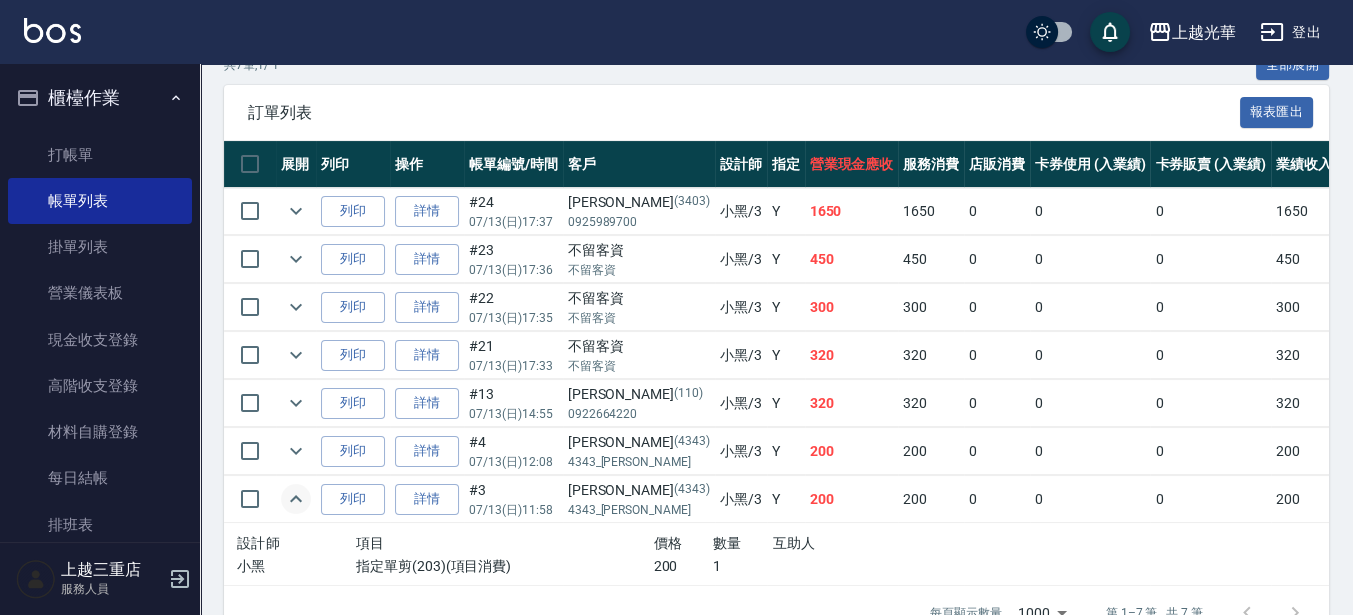 scroll, scrollTop: 539, scrollLeft: 0, axis: vertical 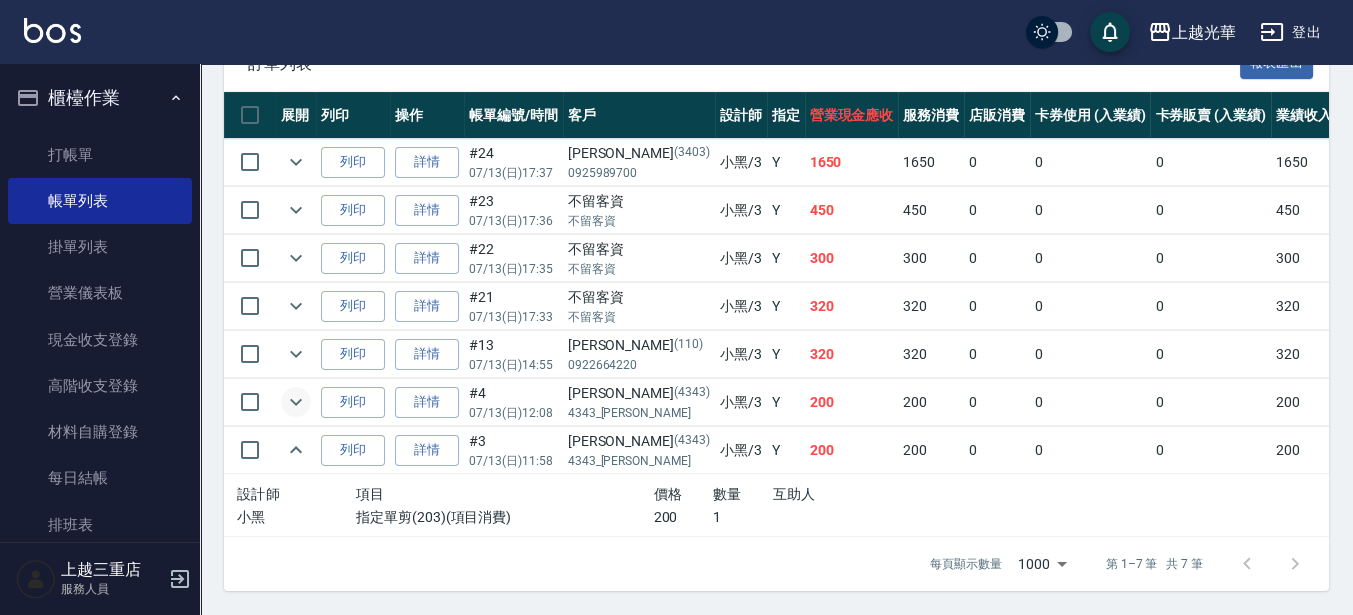 click 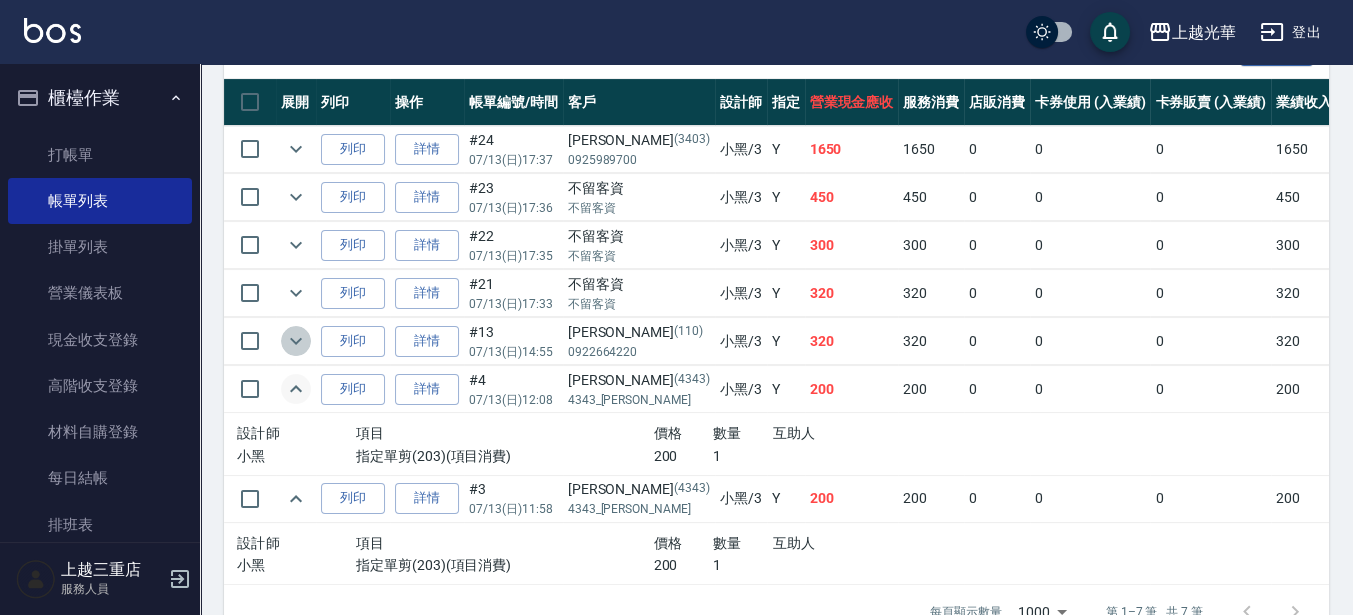 click 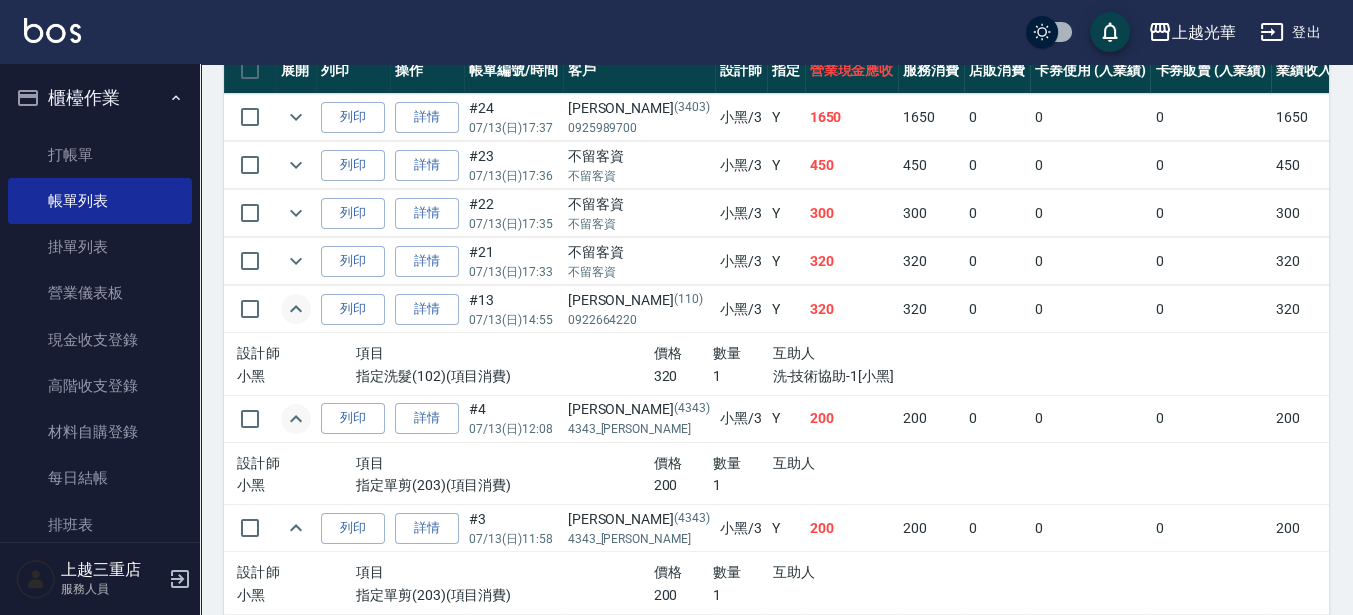 scroll, scrollTop: 537, scrollLeft: 0, axis: vertical 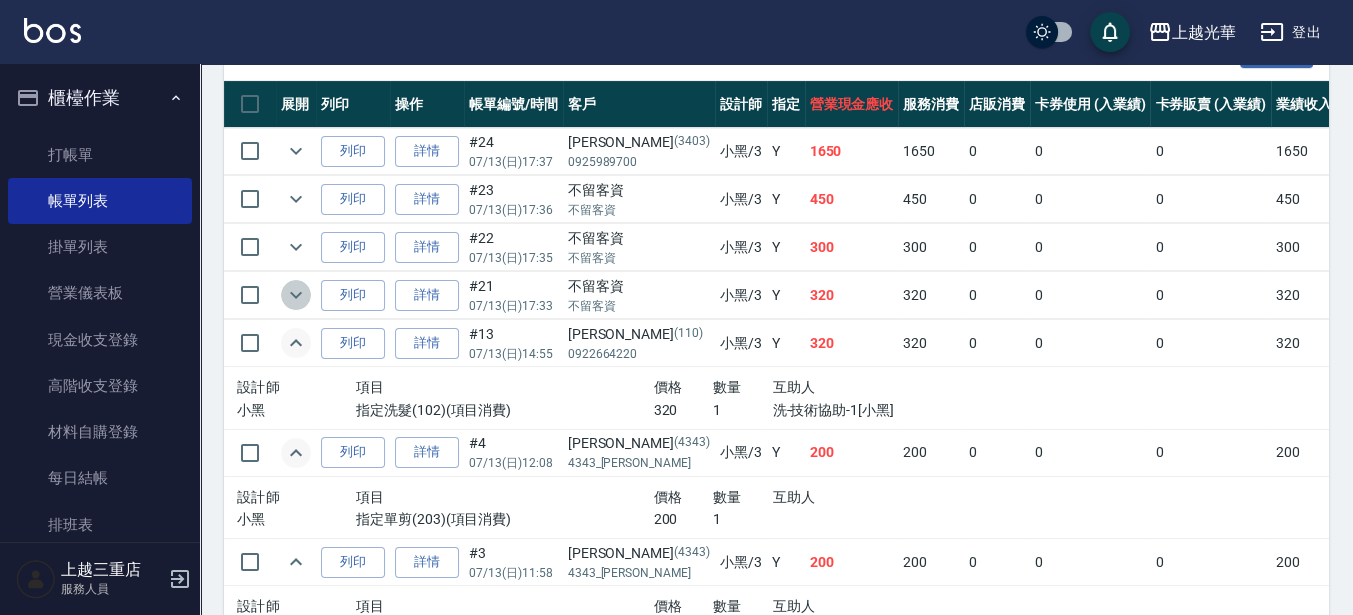 click 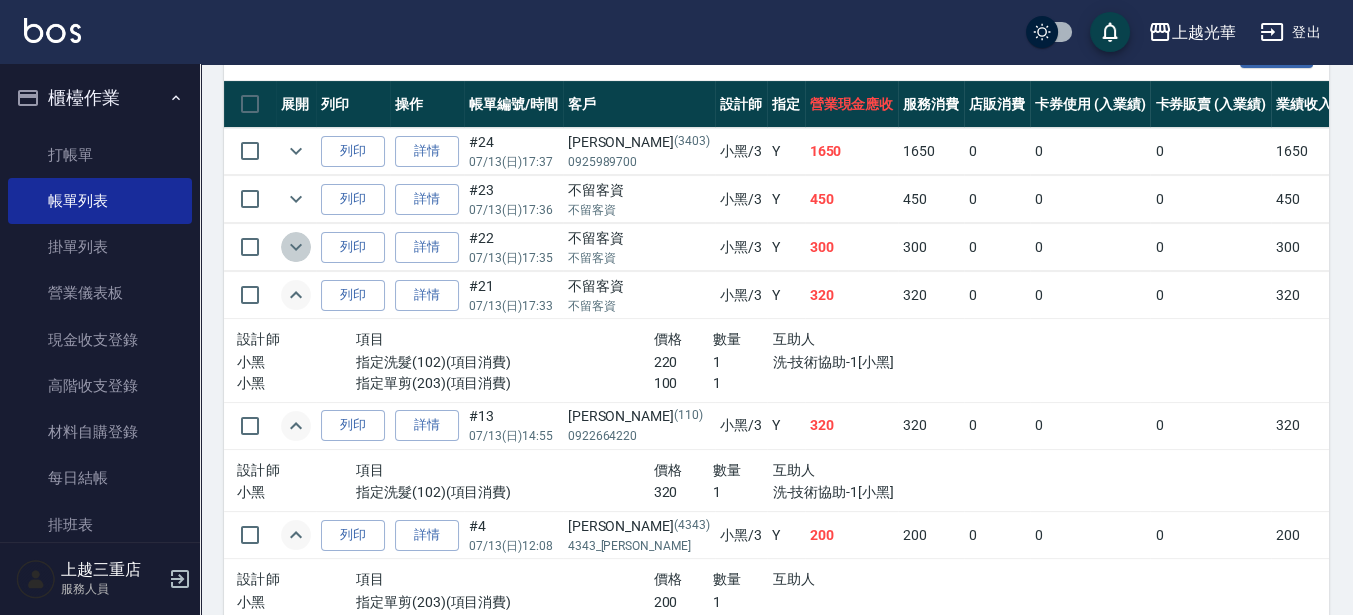 click 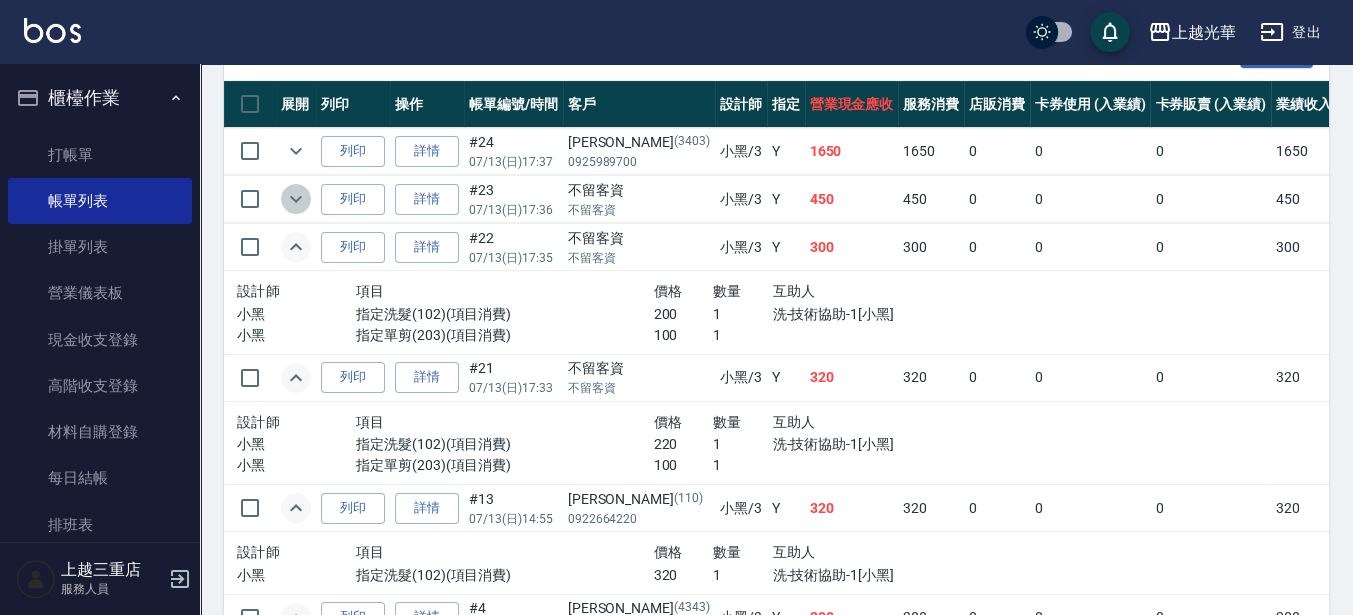click 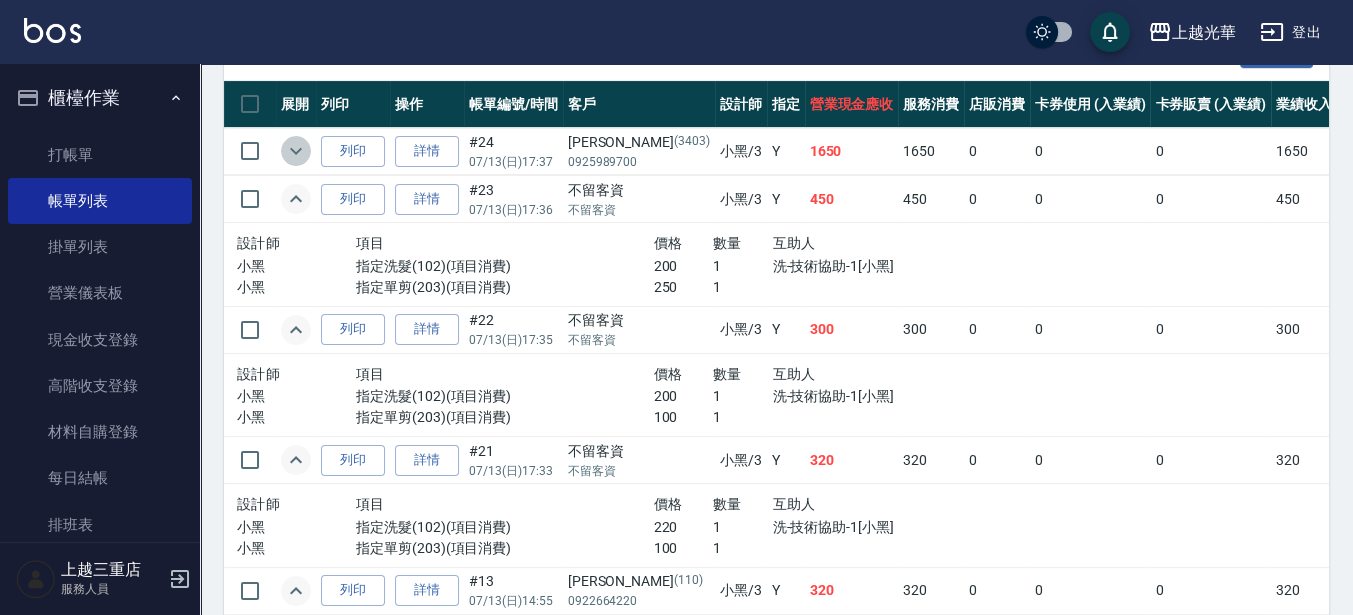 click 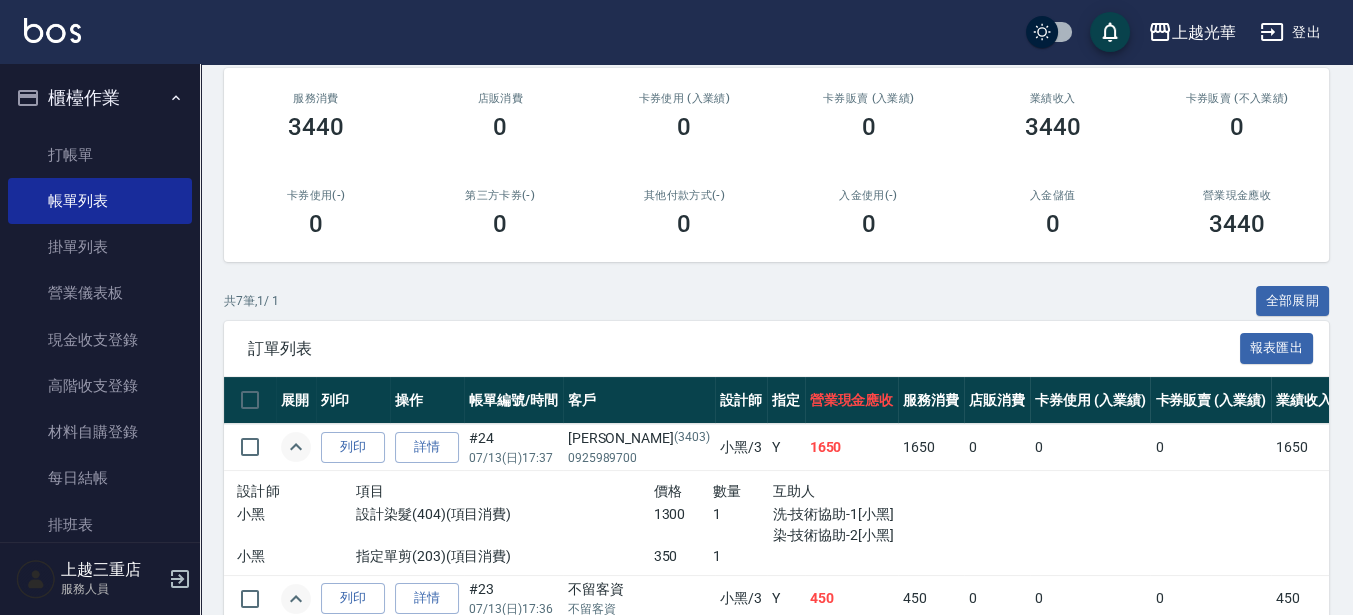scroll, scrollTop: 287, scrollLeft: 0, axis: vertical 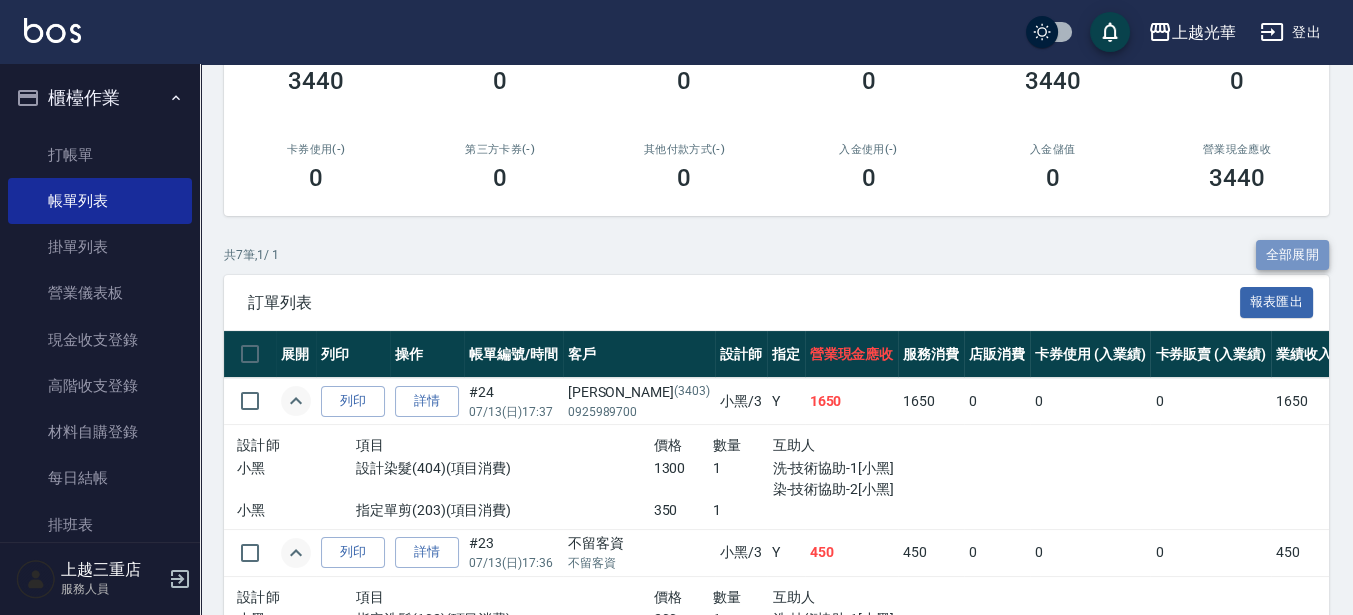 click on "全部展開" at bounding box center [1293, 255] 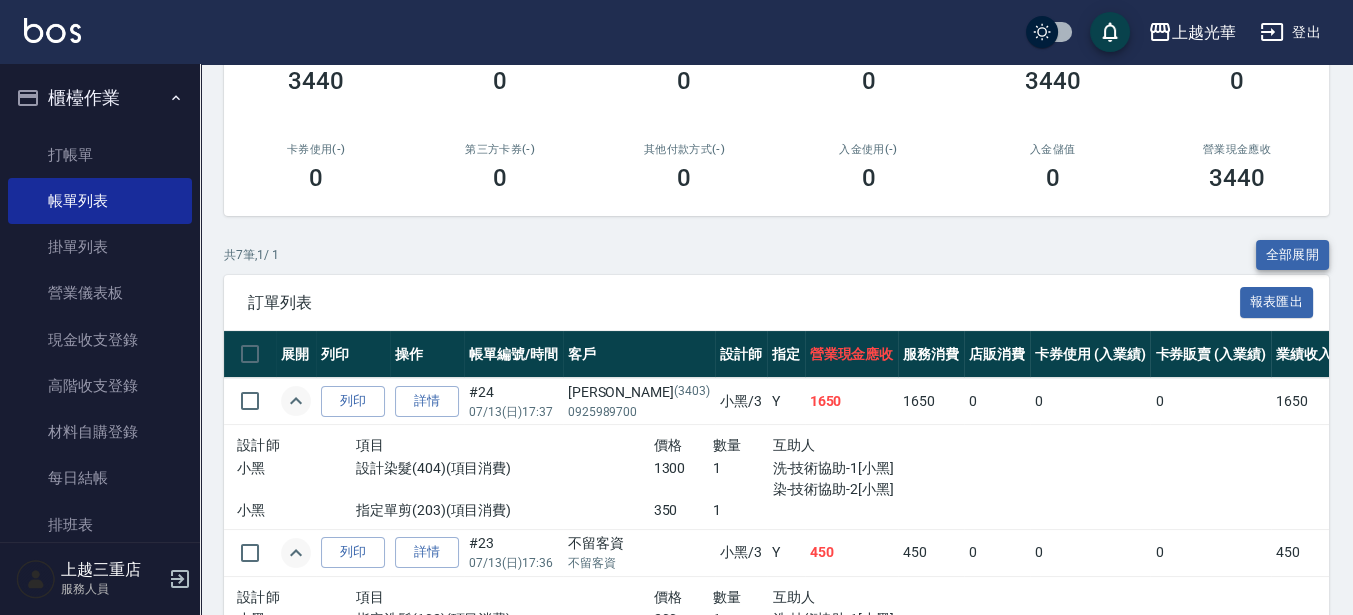 click on "全部展開" at bounding box center [1293, 255] 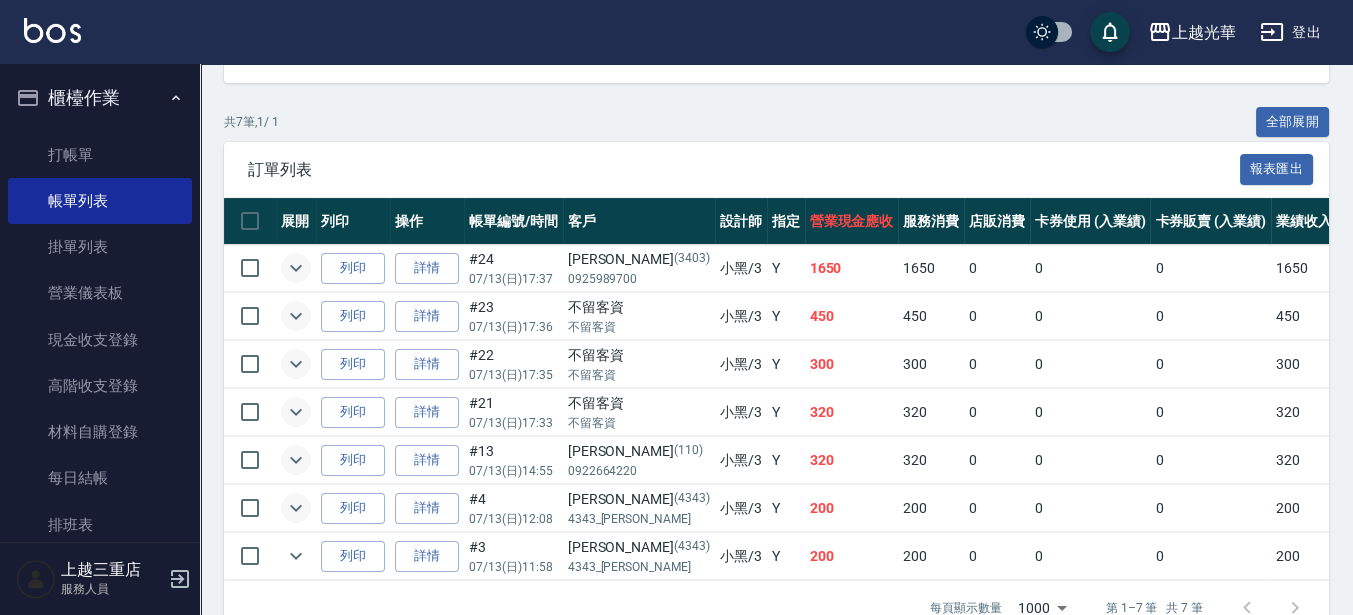 scroll, scrollTop: 477, scrollLeft: 0, axis: vertical 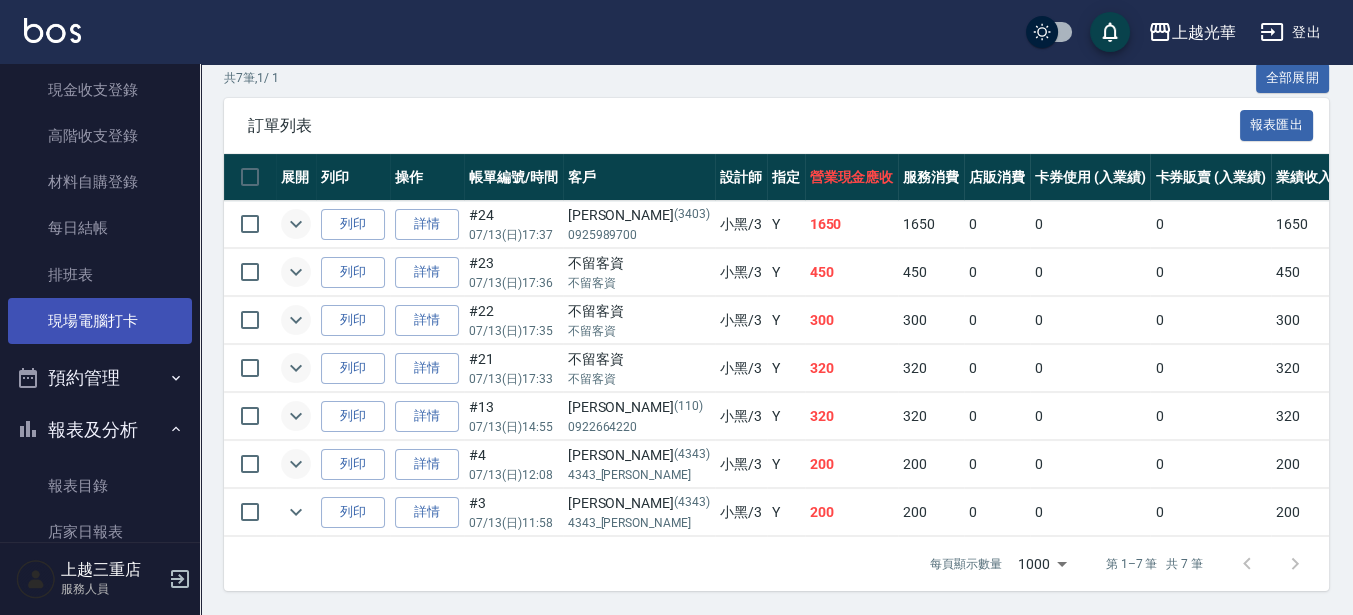 click on "現場電腦打卡" at bounding box center (100, 321) 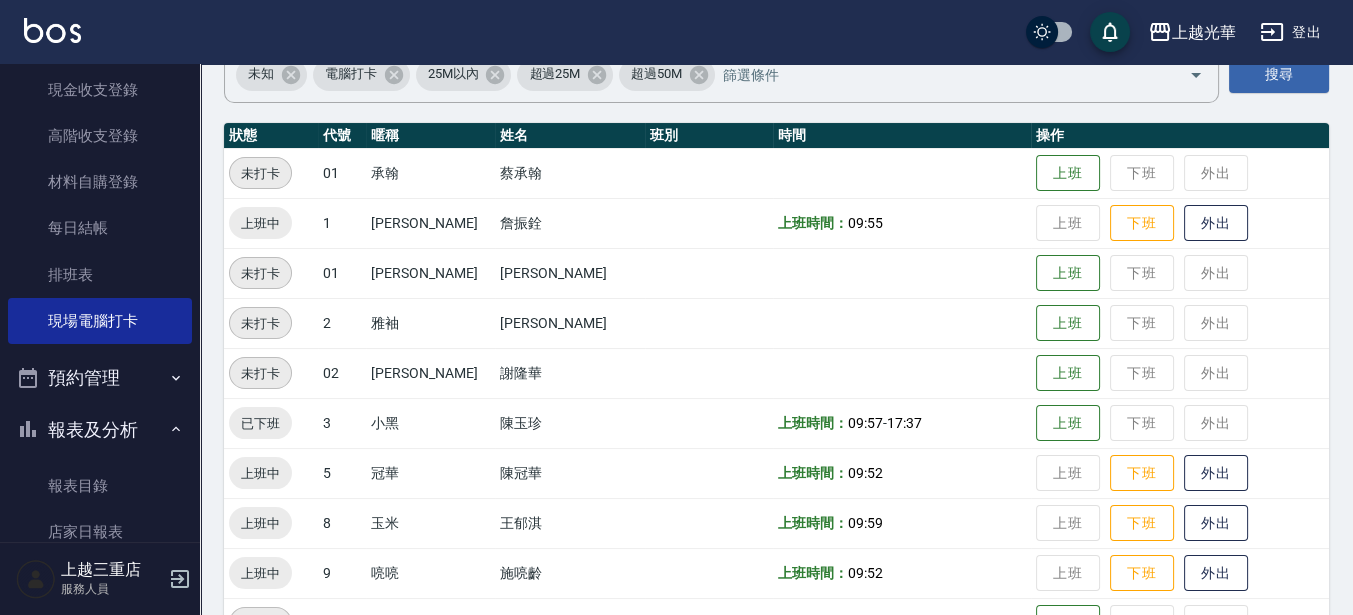 scroll, scrollTop: 250, scrollLeft: 0, axis: vertical 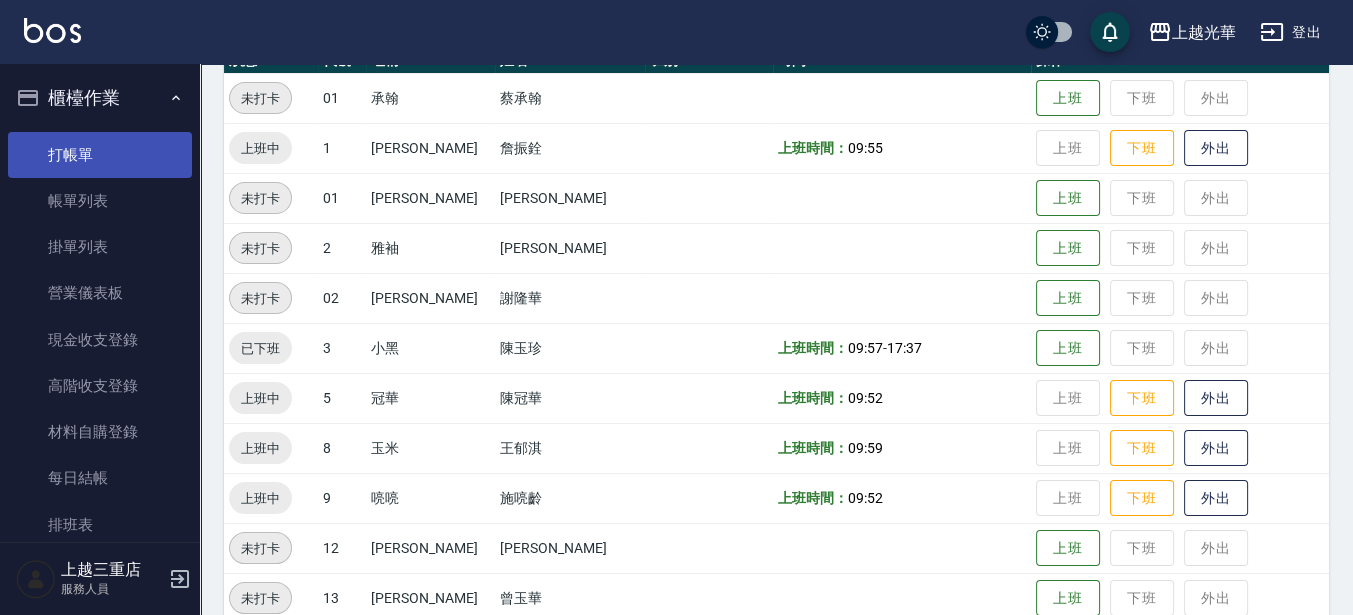 click on "打帳單" at bounding box center [100, 155] 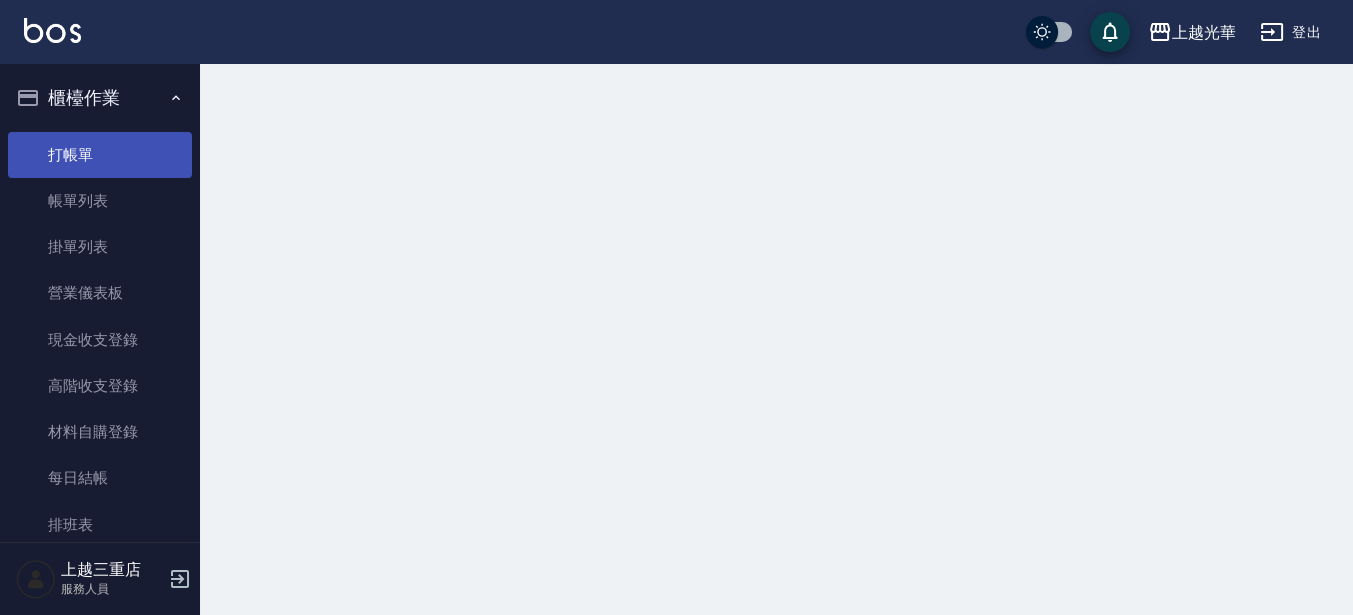 scroll, scrollTop: 0, scrollLeft: 0, axis: both 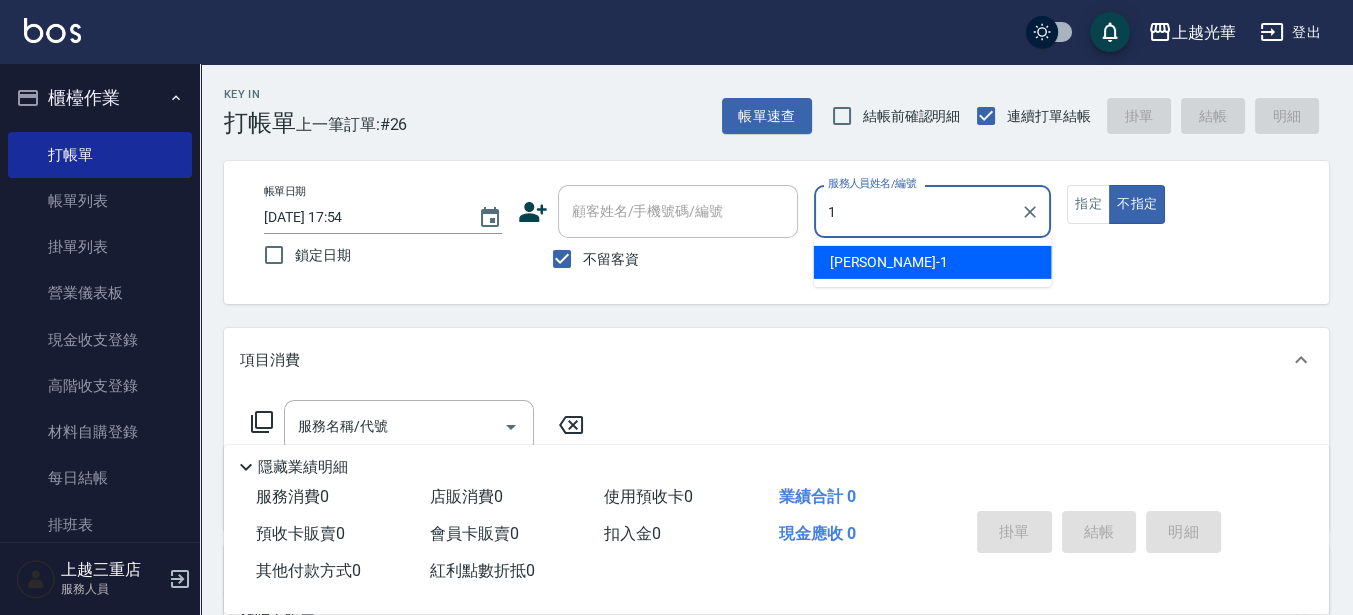 type on "小[PERSON_NAME]-1" 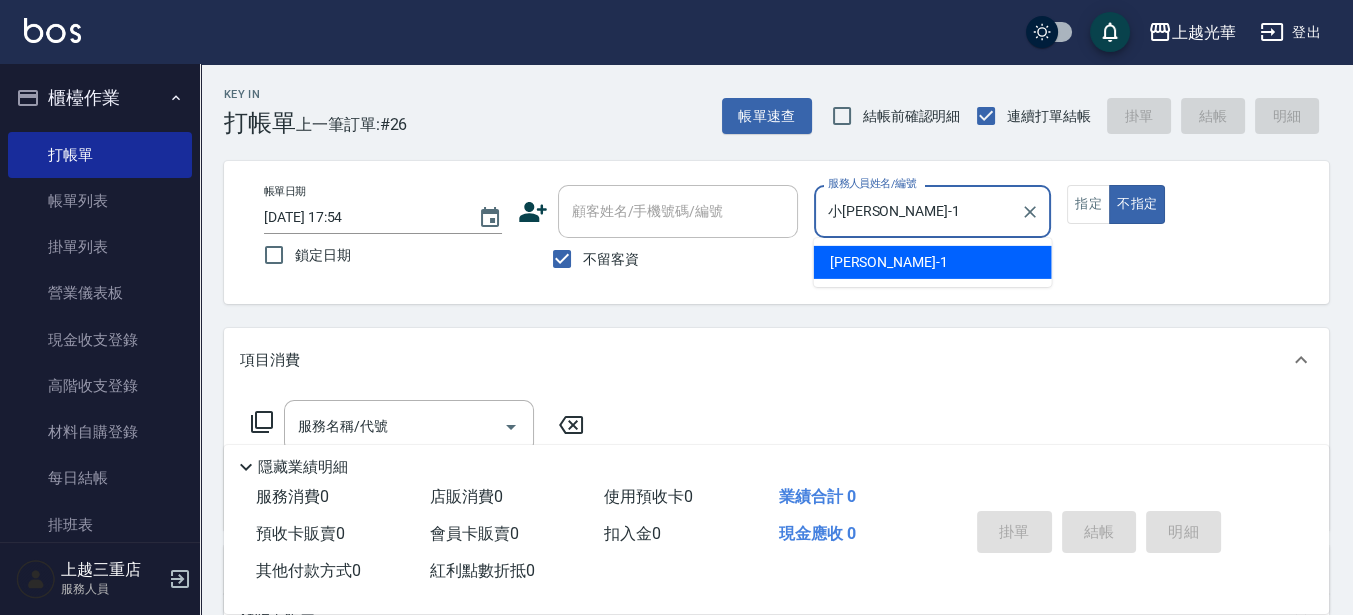 type on "false" 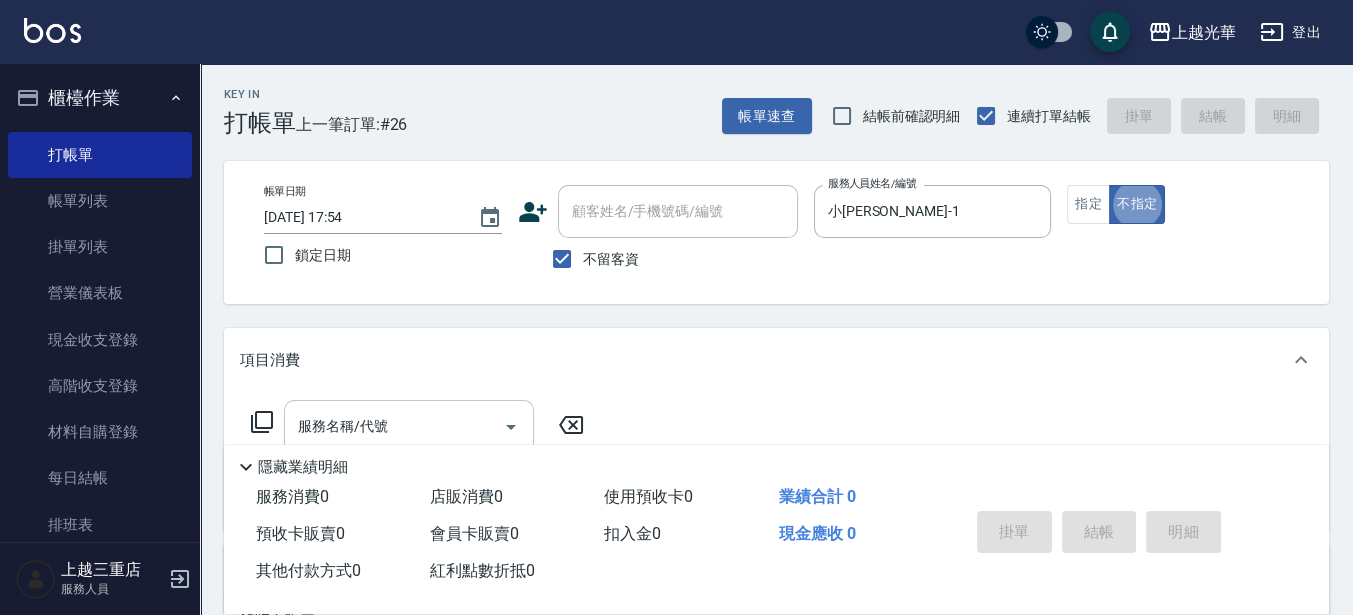 click on "服務名稱/代號" at bounding box center [394, 426] 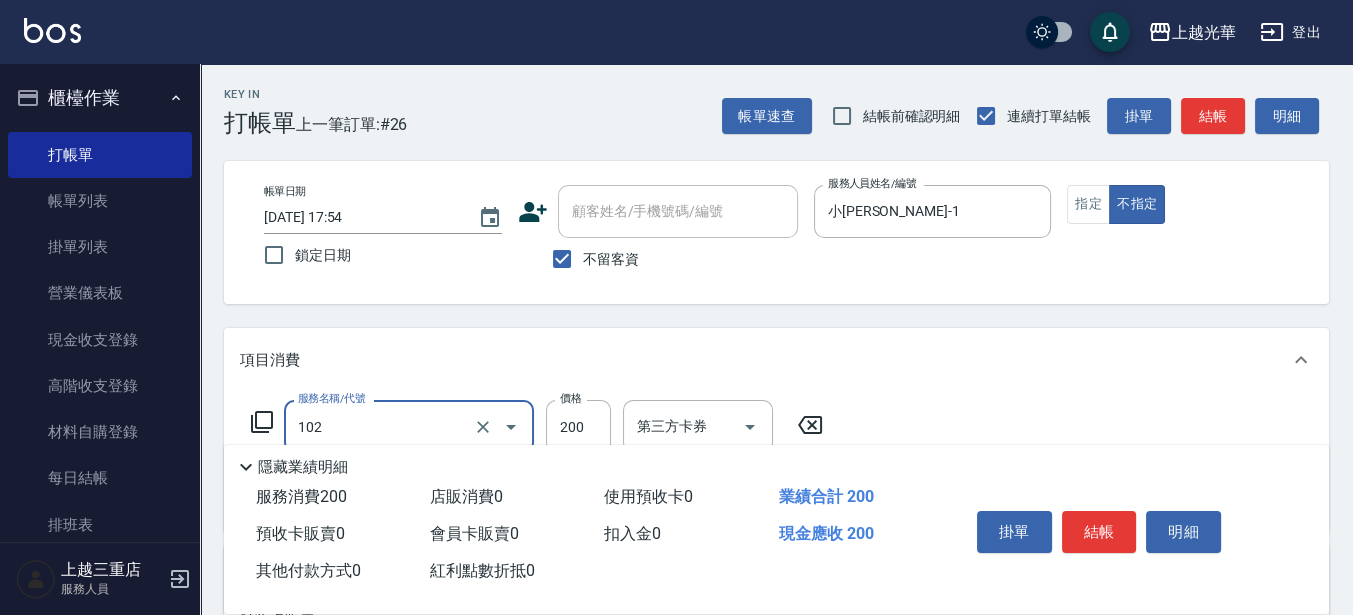 type on "指定洗髮(102)" 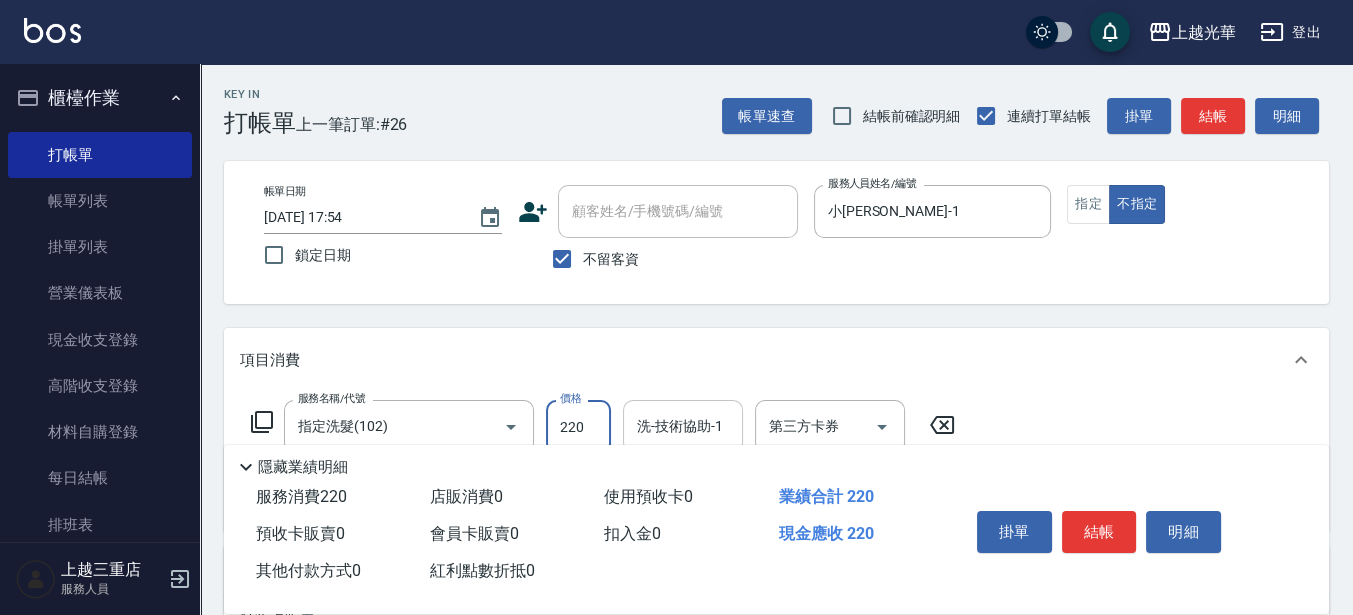 type on "220" 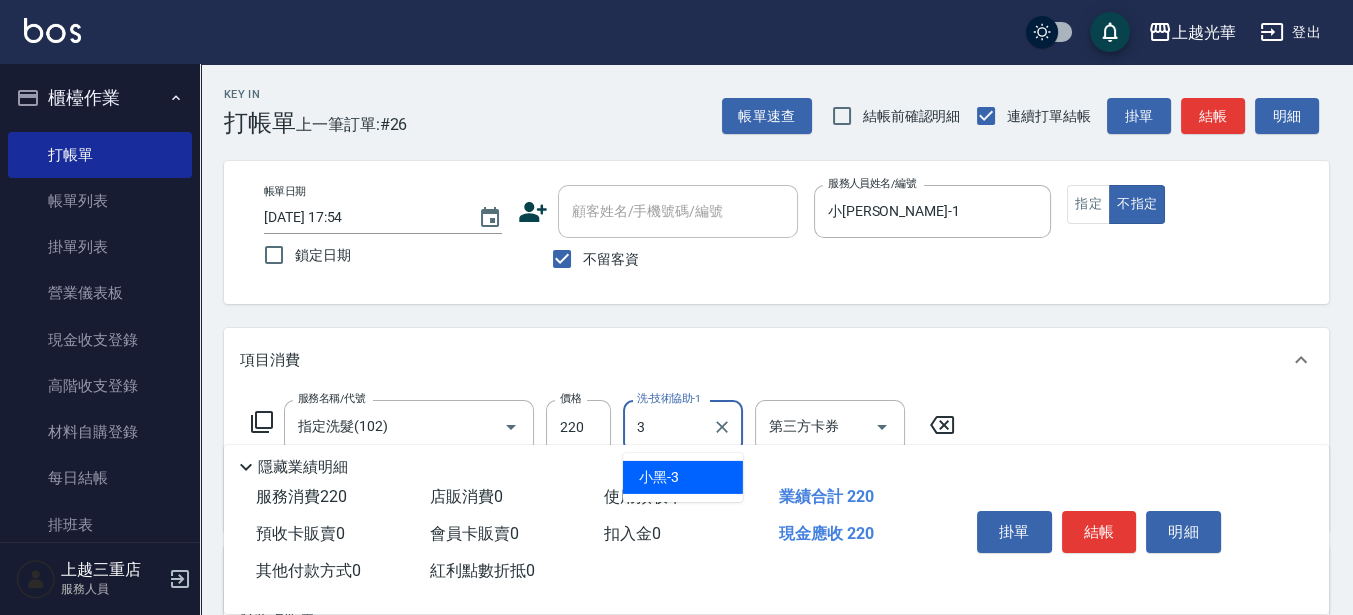 type on "小黑-3" 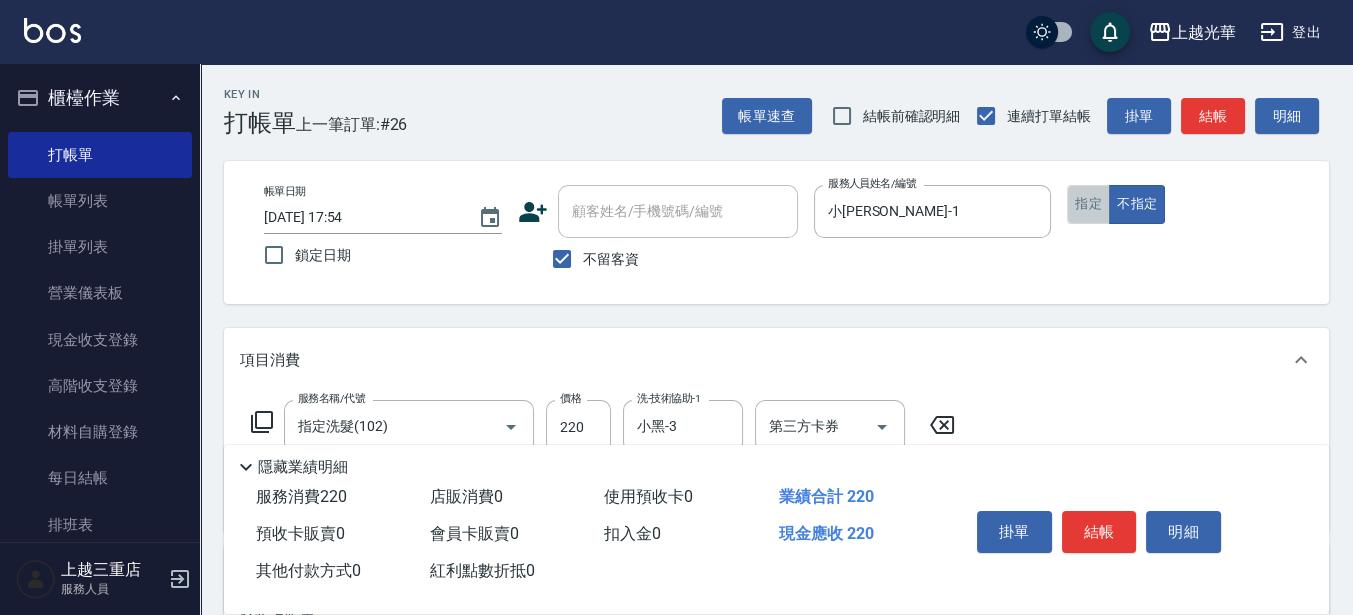 click on "指定" at bounding box center [1088, 204] 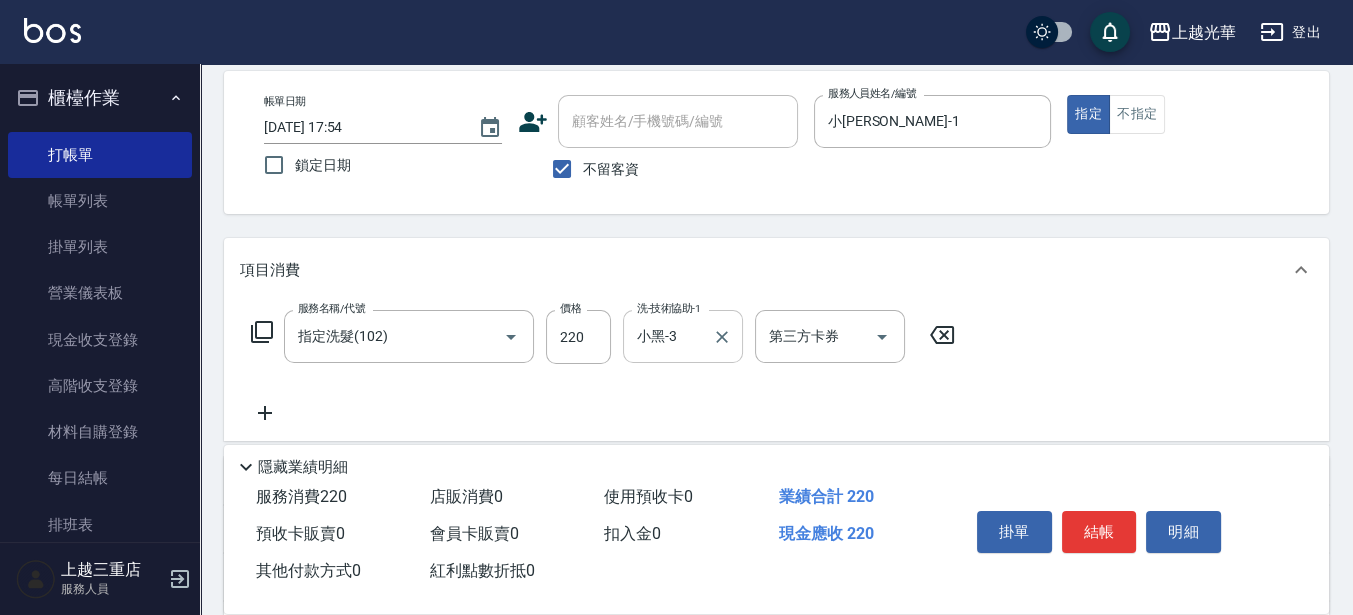 scroll, scrollTop: 125, scrollLeft: 0, axis: vertical 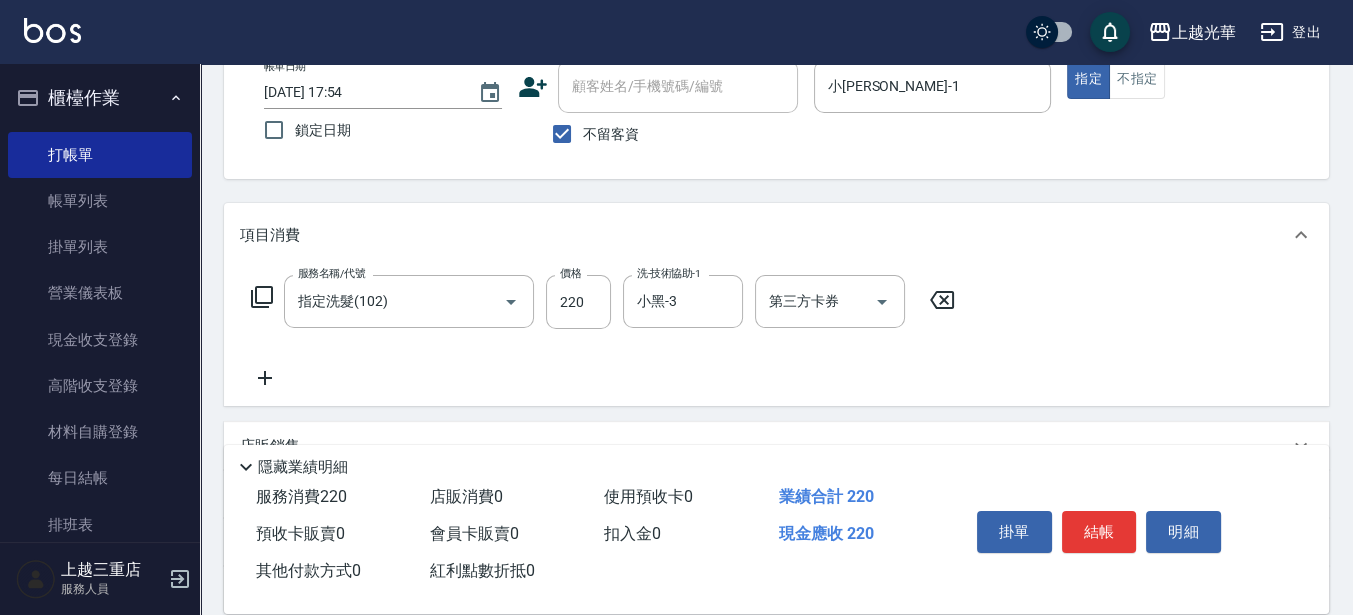click 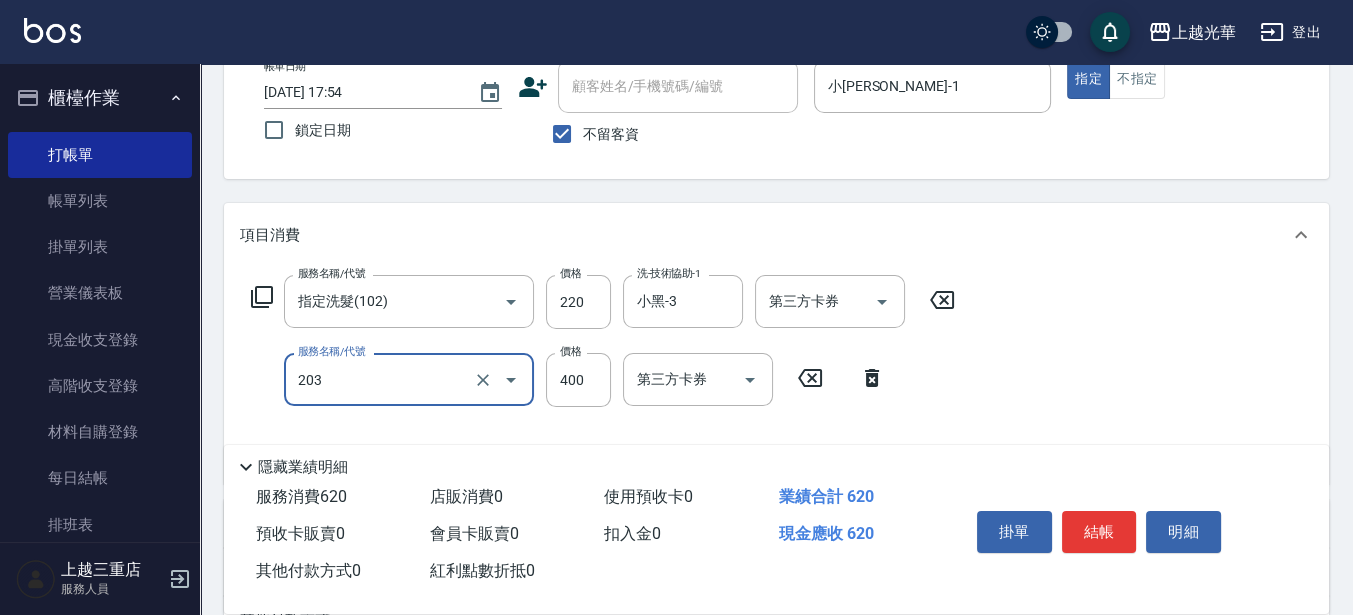 type on "指定單剪(203)" 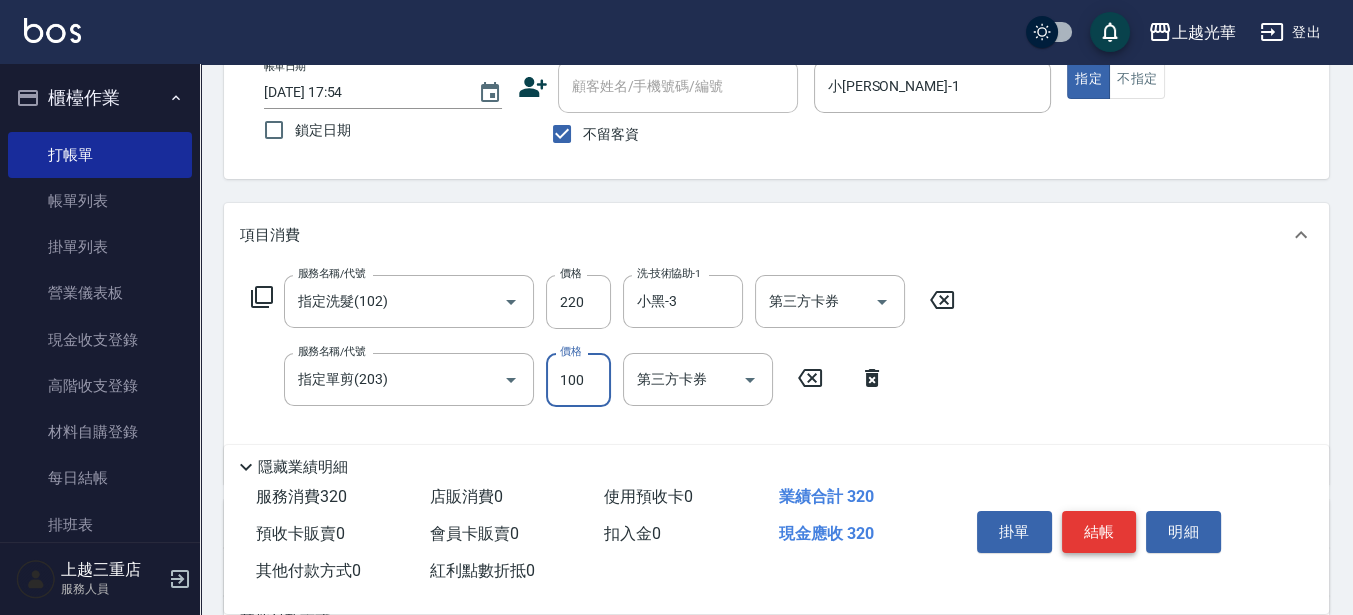 type on "100" 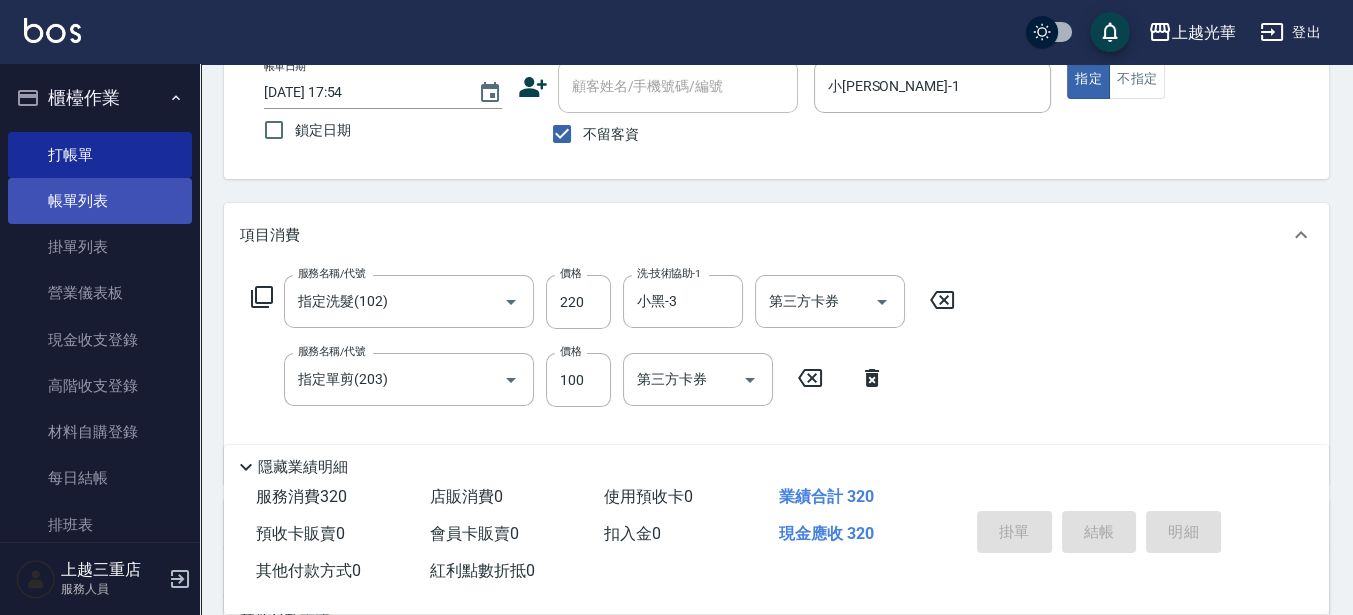 type on "[DATE] 18:10" 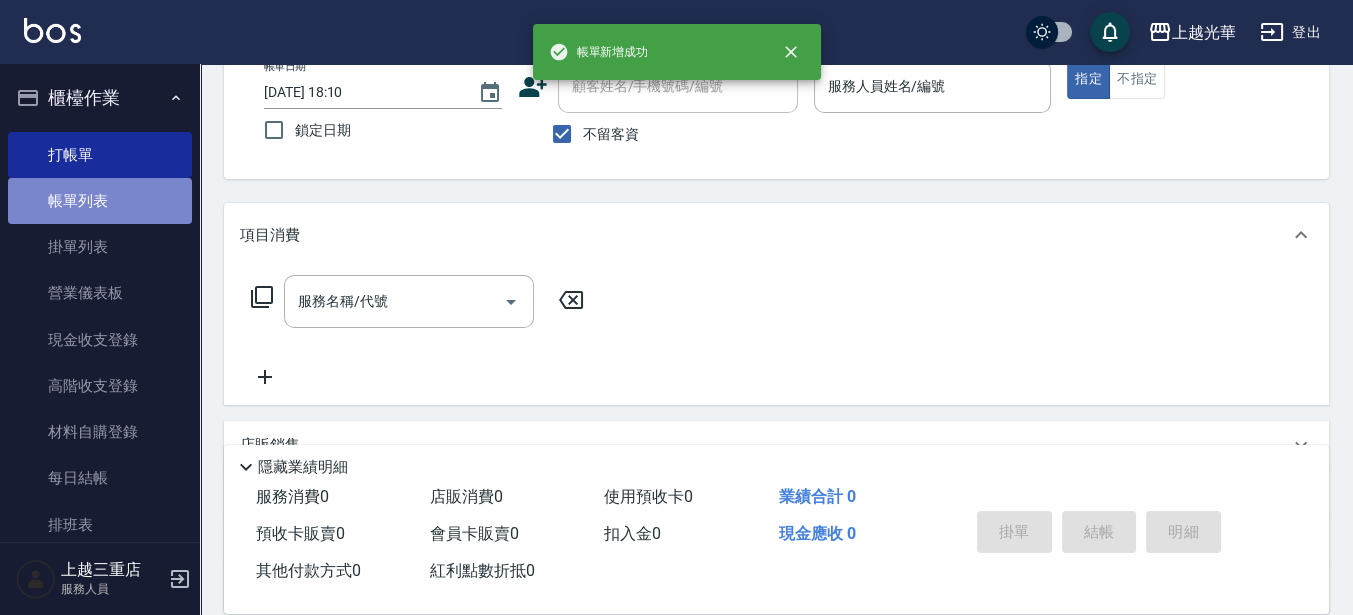 click on "帳單列表" at bounding box center (100, 201) 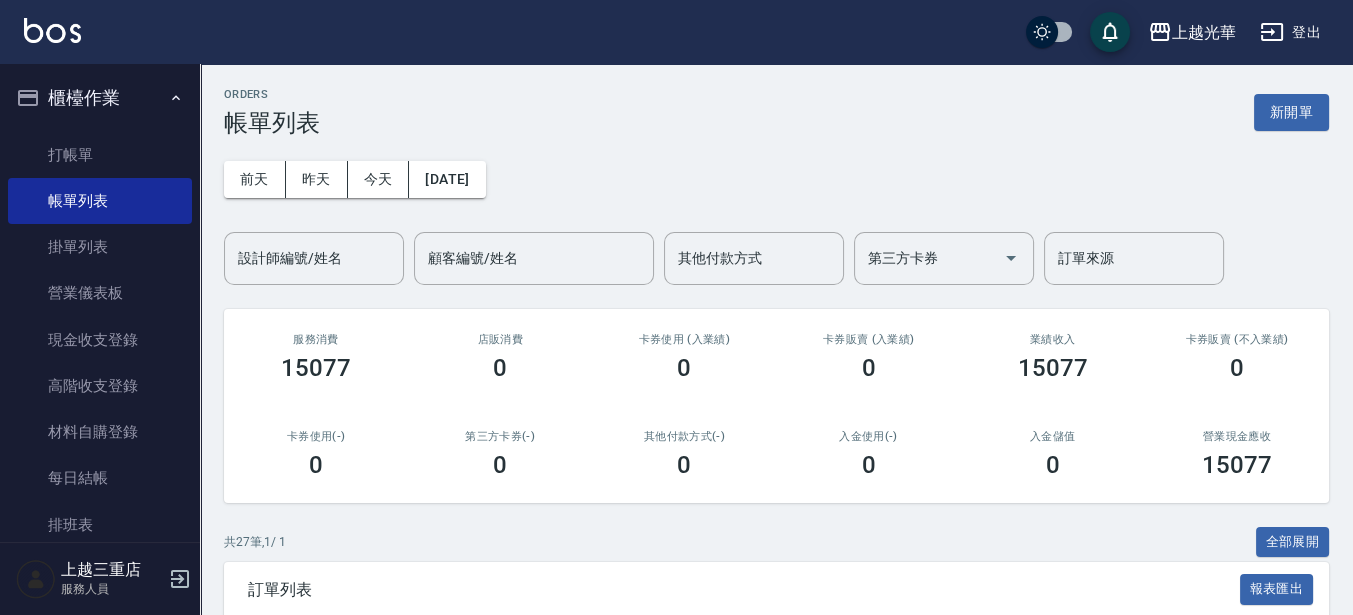 click on "設計師編號/姓名" at bounding box center [314, 258] 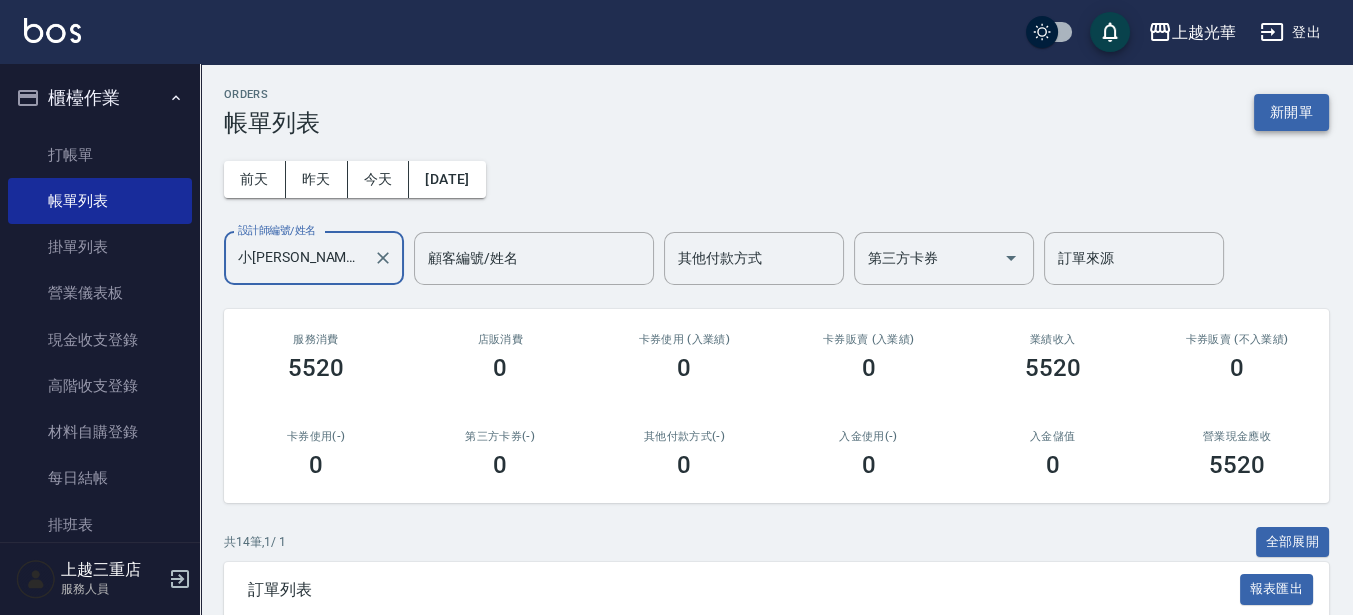 type on "小[PERSON_NAME]-1" 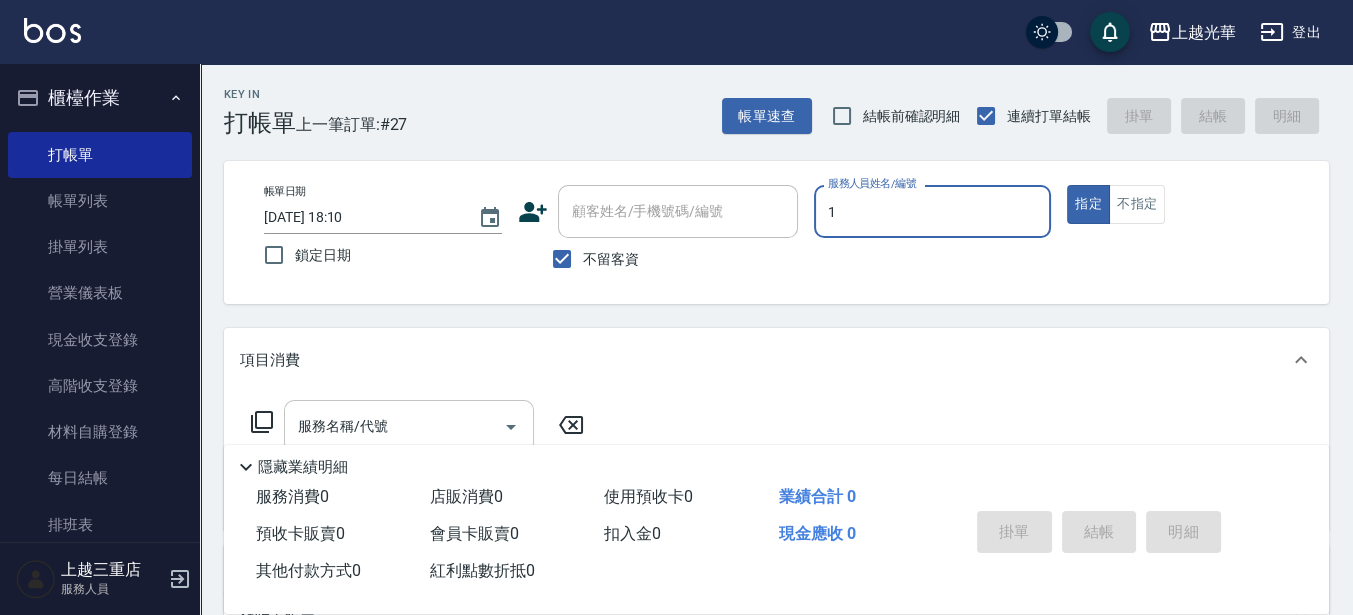 type on "1" 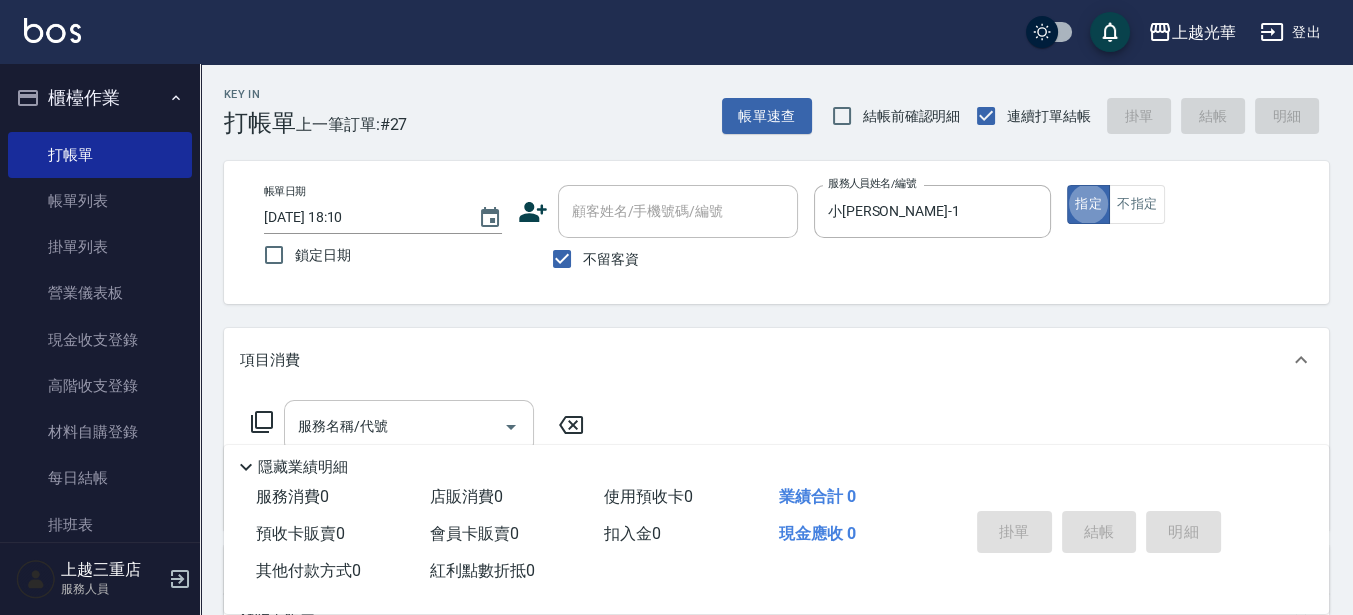 click on "服務名稱/代號" at bounding box center [394, 426] 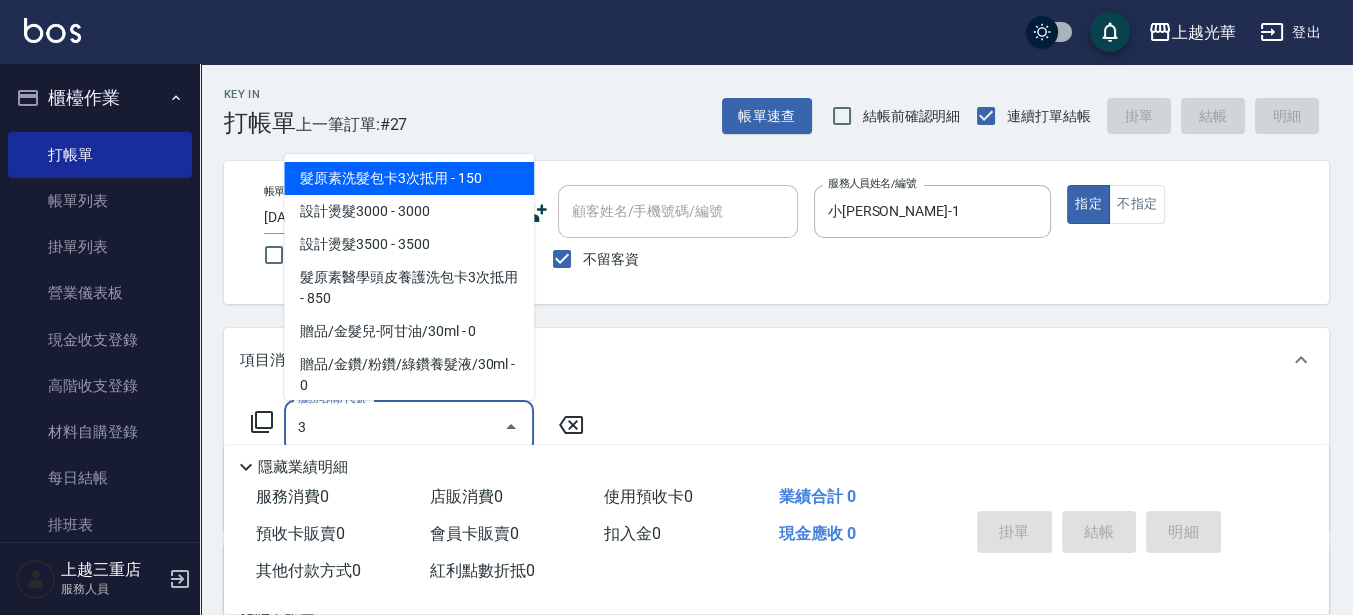 drag, startPoint x: 360, startPoint y: 418, endPoint x: 186, endPoint y: 426, distance: 174.1838 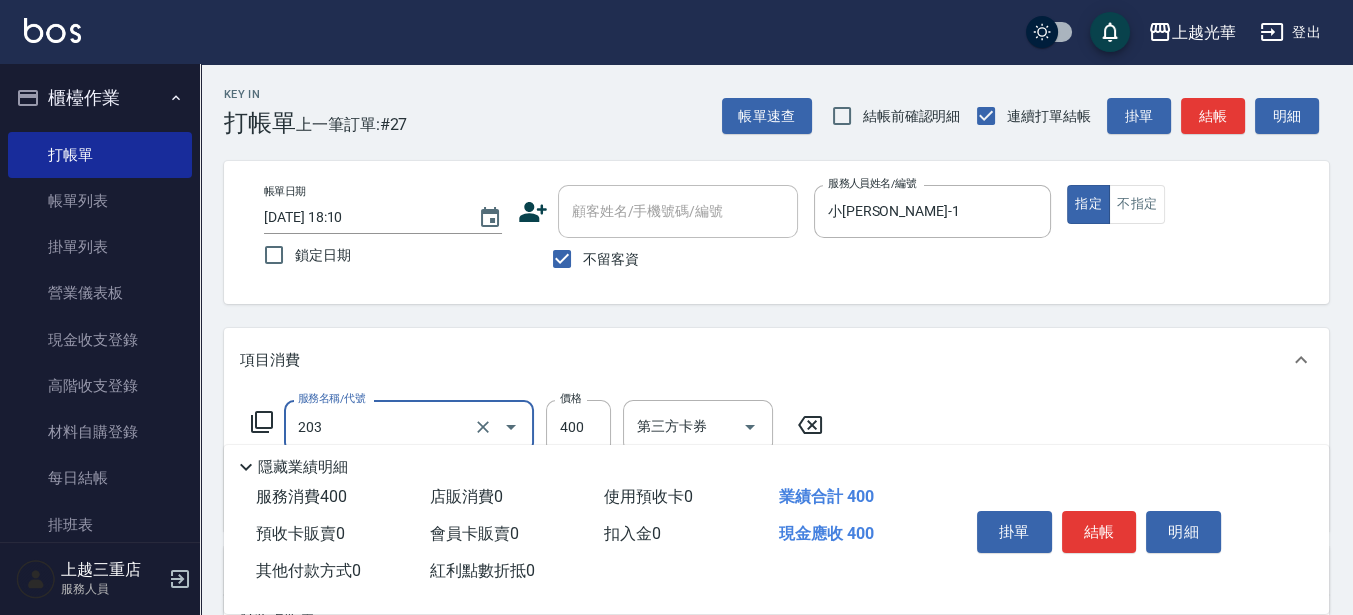 type on "指定單剪(203)" 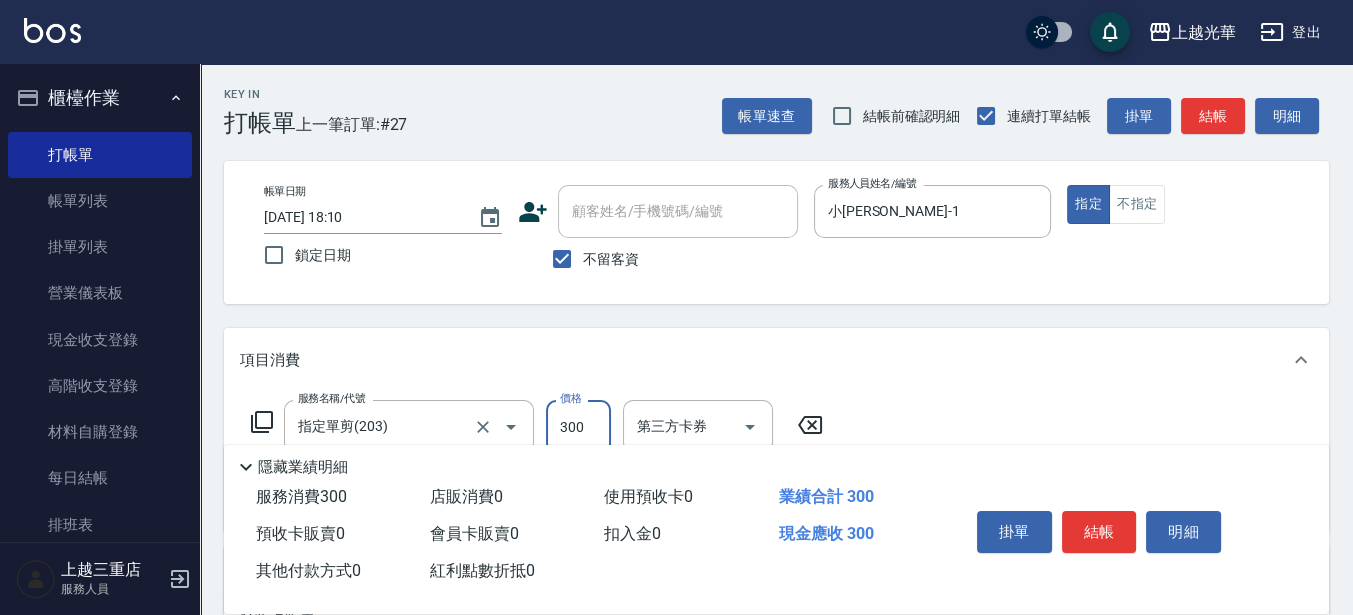 scroll, scrollTop: 125, scrollLeft: 0, axis: vertical 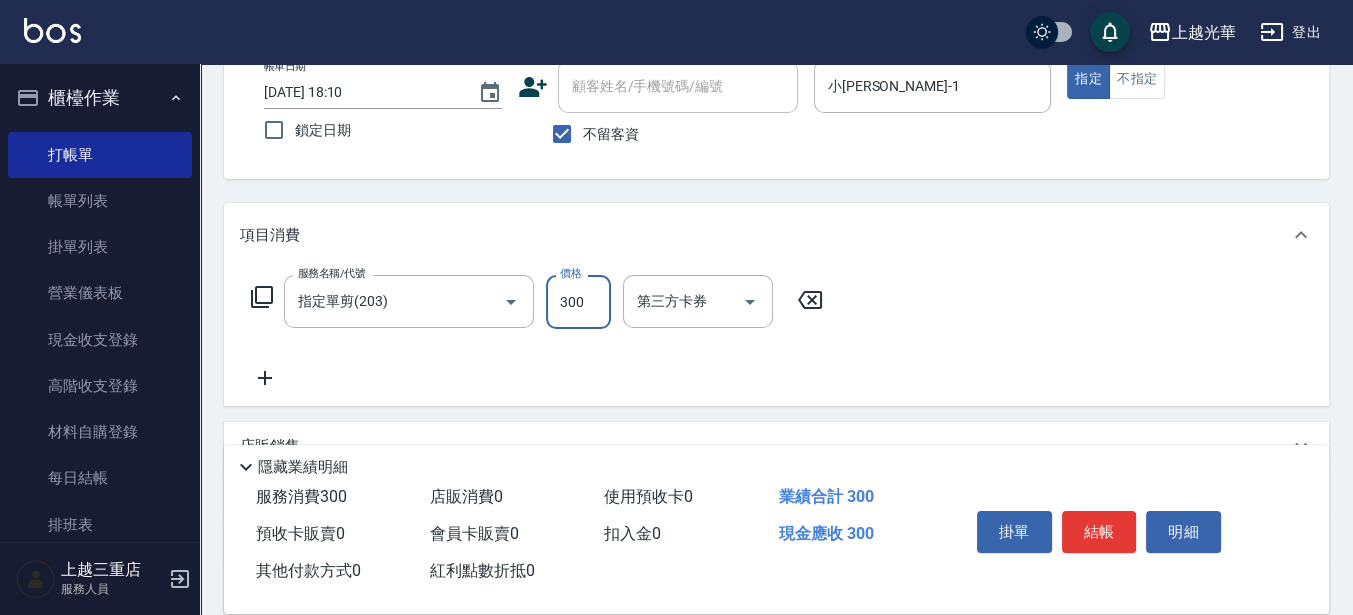type on "300" 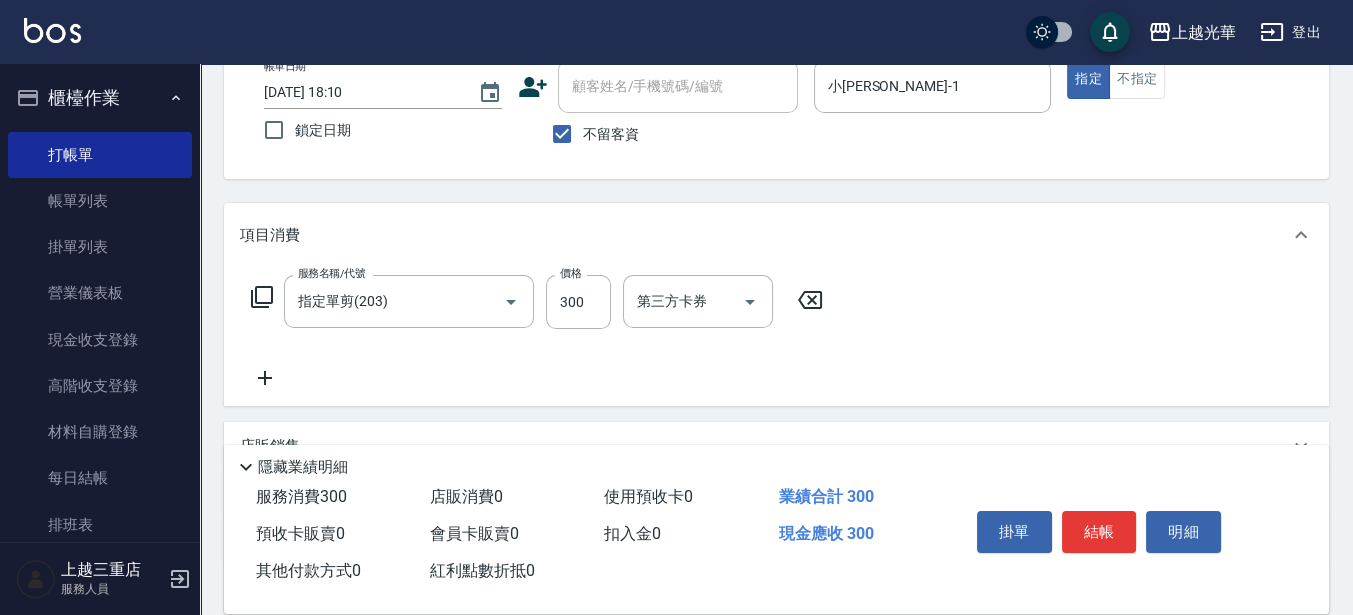 click 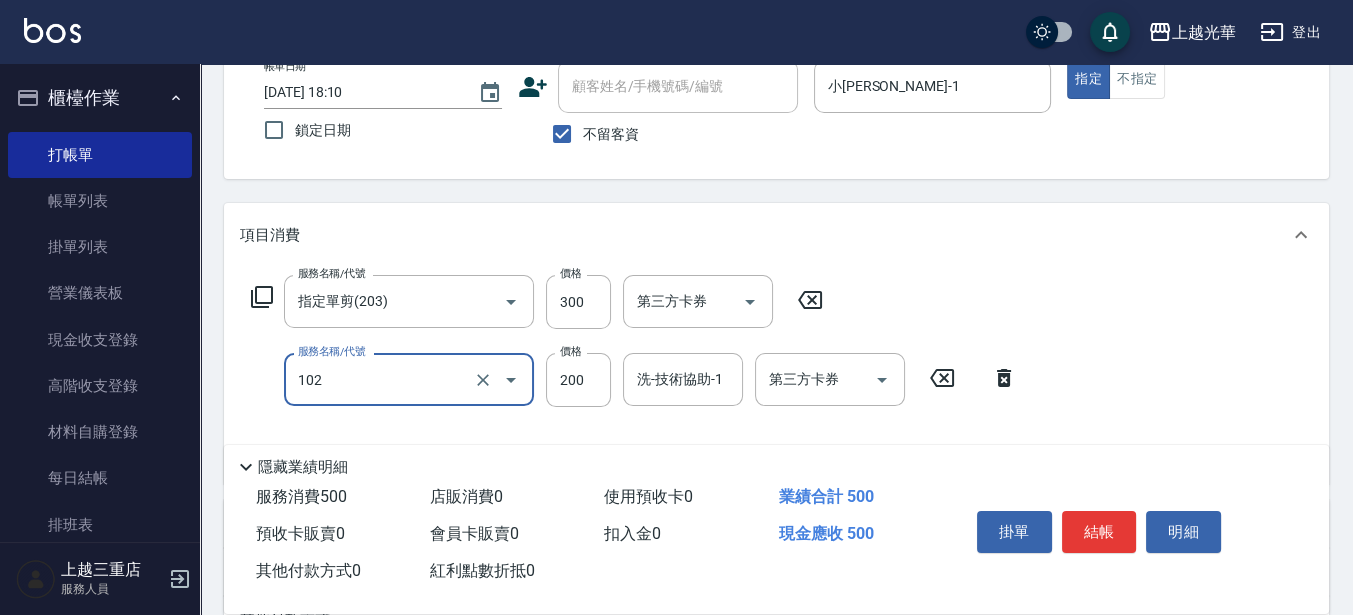 type on "指定洗髮(102)" 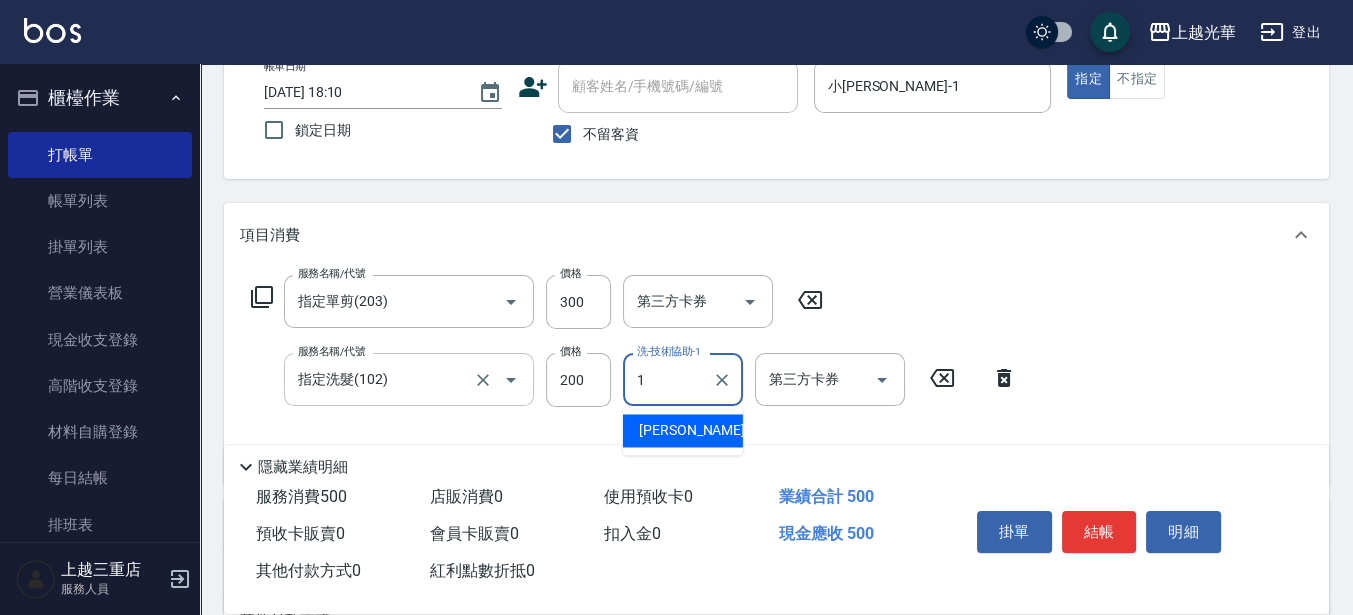 type on "小[PERSON_NAME]-1" 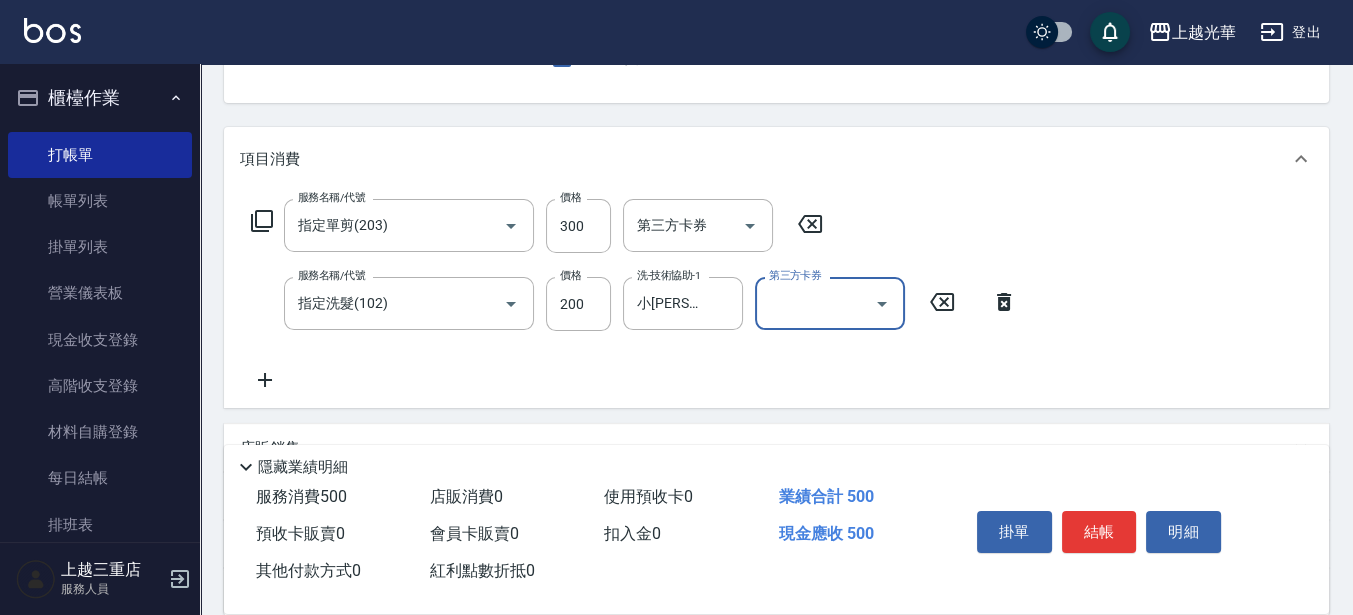 scroll, scrollTop: 250, scrollLeft: 0, axis: vertical 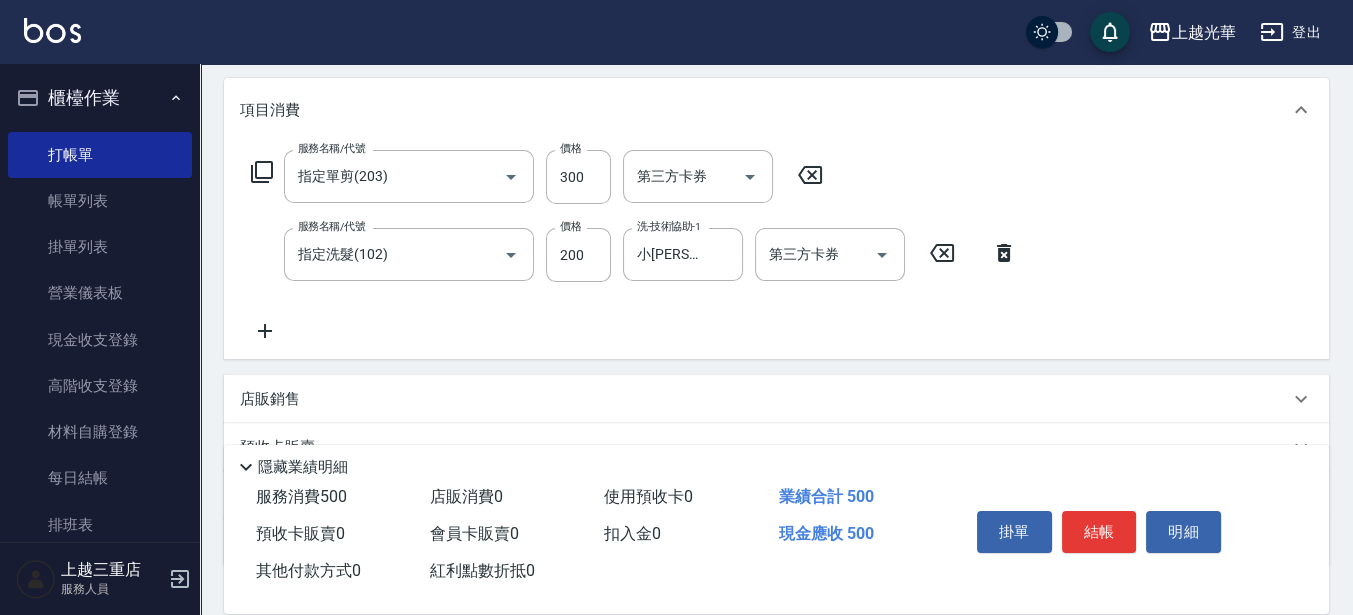 click 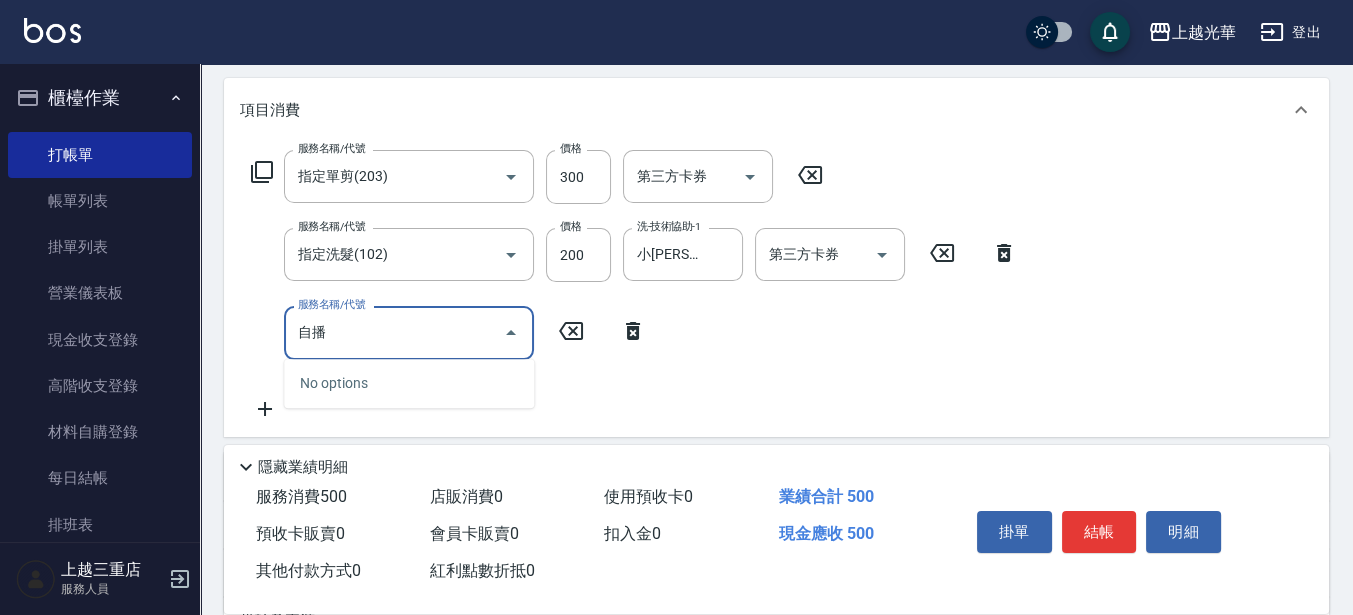 type on "自" 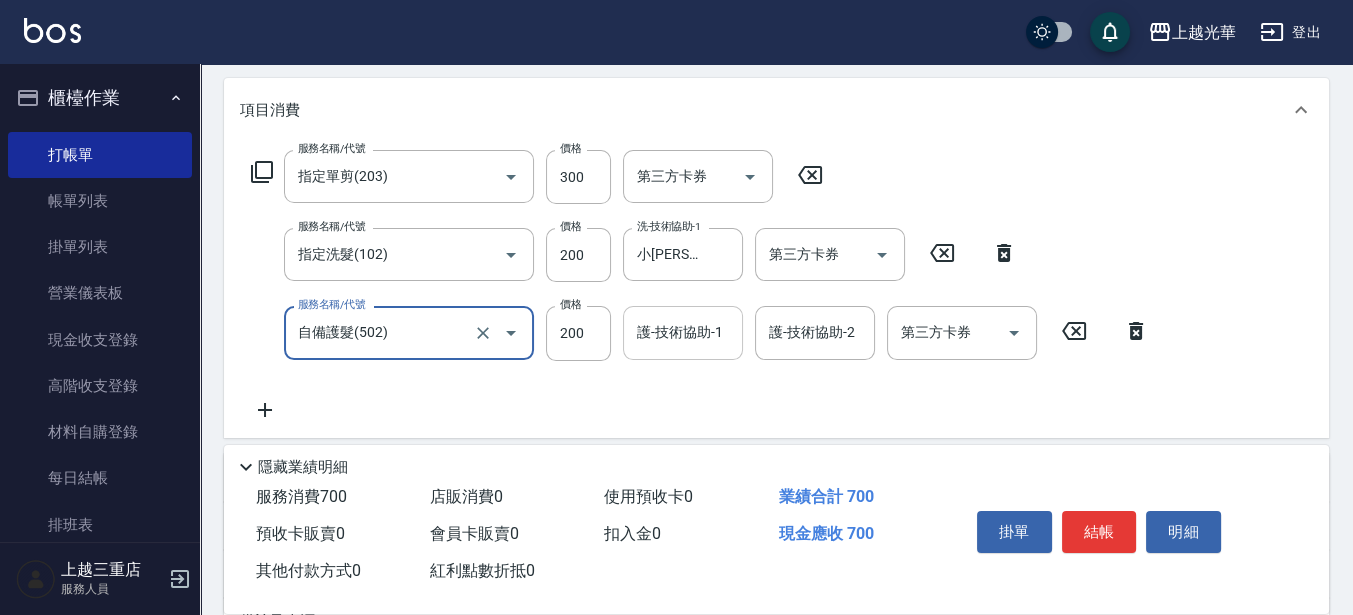 type on "自備護髮(502)" 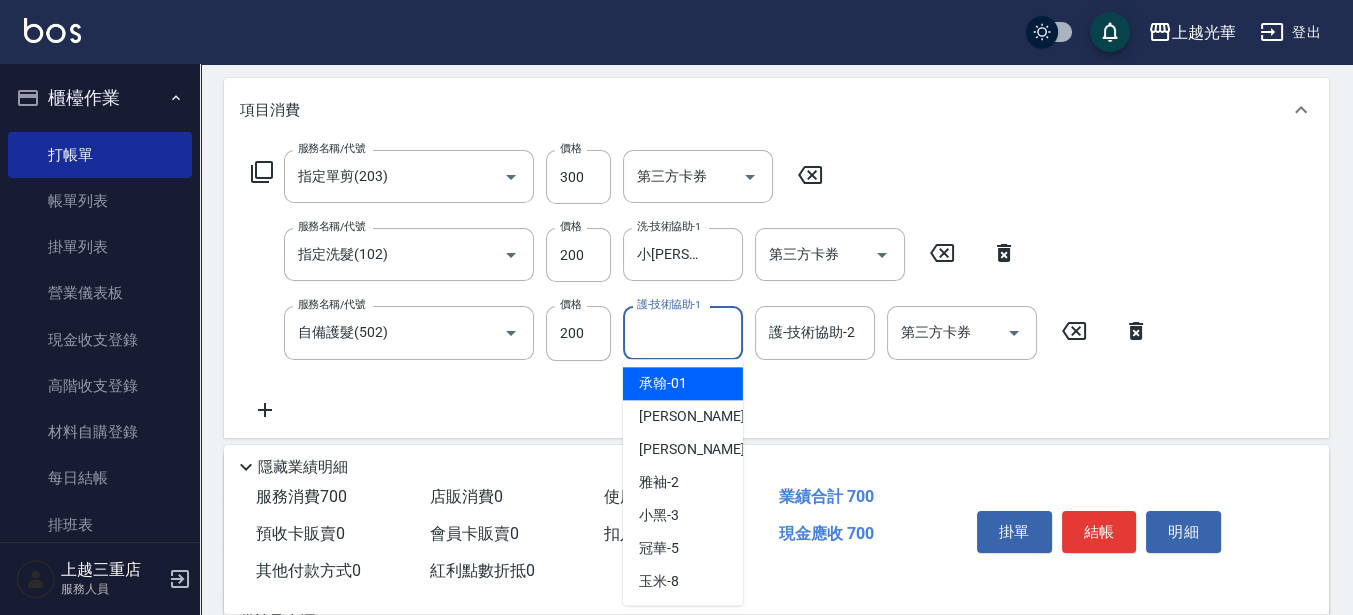 drag, startPoint x: 676, startPoint y: 339, endPoint x: 665, endPoint y: 341, distance: 11.18034 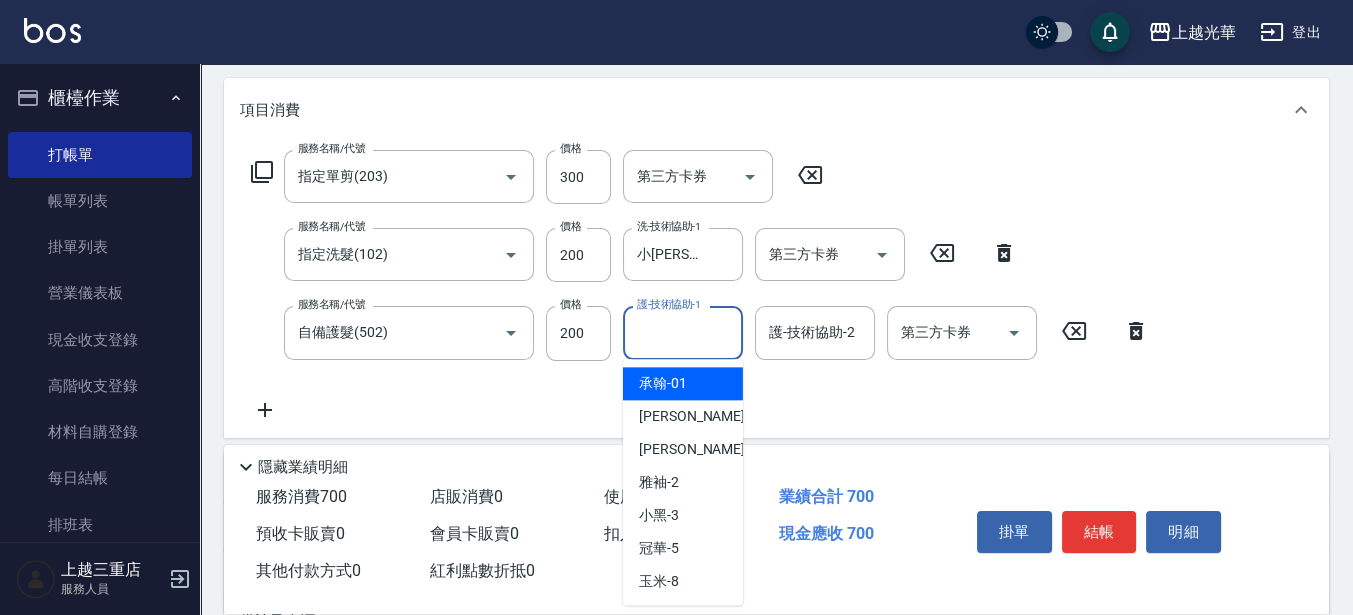 click on "護-技術協助-1" at bounding box center (683, 332) 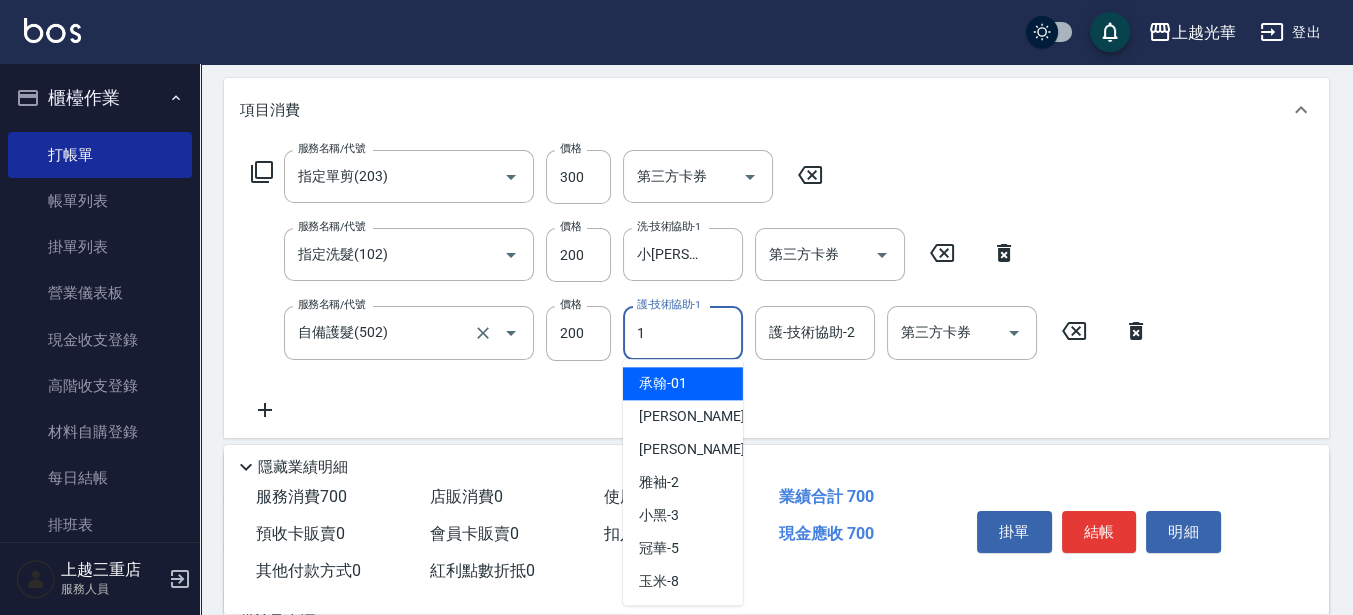 type on "小[PERSON_NAME]-1" 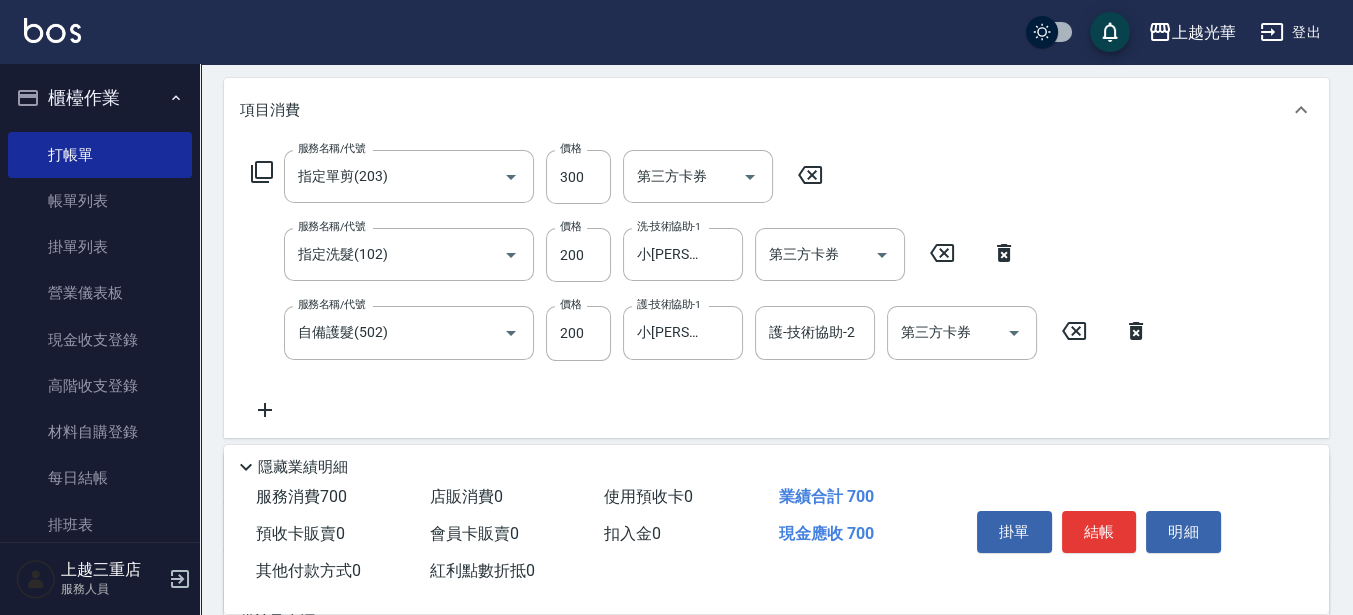 click 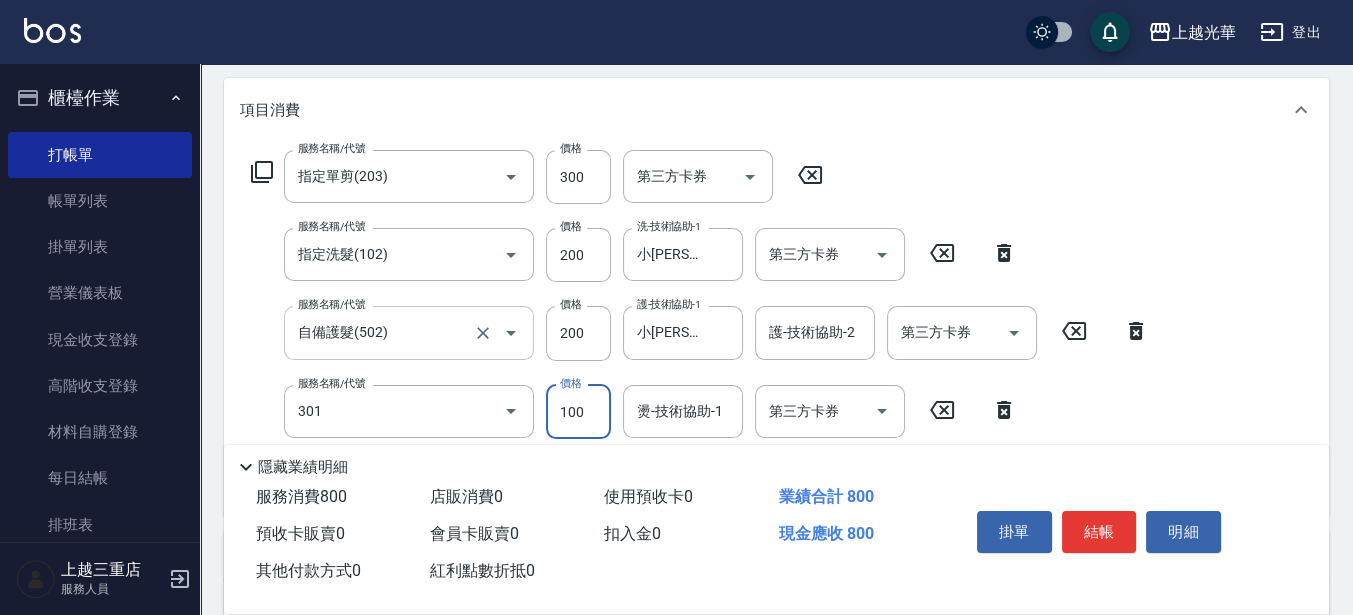 type on "補燙(301)" 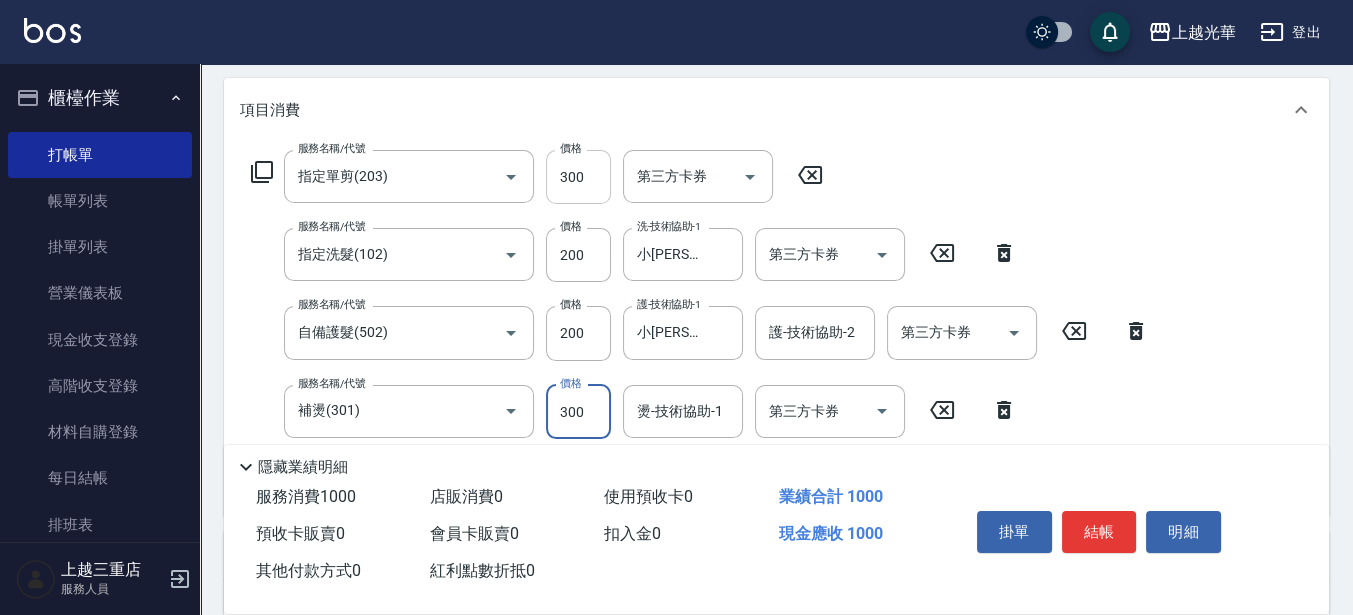 type on "300" 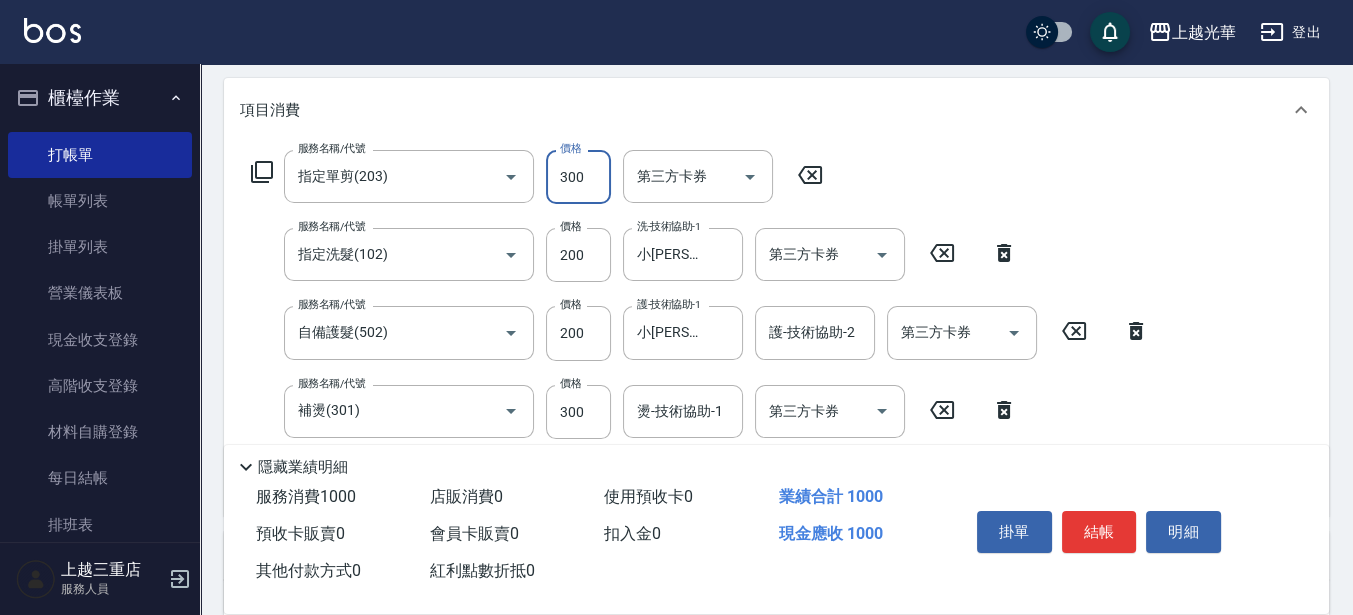 click on "300" at bounding box center [578, 177] 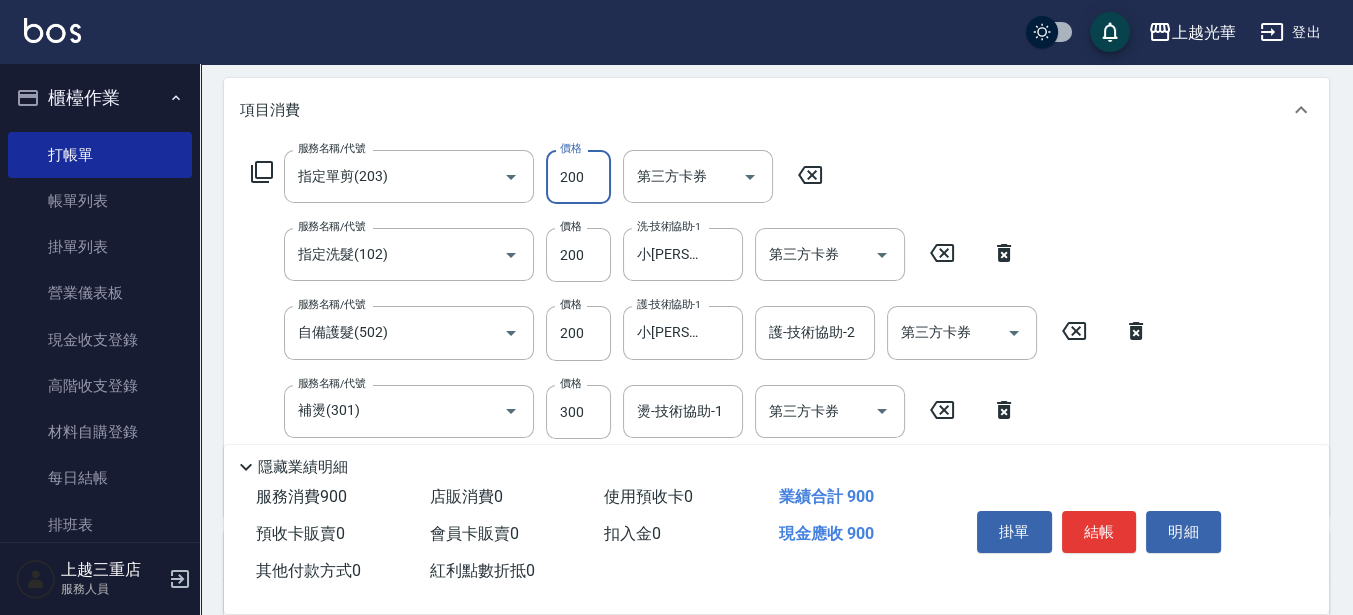 type on "200" 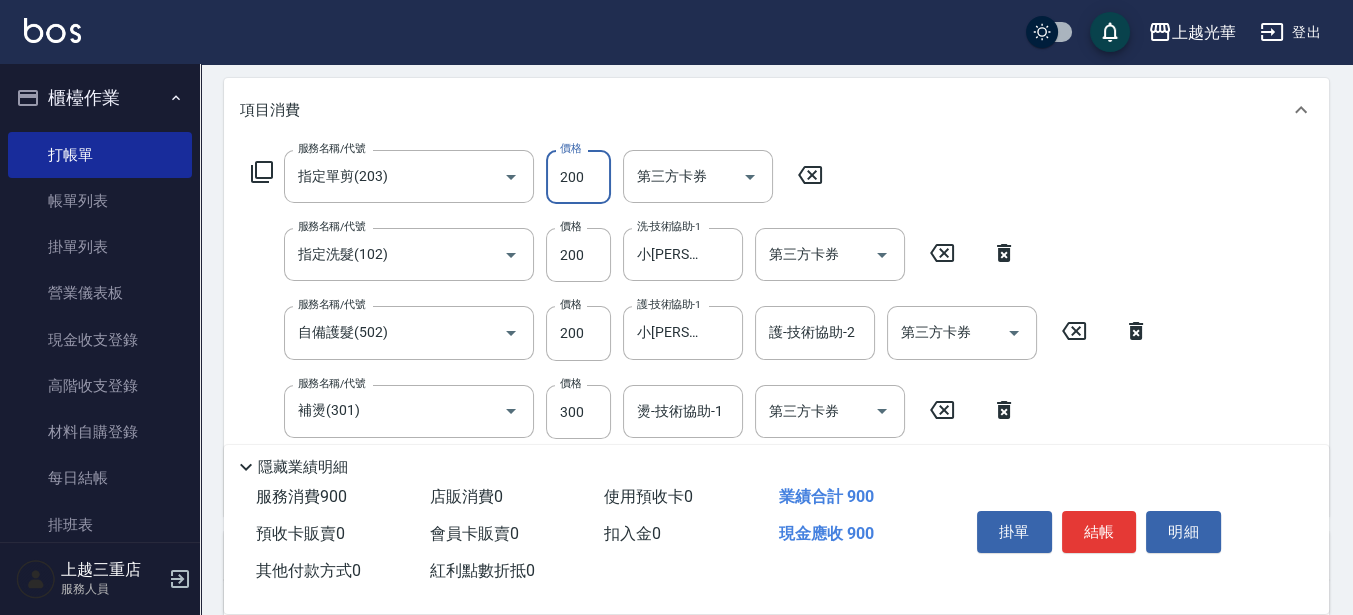 click on "燙-技術協助-1" at bounding box center (683, 411) 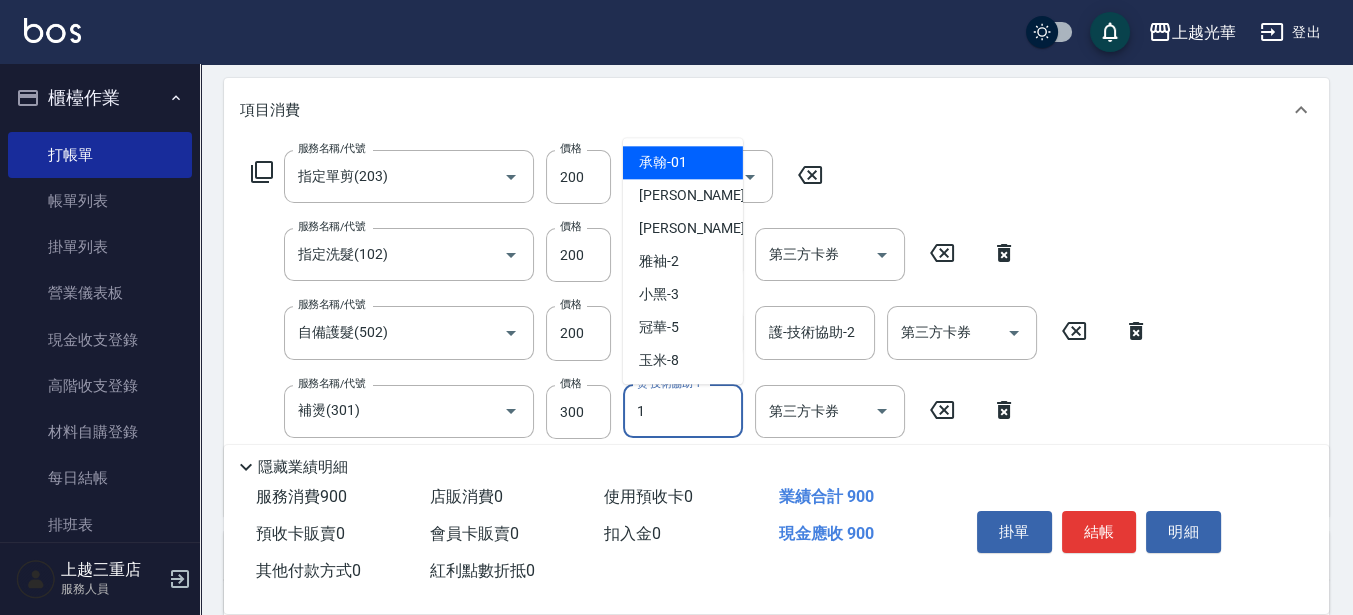 type on "小[PERSON_NAME]-1" 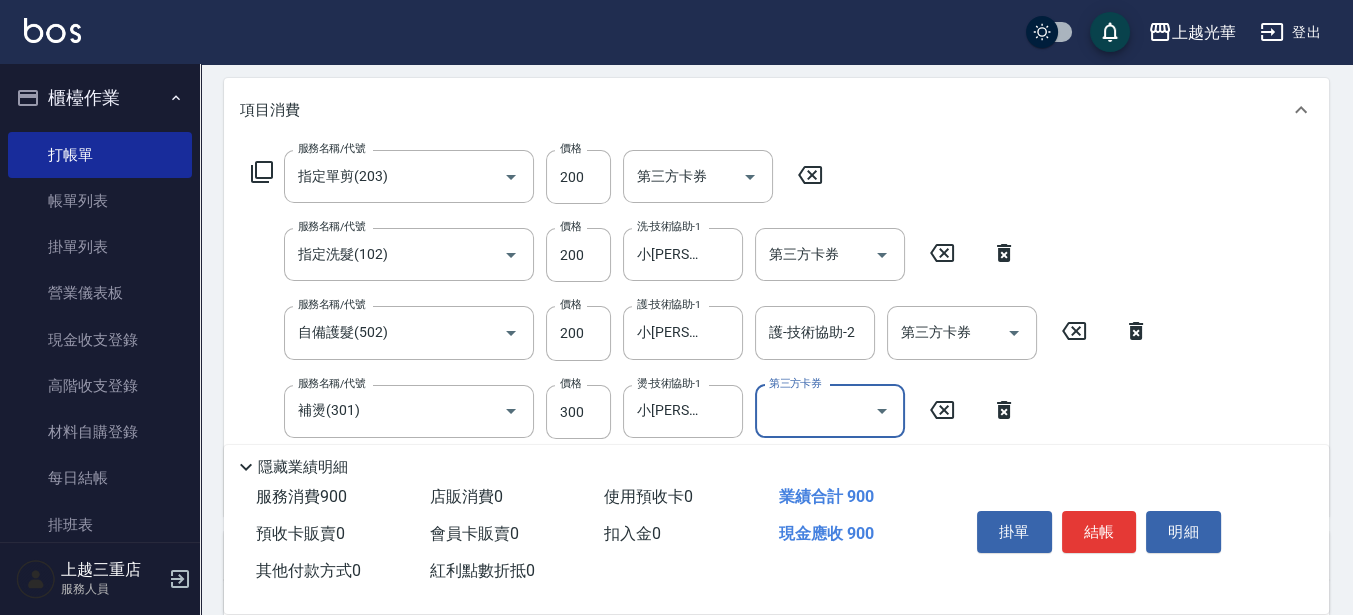 scroll, scrollTop: 0, scrollLeft: 0, axis: both 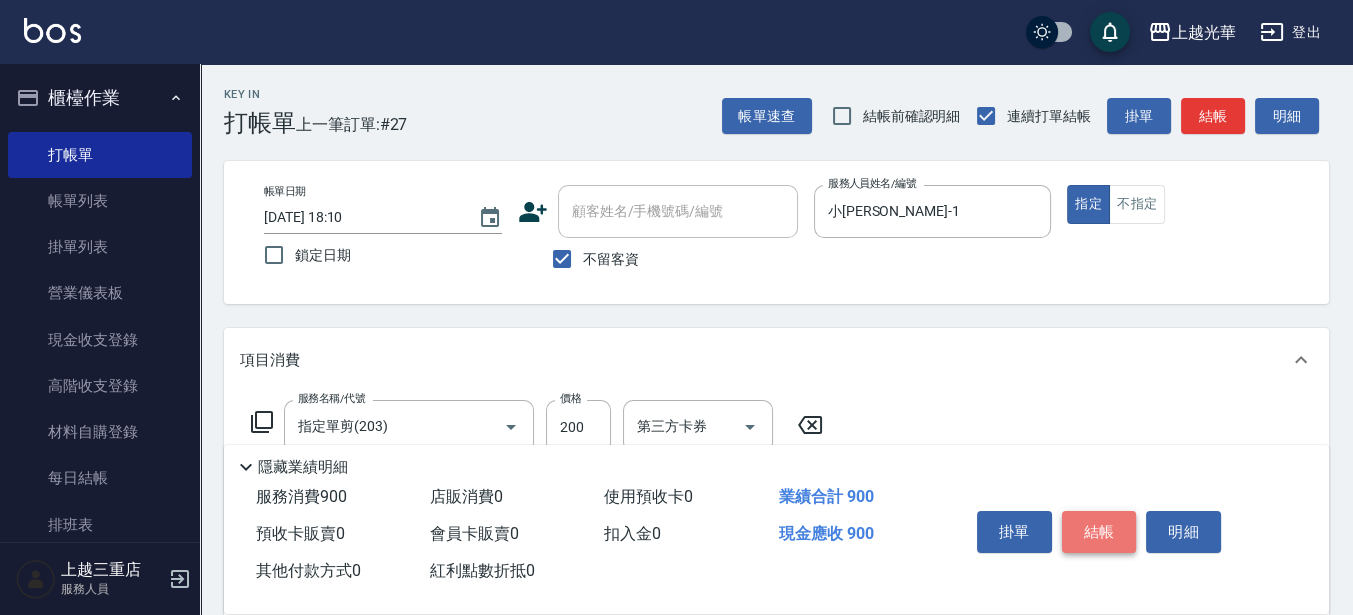 click on "結帳" at bounding box center (1099, 532) 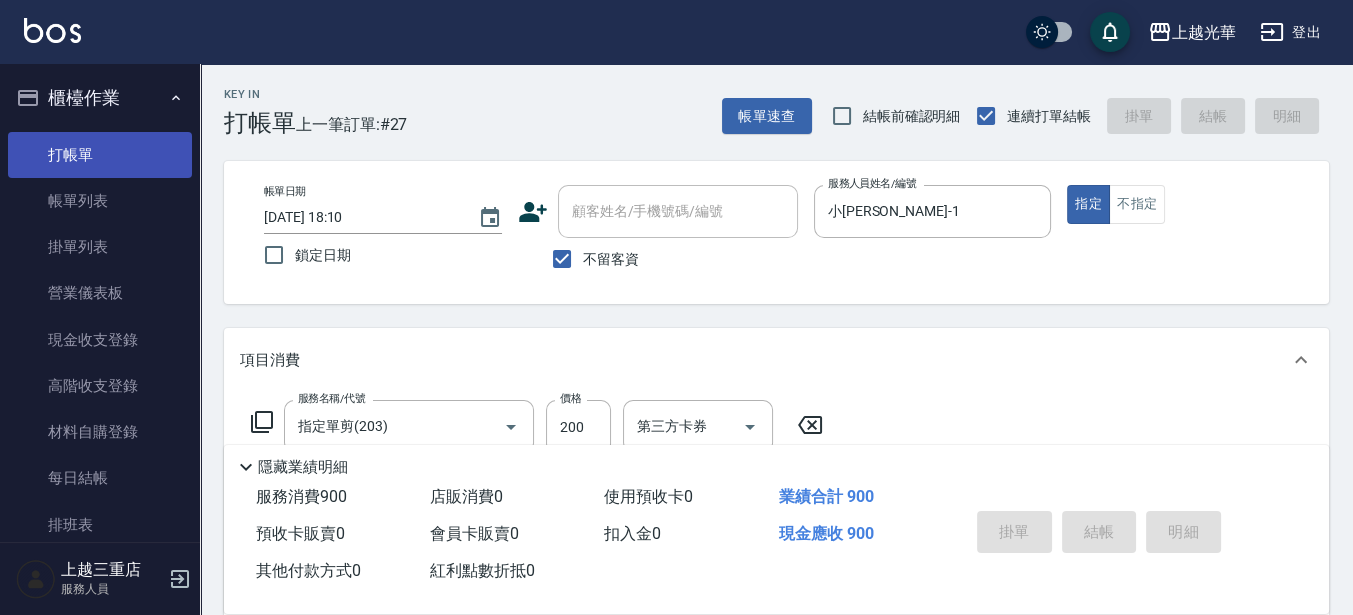 type on "[DATE] 18:11" 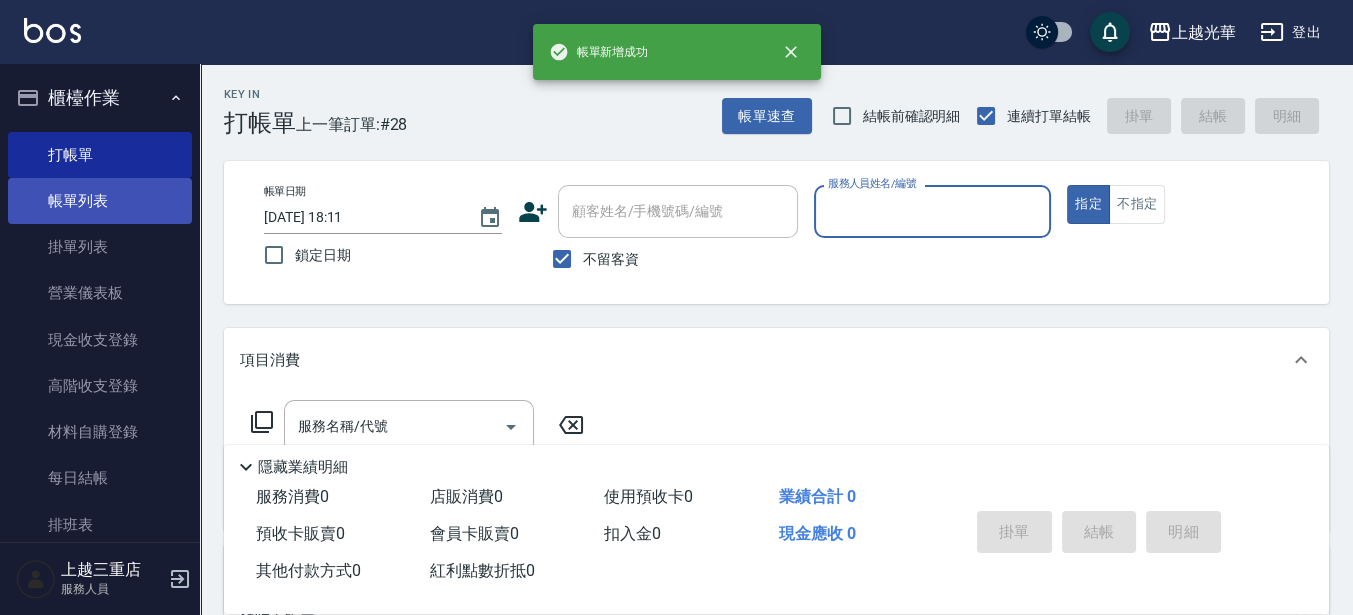 click on "帳單列表" at bounding box center (100, 201) 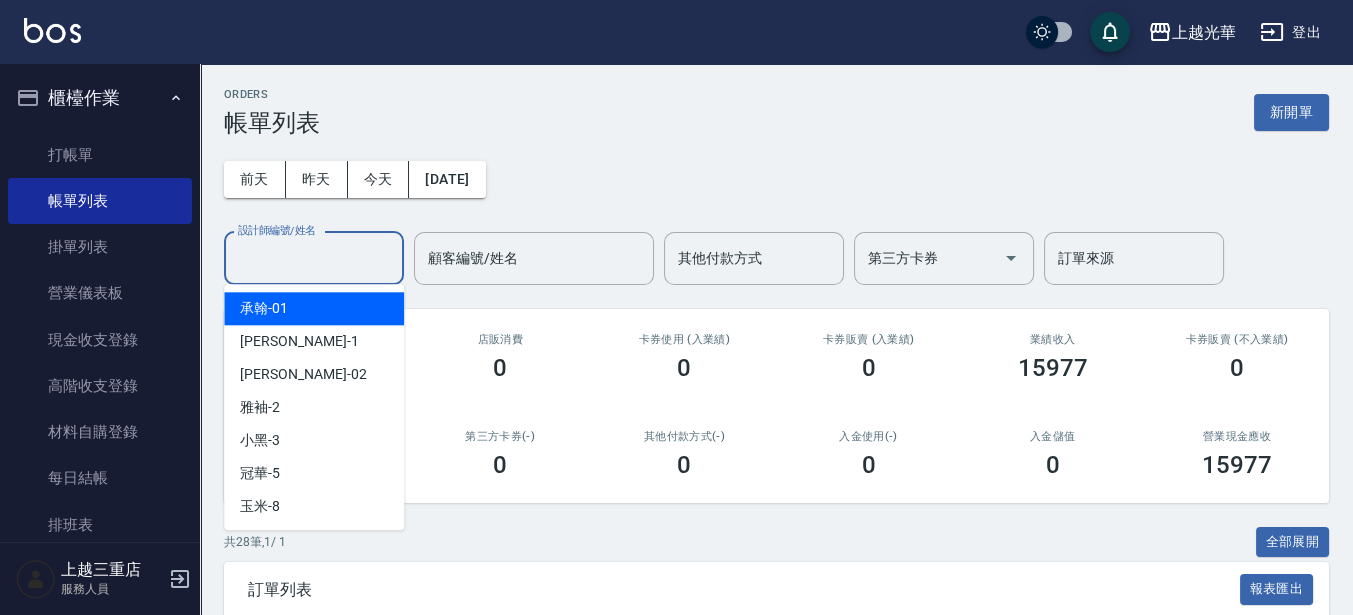 click on "設計師編號/姓名" at bounding box center [314, 258] 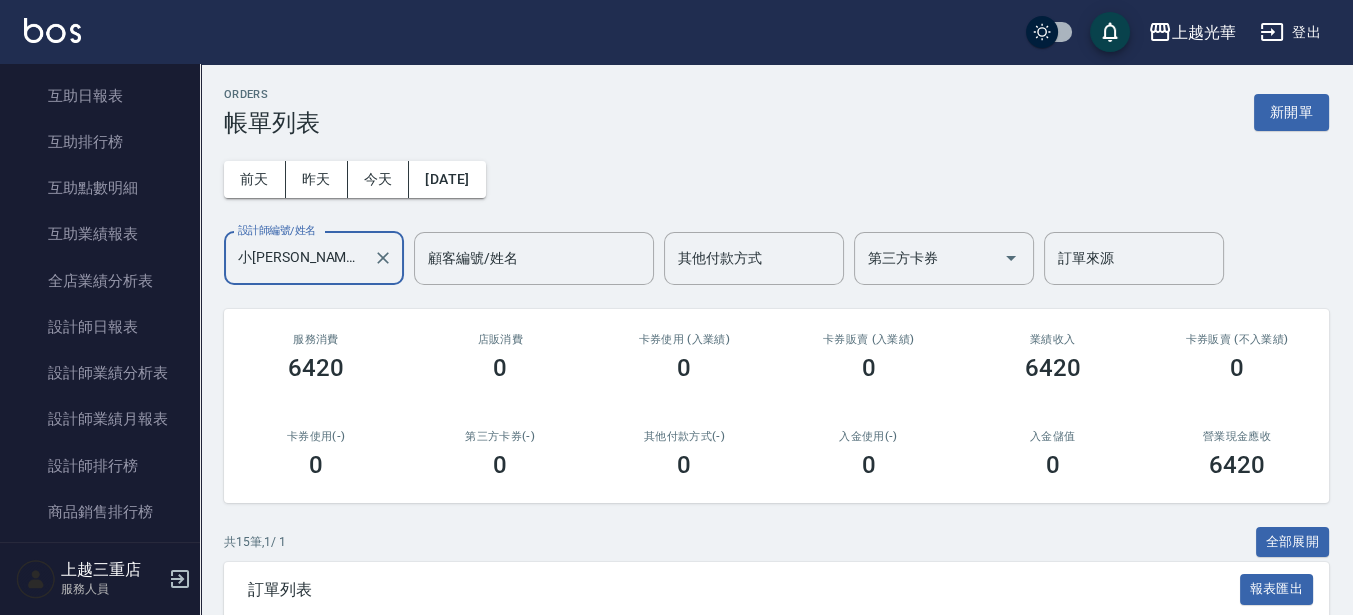 scroll, scrollTop: 1000, scrollLeft: 0, axis: vertical 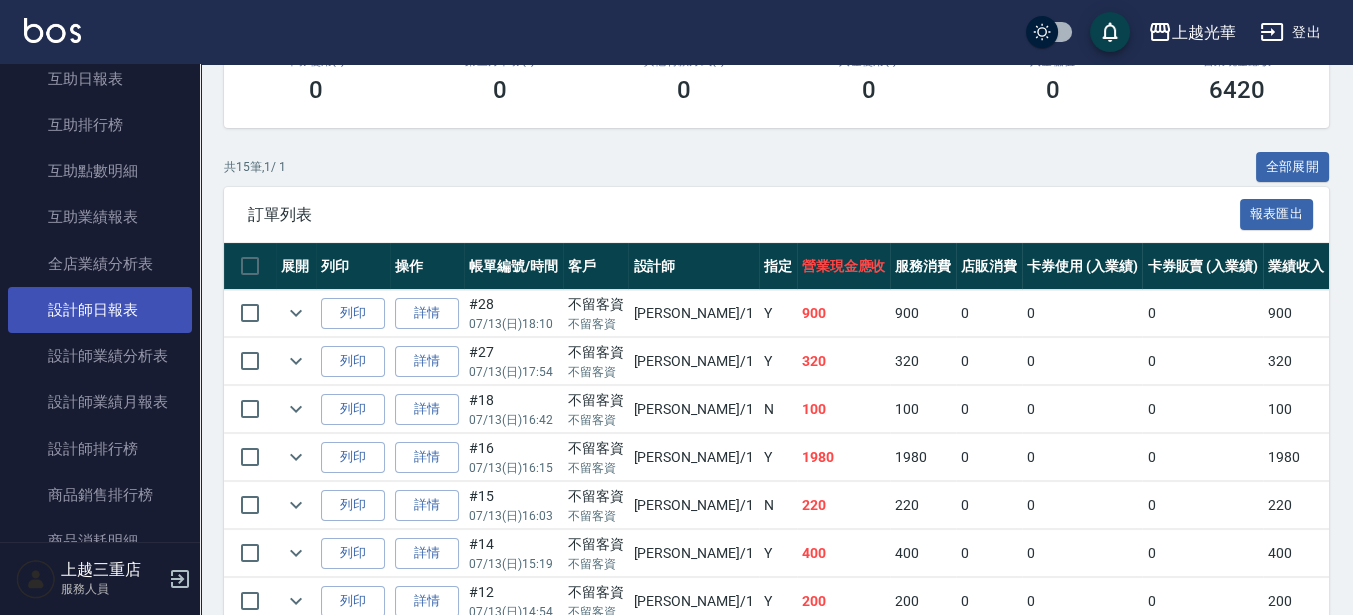 type on "小[PERSON_NAME]-1" 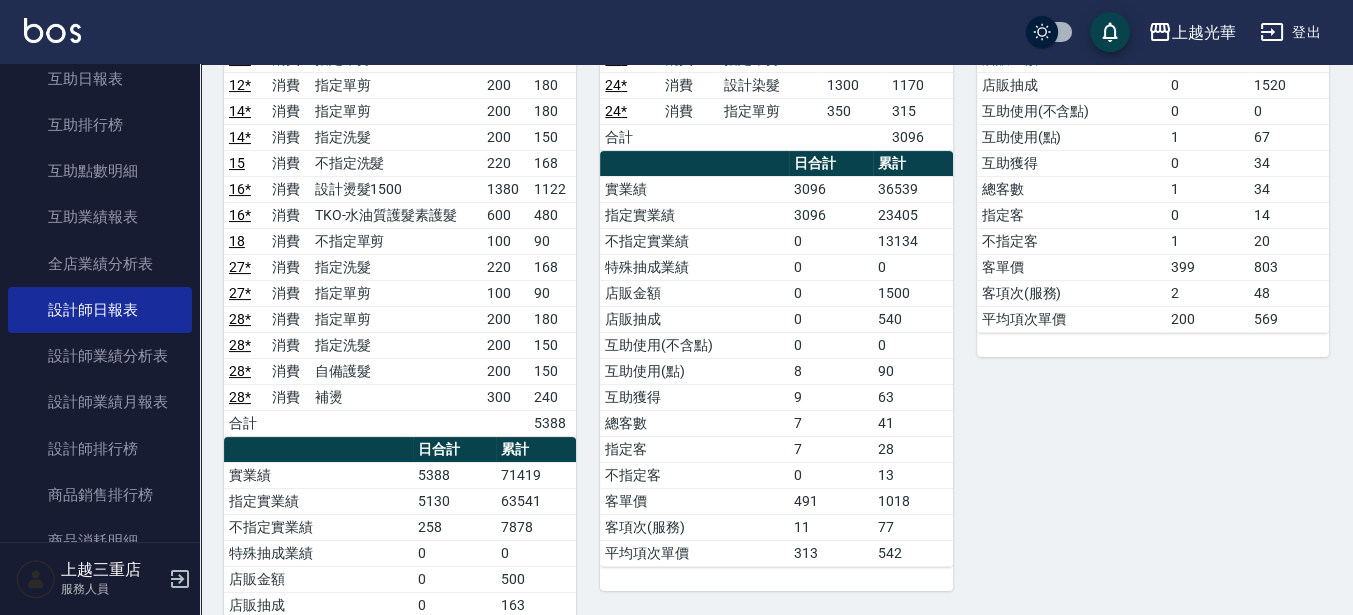 scroll, scrollTop: 625, scrollLeft: 0, axis: vertical 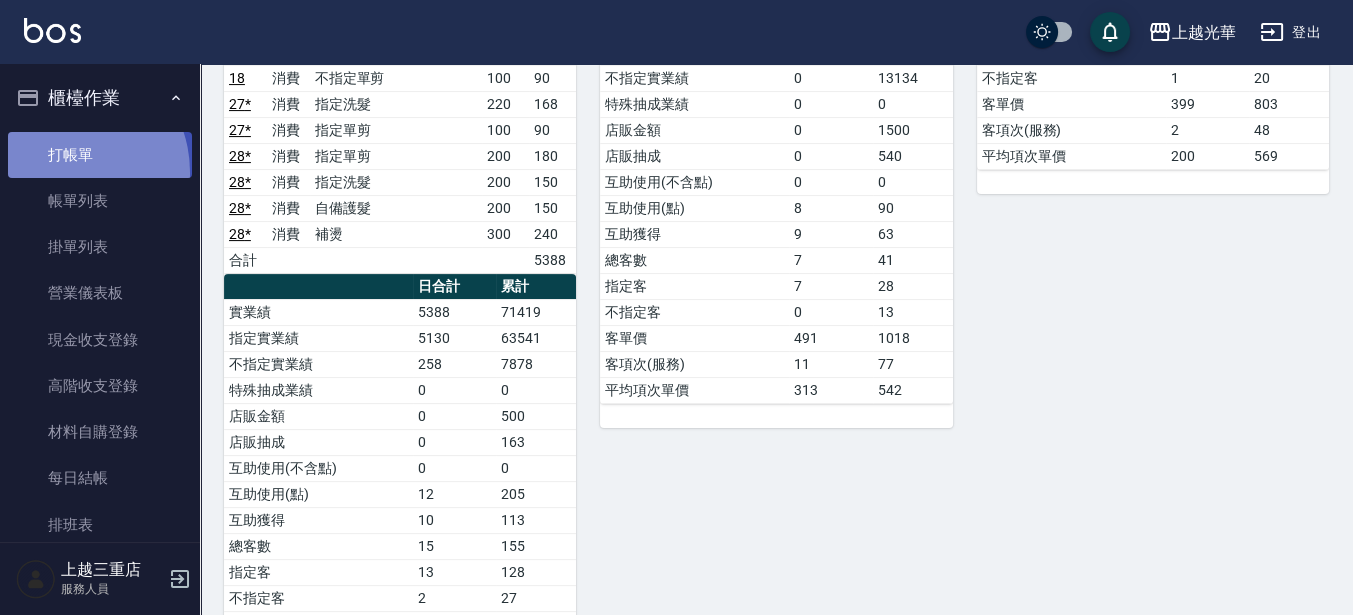 click on "打帳單" at bounding box center (100, 155) 